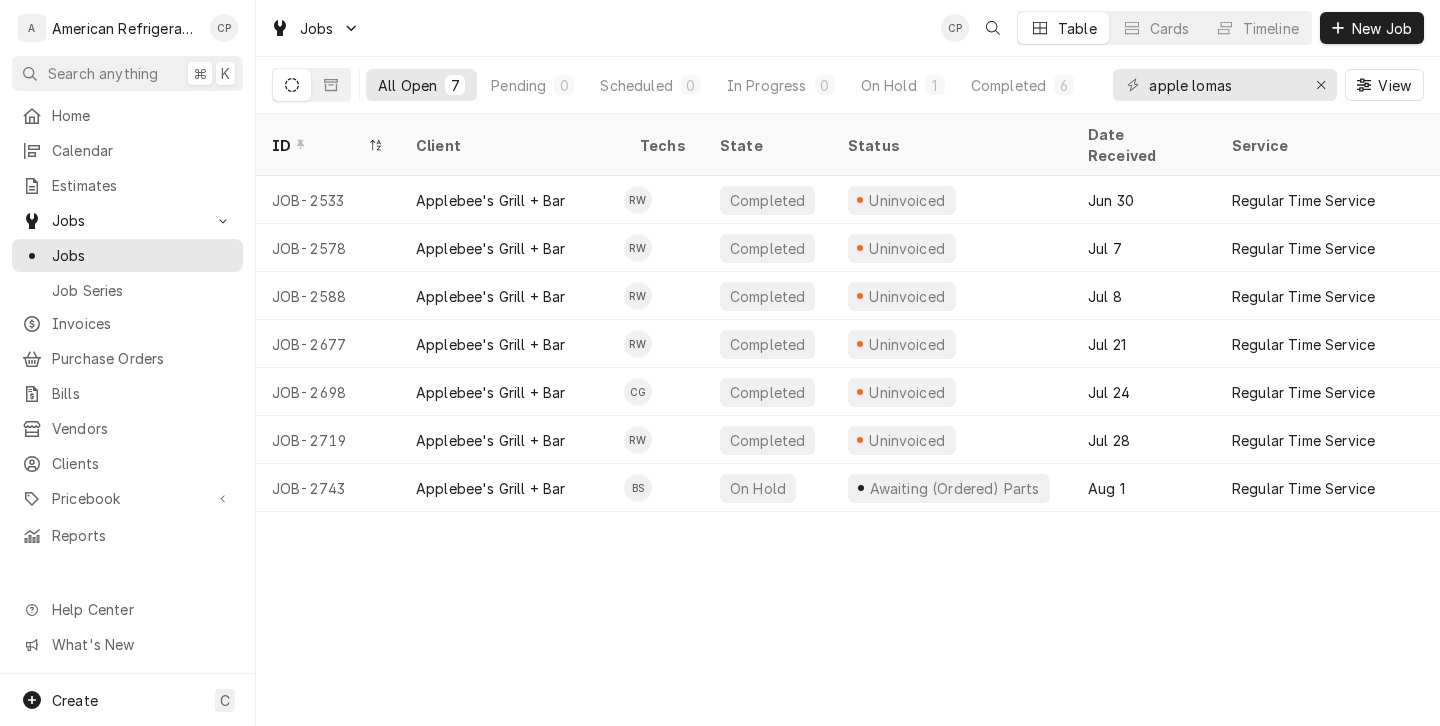 scroll, scrollTop: 0, scrollLeft: 0, axis: both 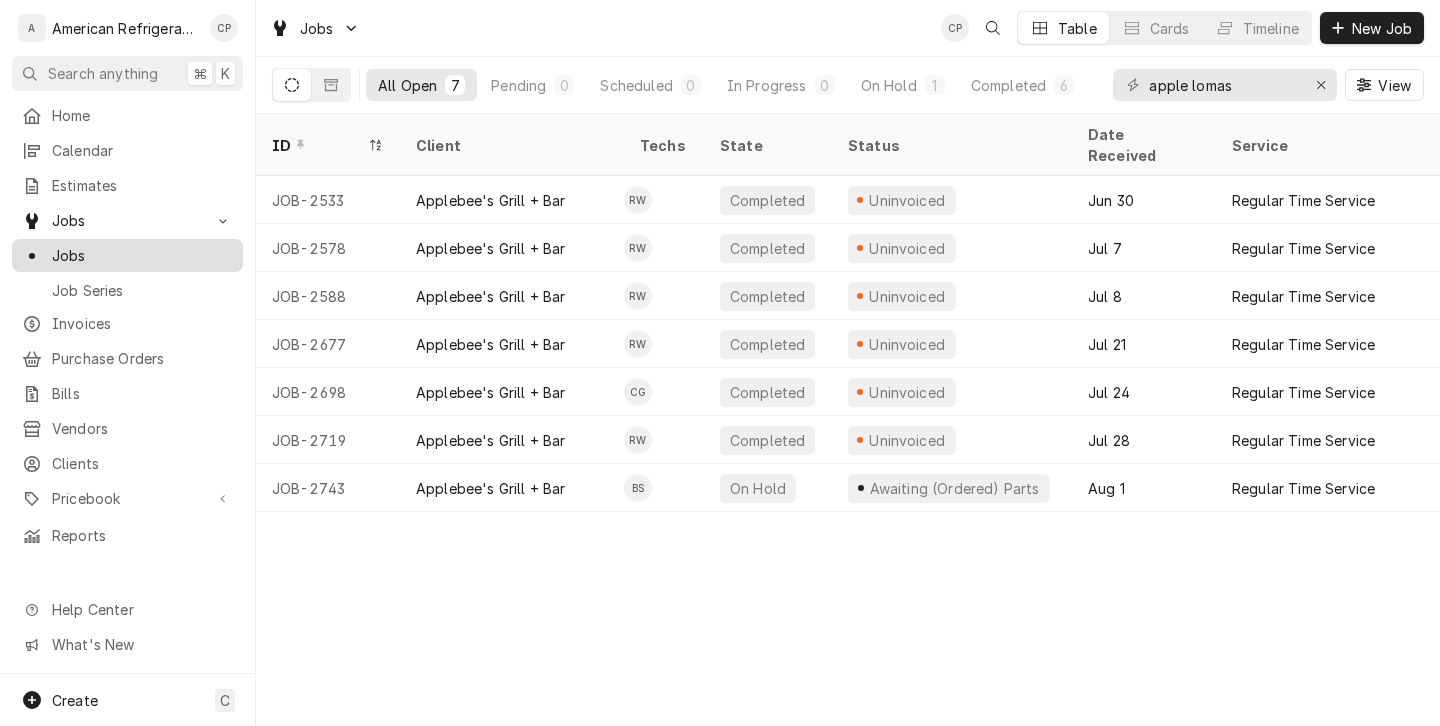 click on "Jobs" at bounding box center (142, 255) 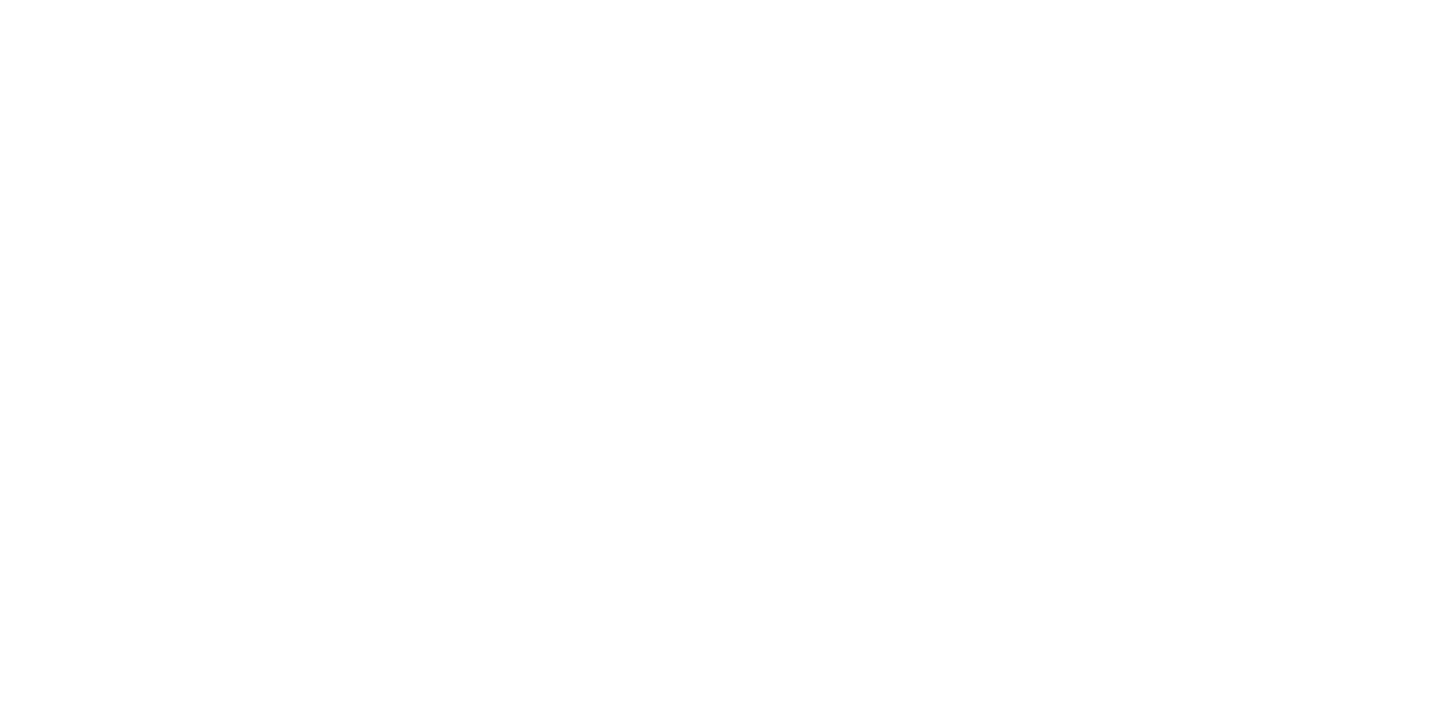 scroll, scrollTop: 0, scrollLeft: 0, axis: both 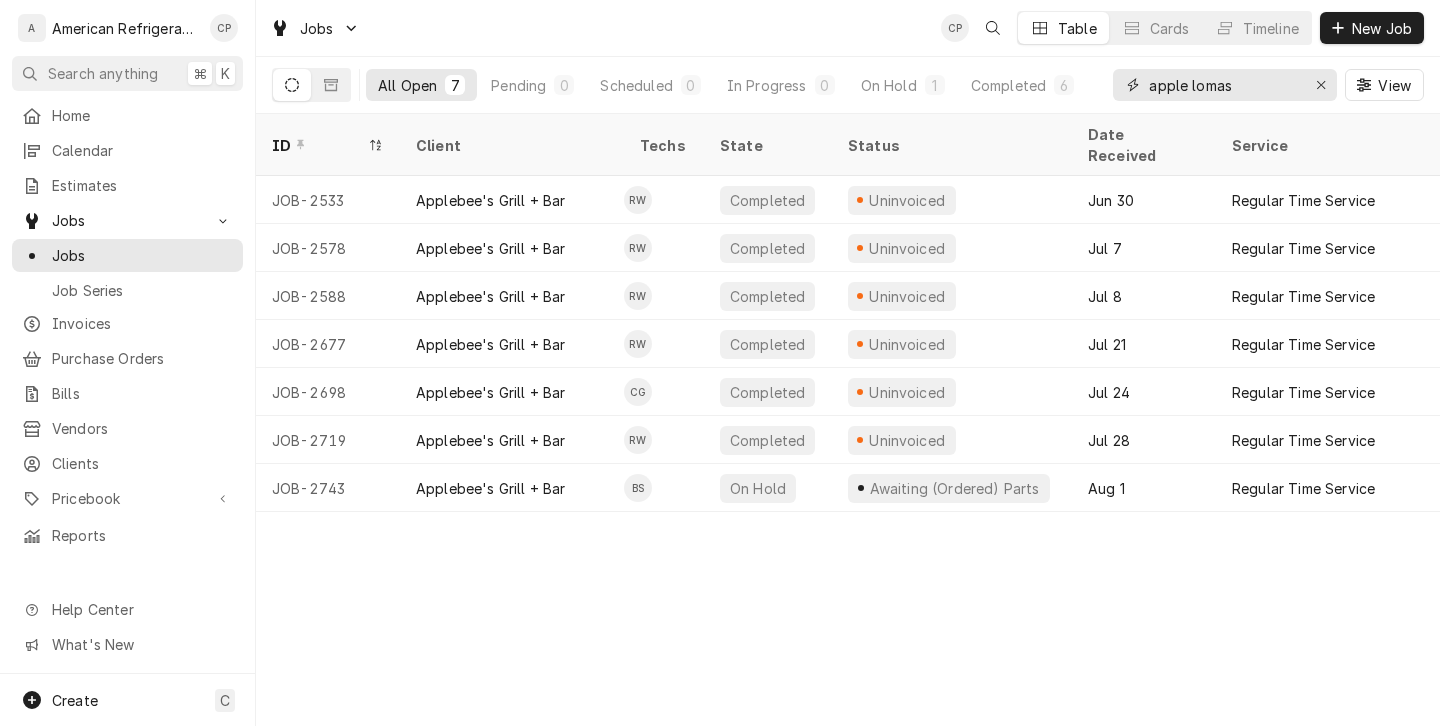 click on "apple lomas" at bounding box center (1224, 85) 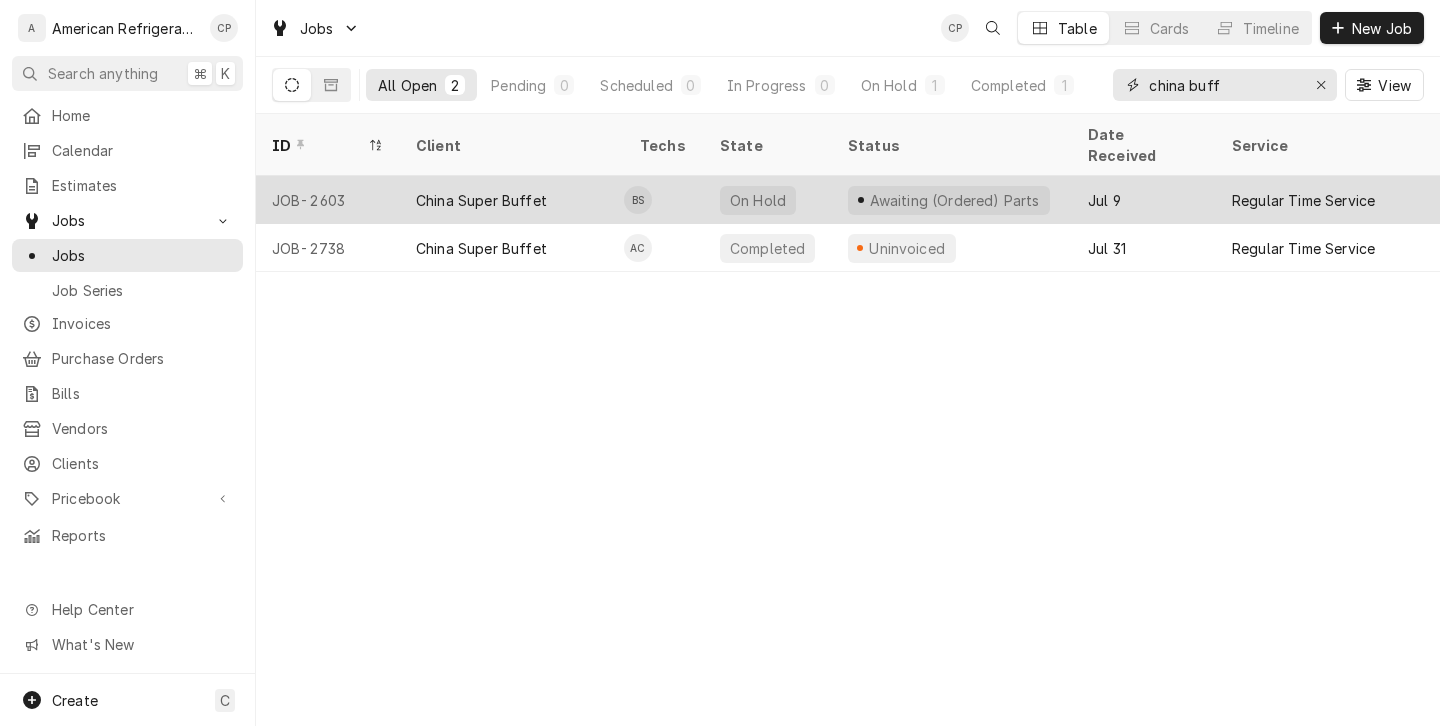 type on "china buff" 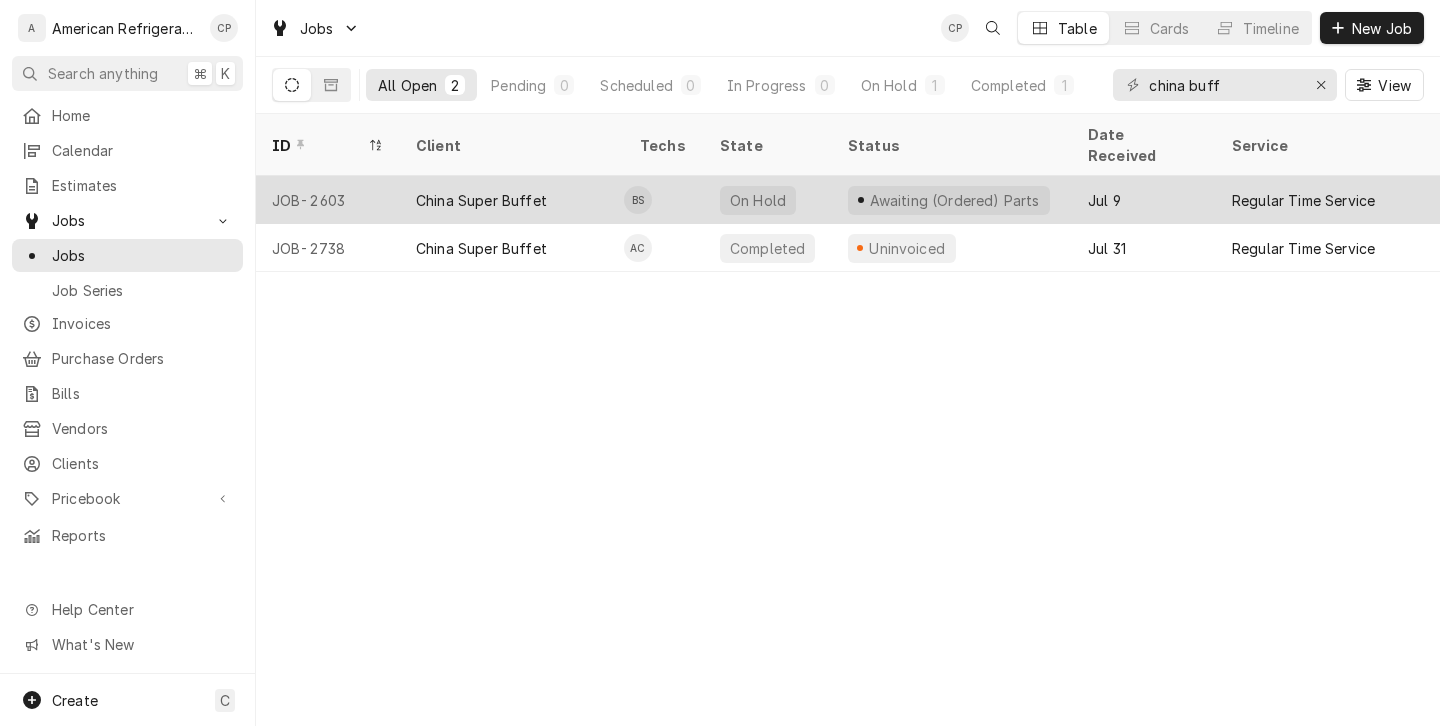 click on "China Super Buffet" at bounding box center [481, 200] 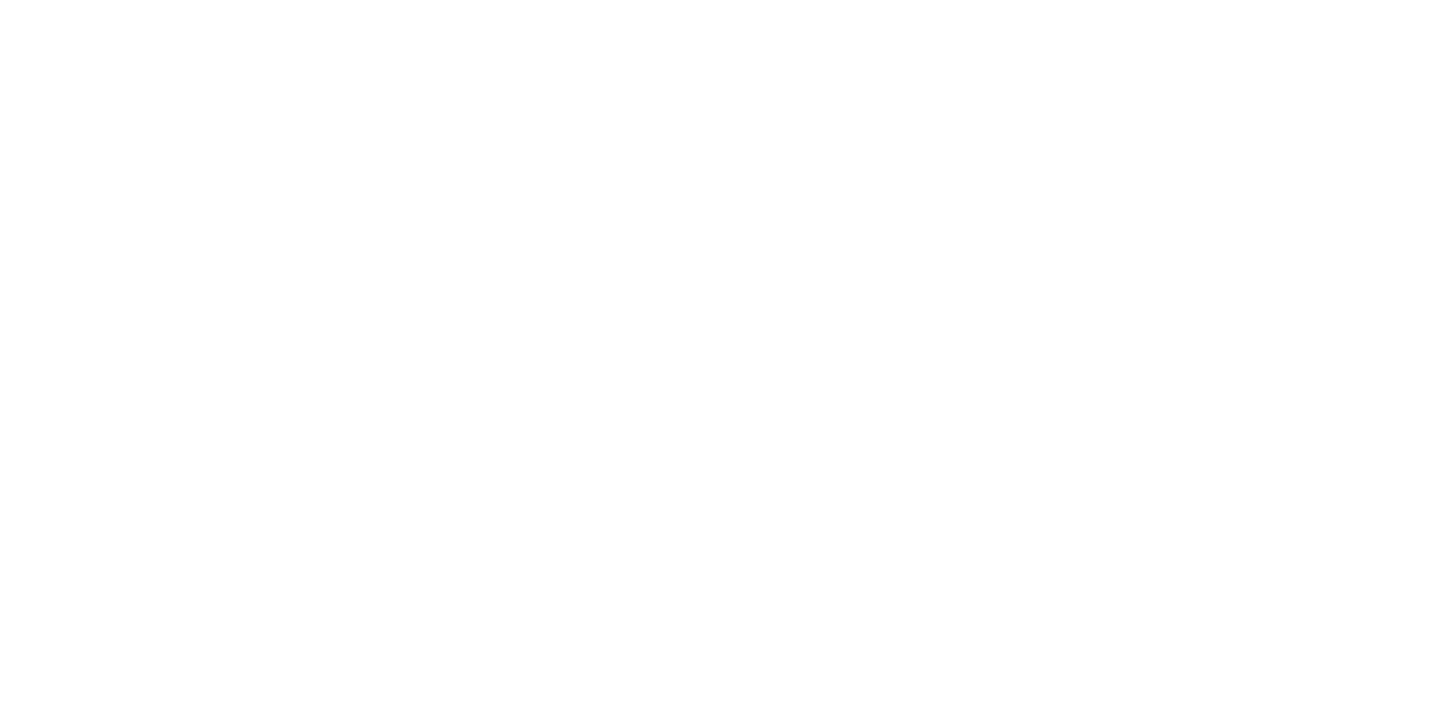 scroll, scrollTop: 0, scrollLeft: 0, axis: both 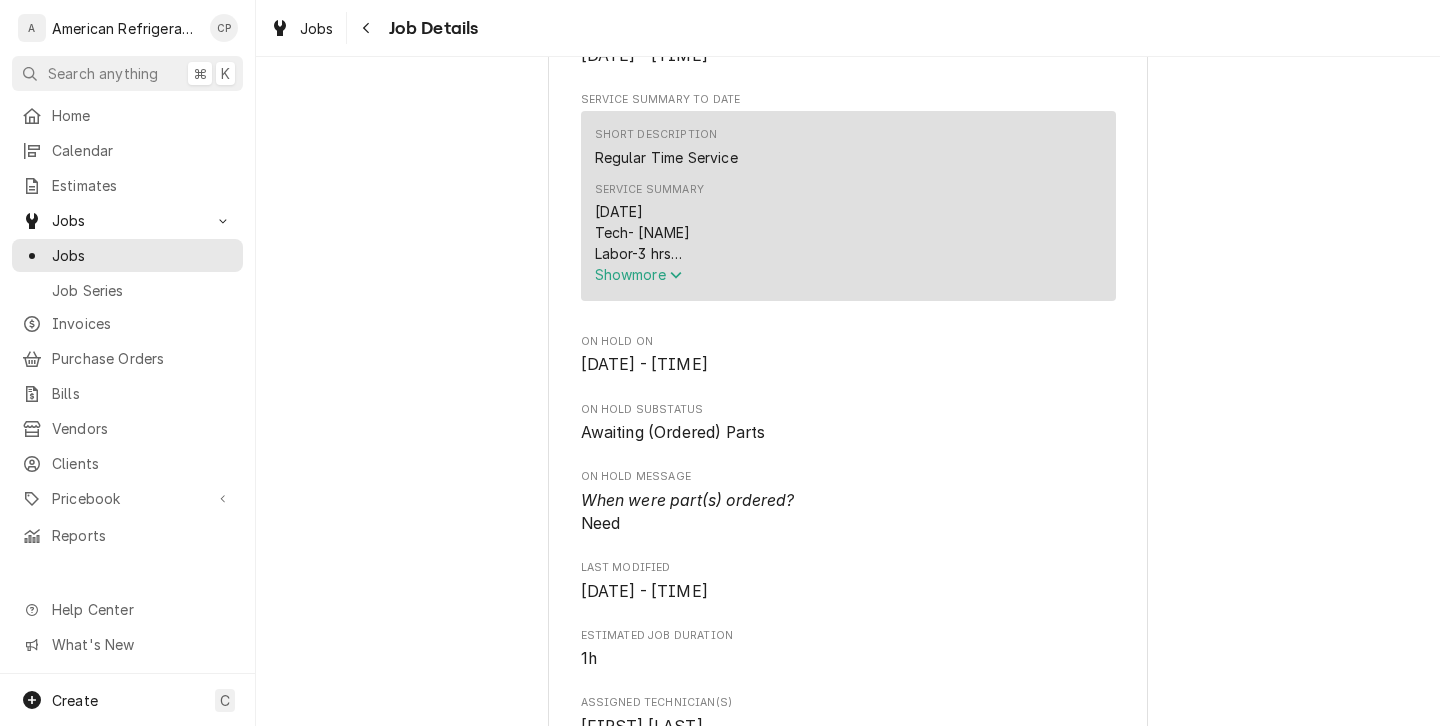 click on "Show  more" at bounding box center [639, 274] 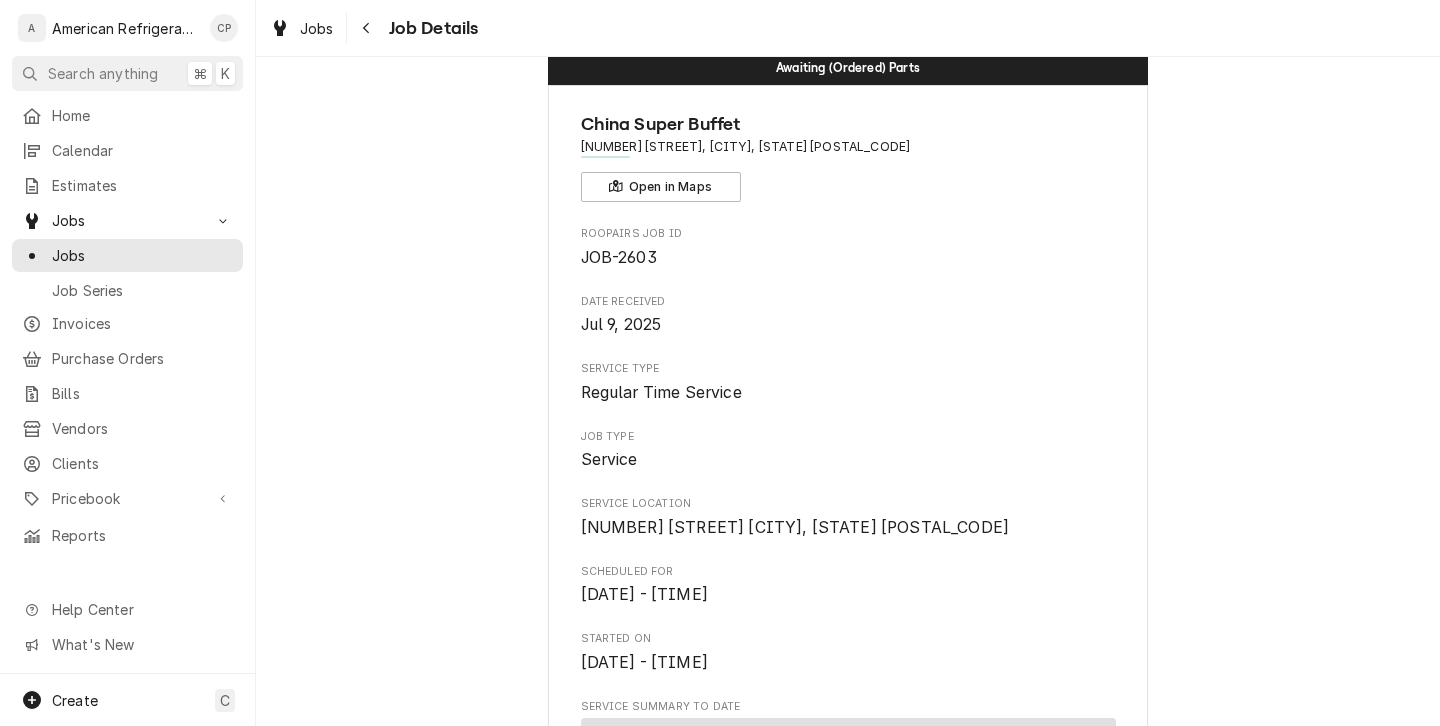 scroll, scrollTop: 0, scrollLeft: 0, axis: both 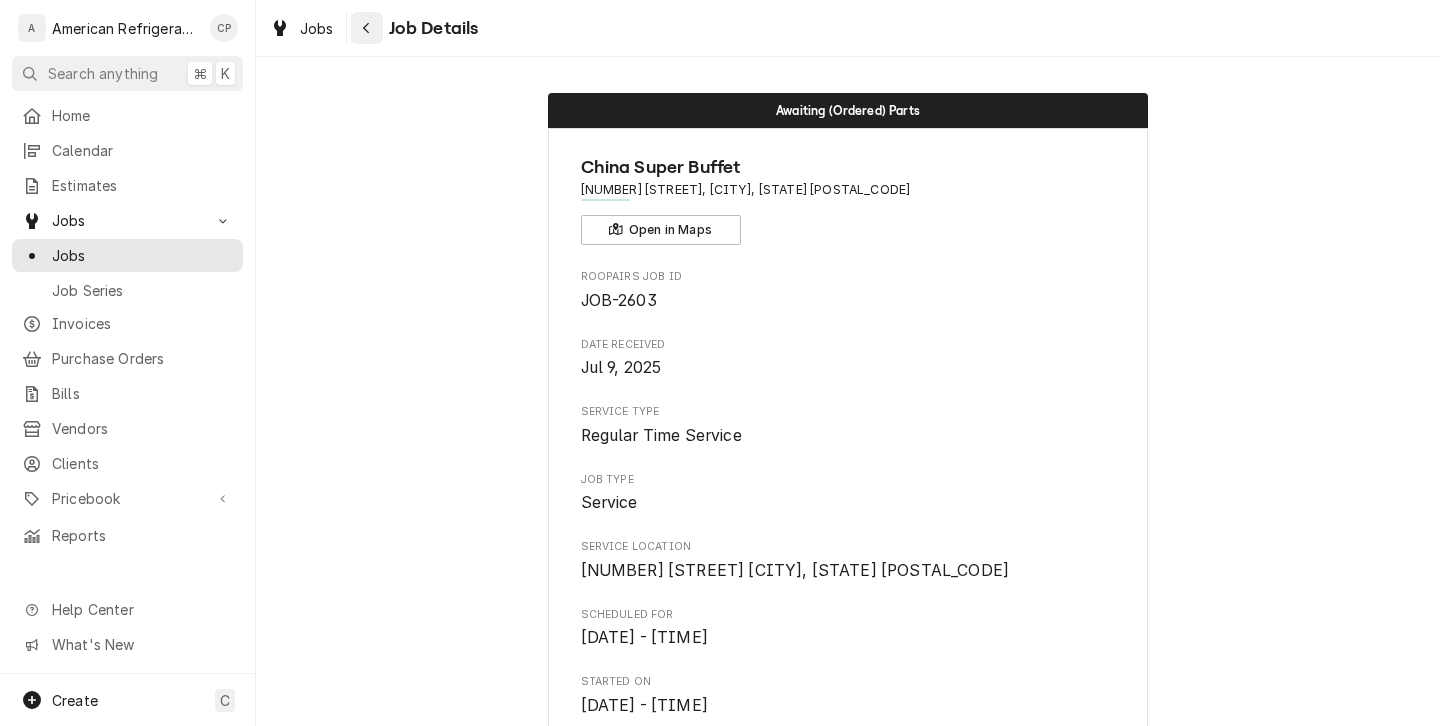 click 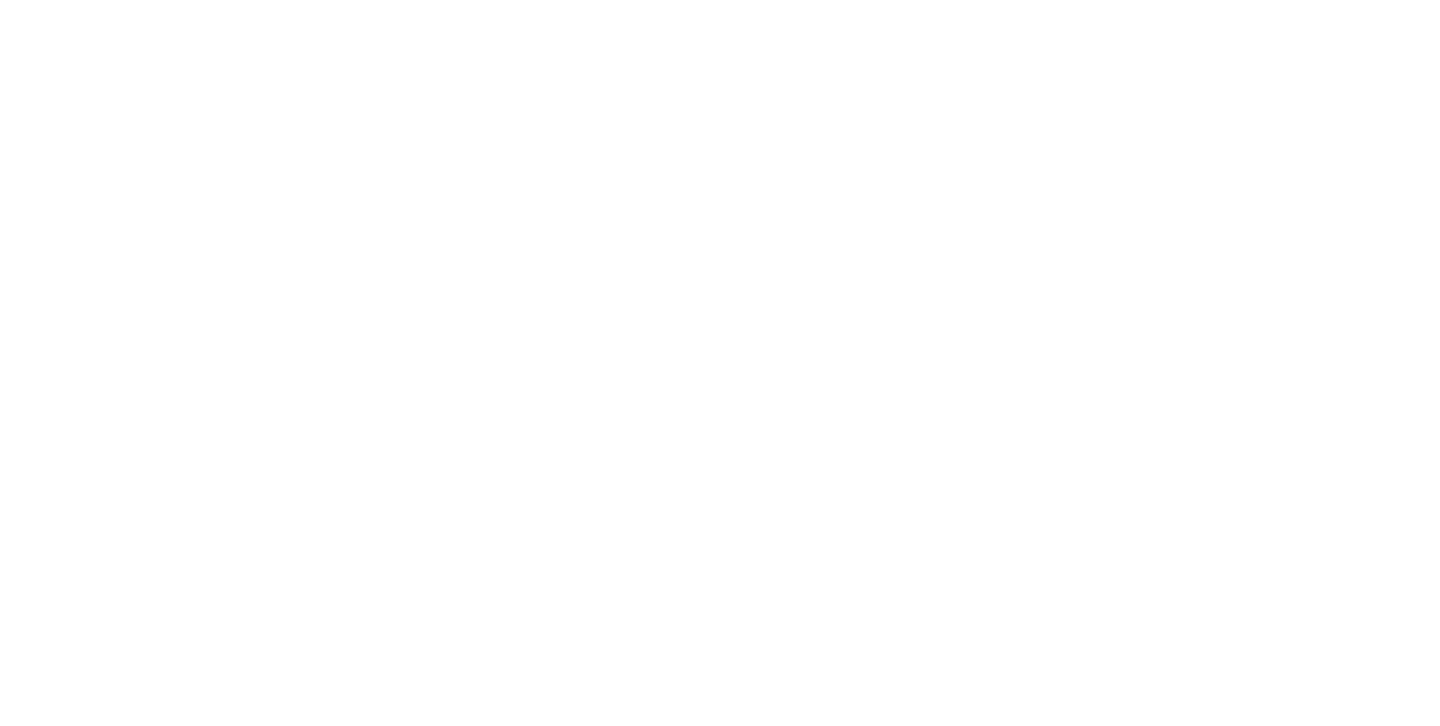 scroll, scrollTop: 0, scrollLeft: 0, axis: both 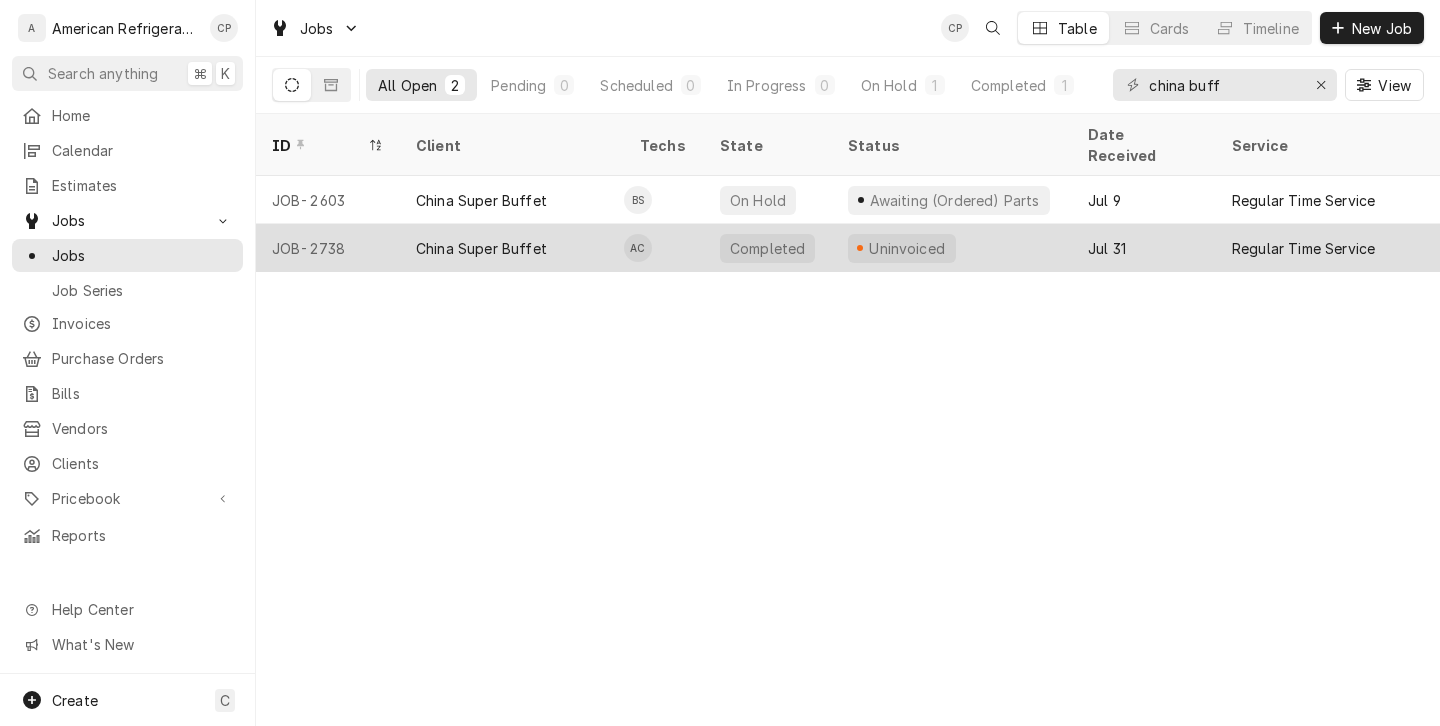 click on "China Super Buffet" at bounding box center [481, 248] 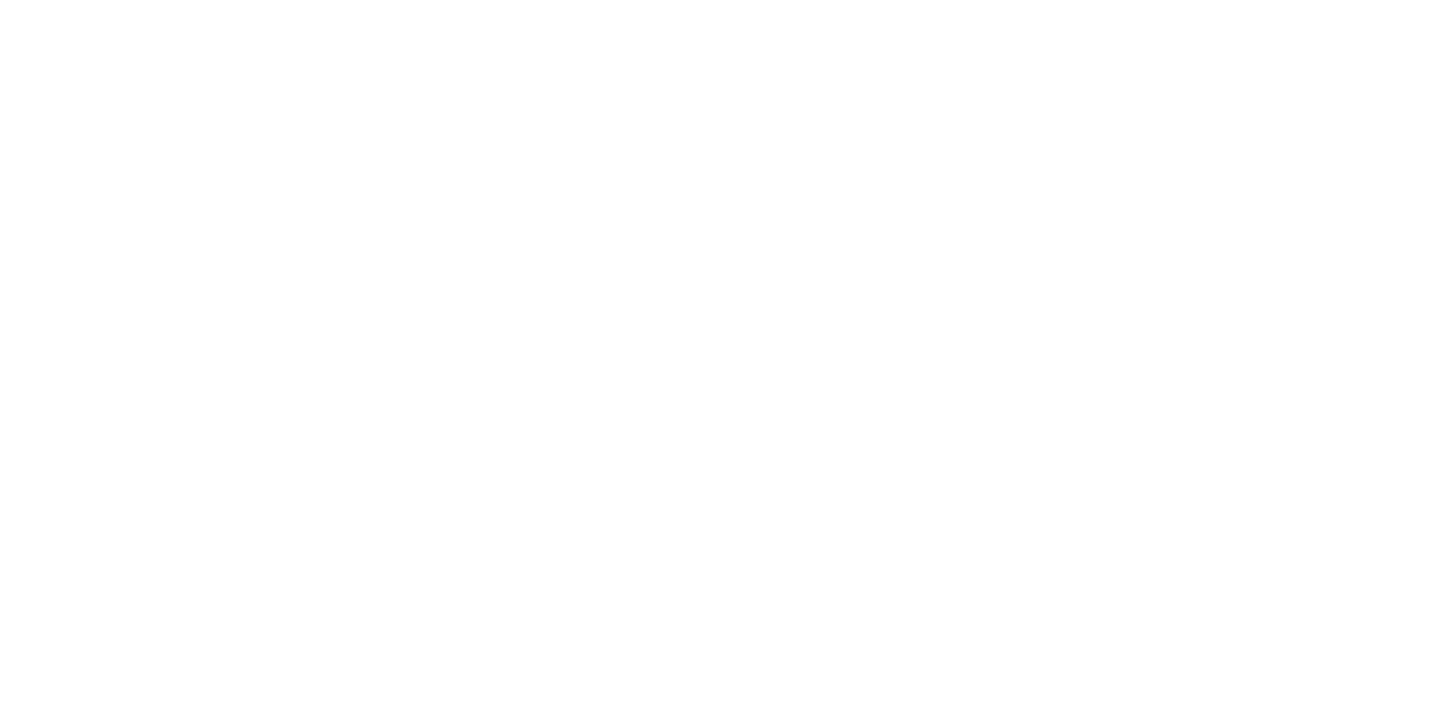 scroll, scrollTop: 0, scrollLeft: 0, axis: both 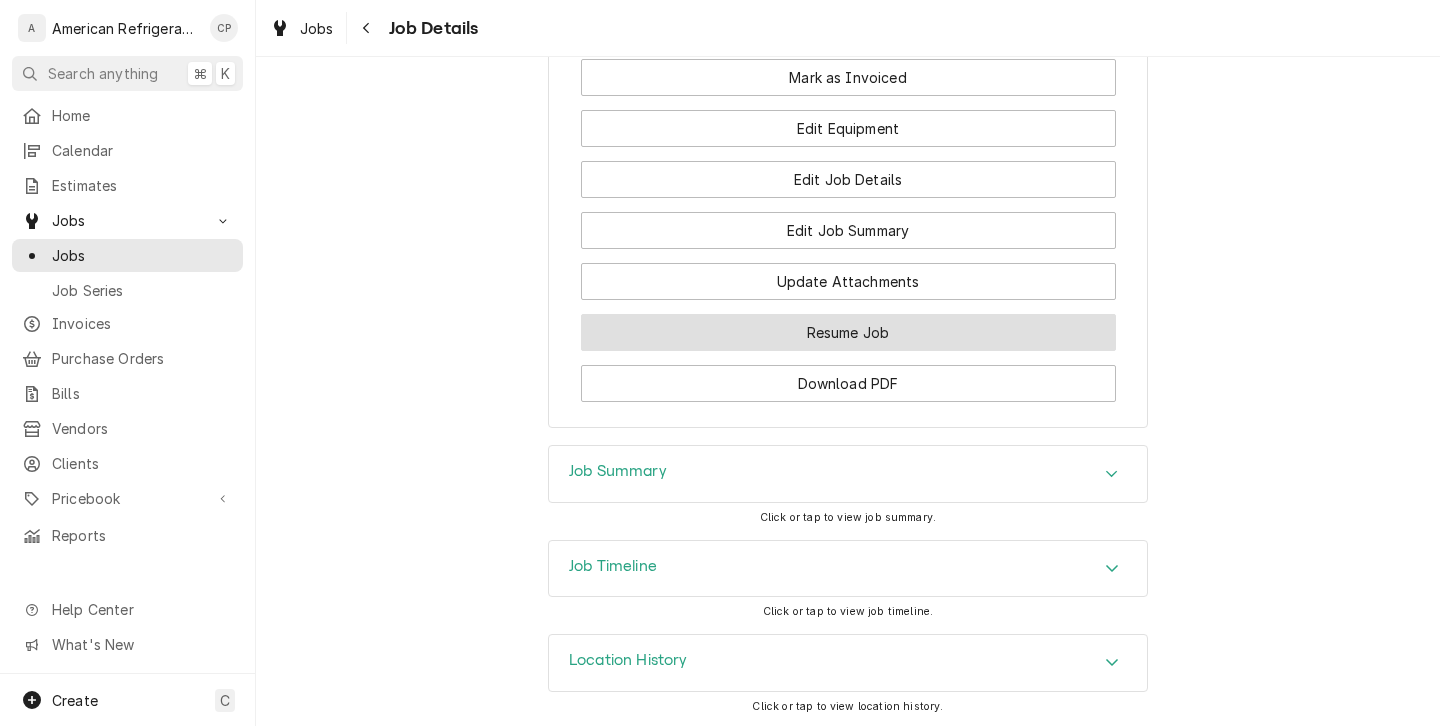 click on "Resume Job" at bounding box center [848, 332] 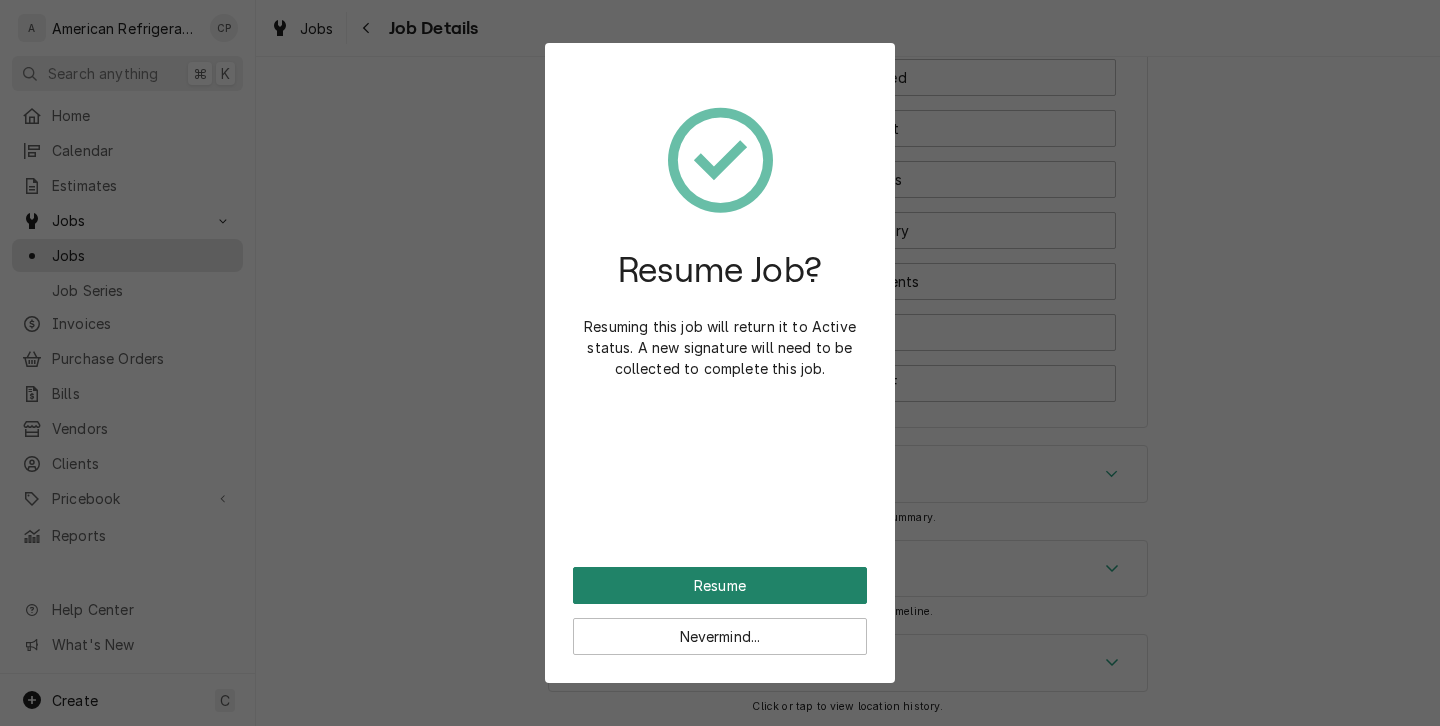 click on "Resume" at bounding box center [720, 585] 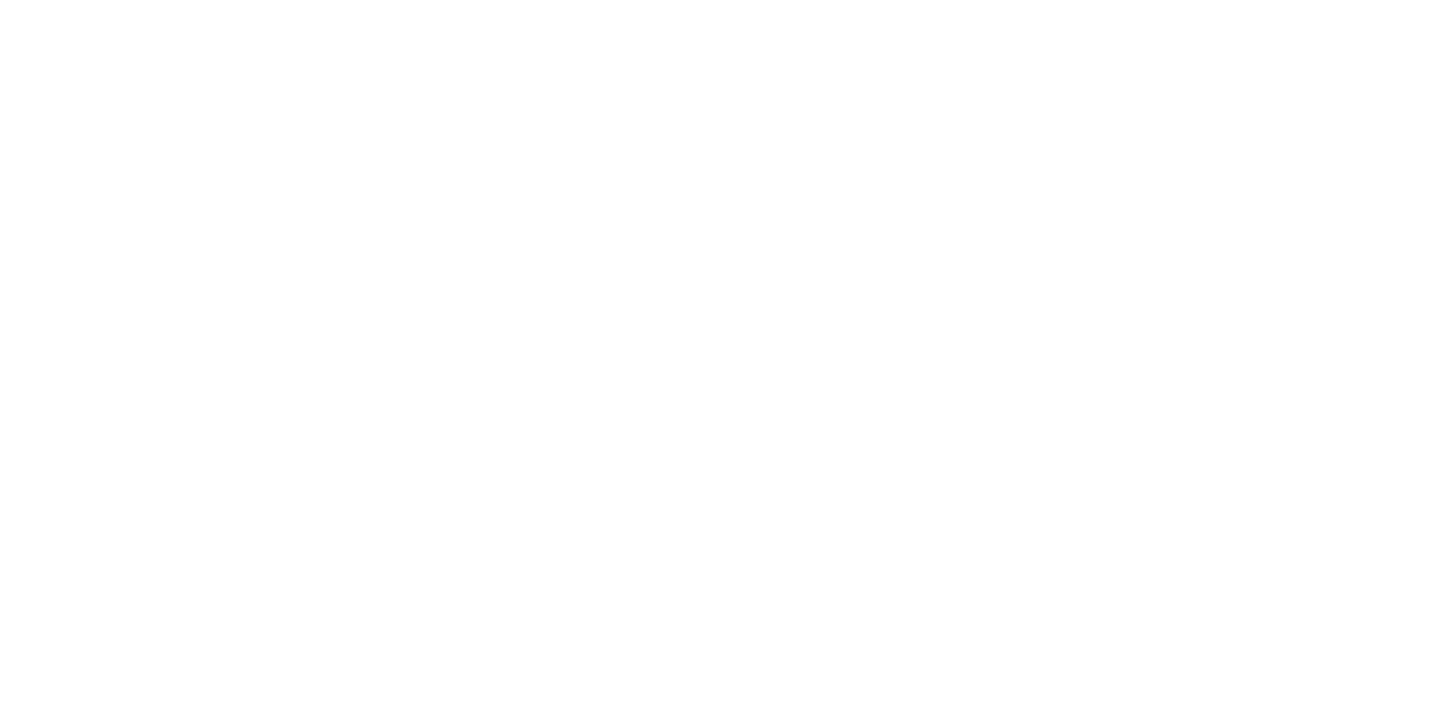 scroll, scrollTop: 0, scrollLeft: 0, axis: both 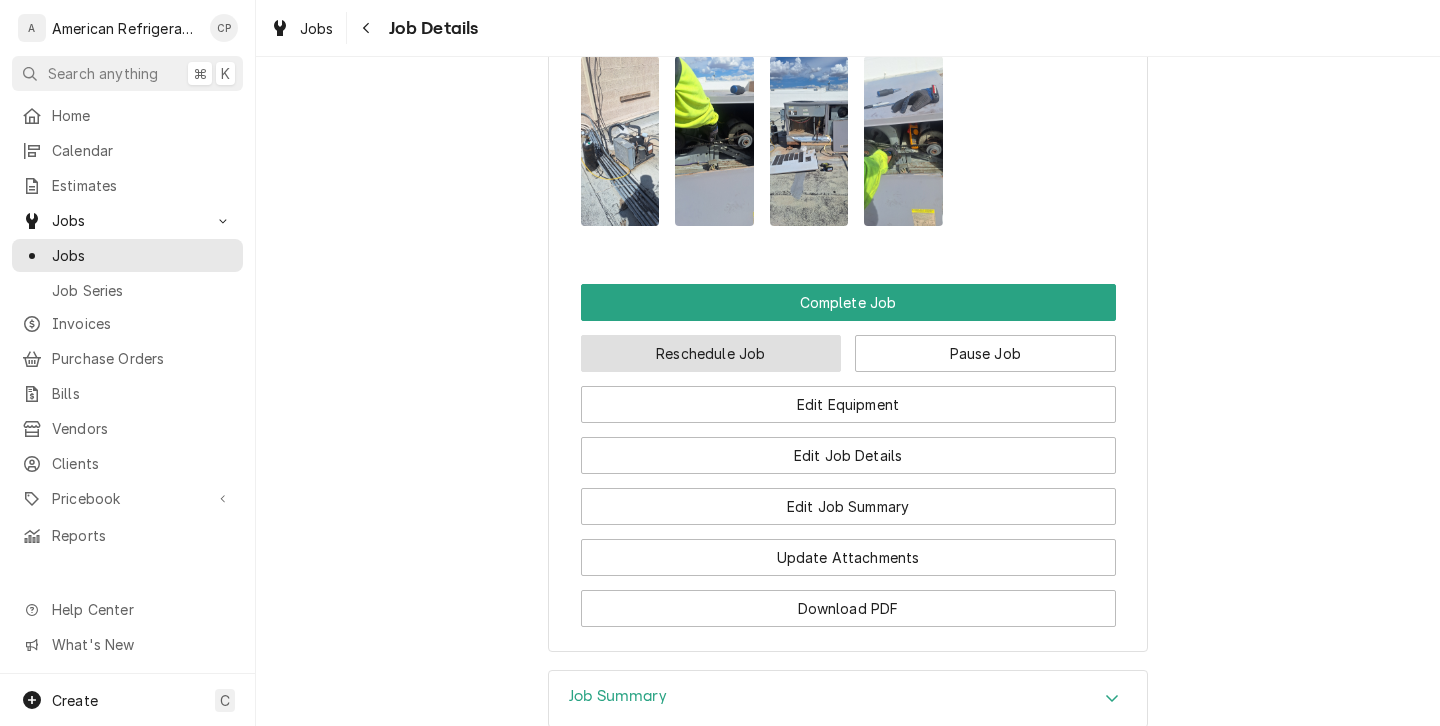 click on "Reschedule Job" at bounding box center (711, 353) 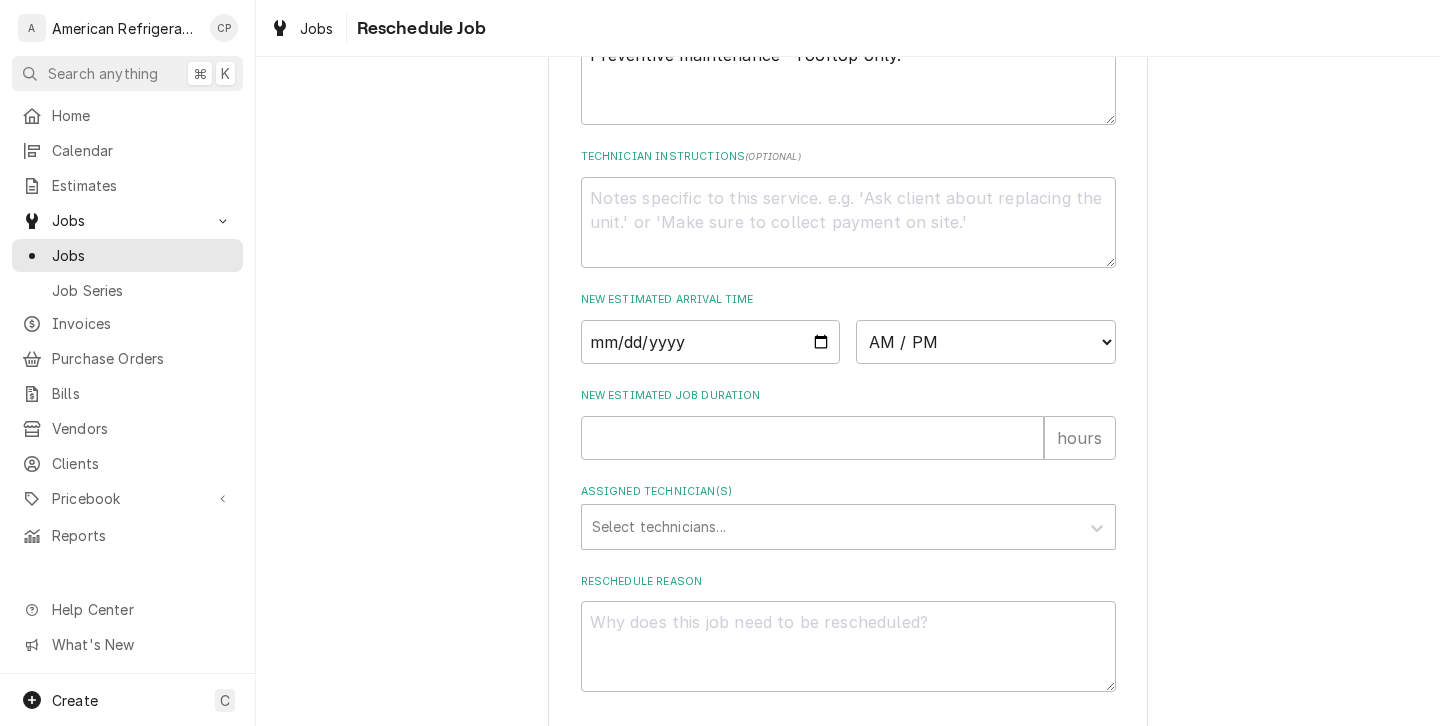 scroll, scrollTop: 750, scrollLeft: 0, axis: vertical 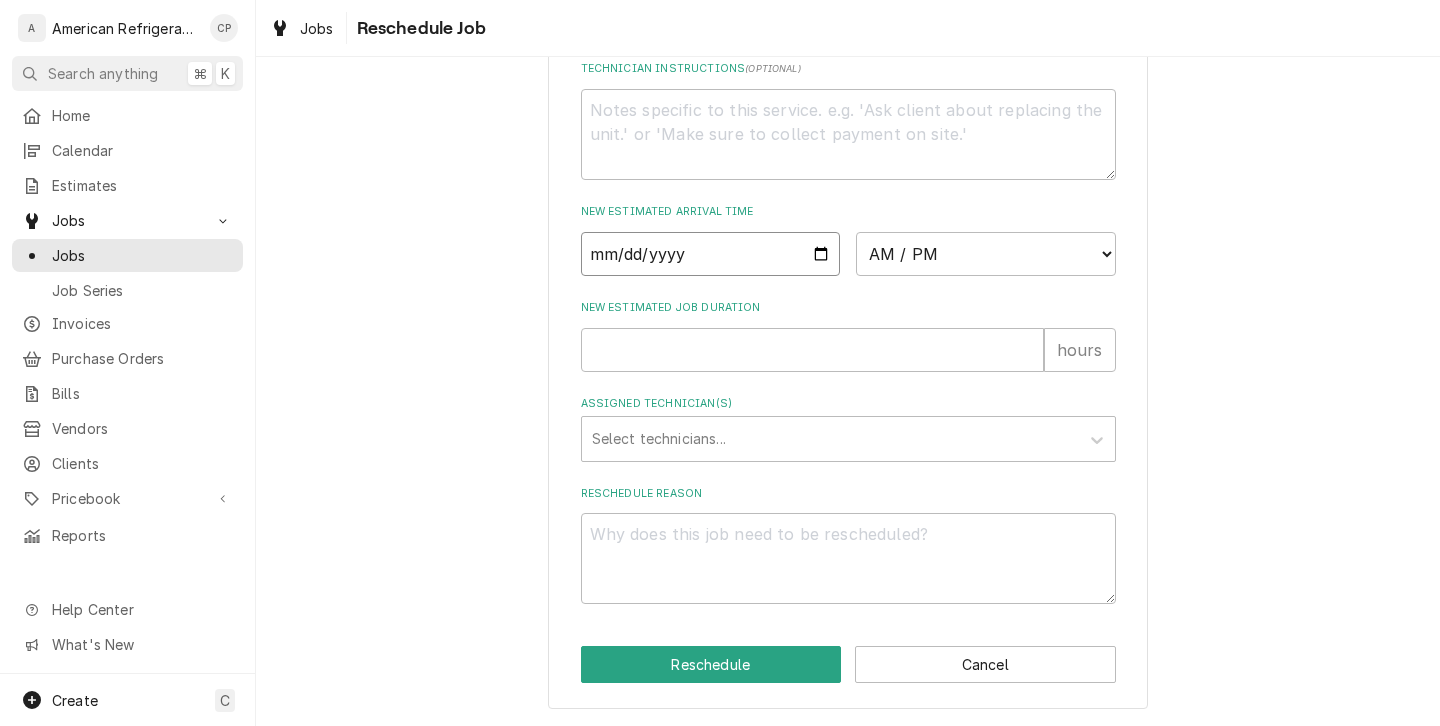 click at bounding box center (711, 254) 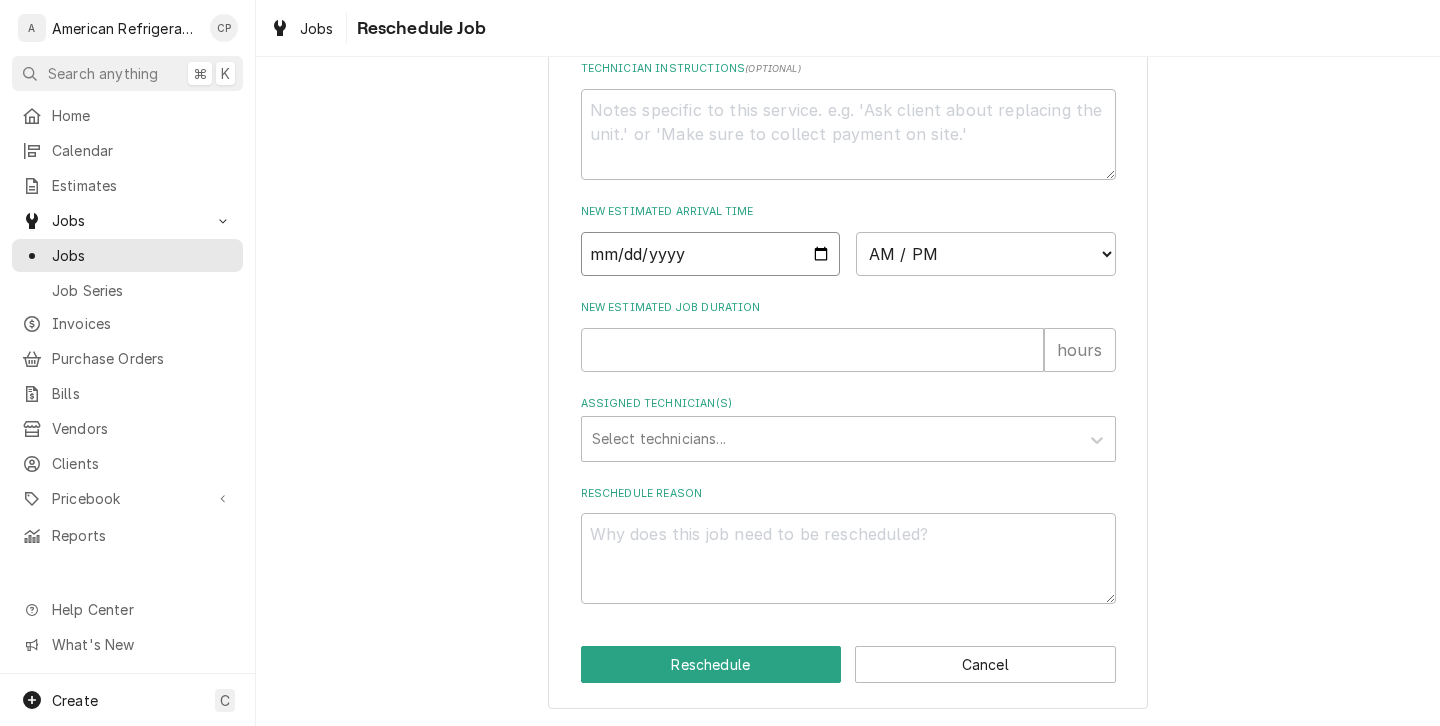 type on "x" 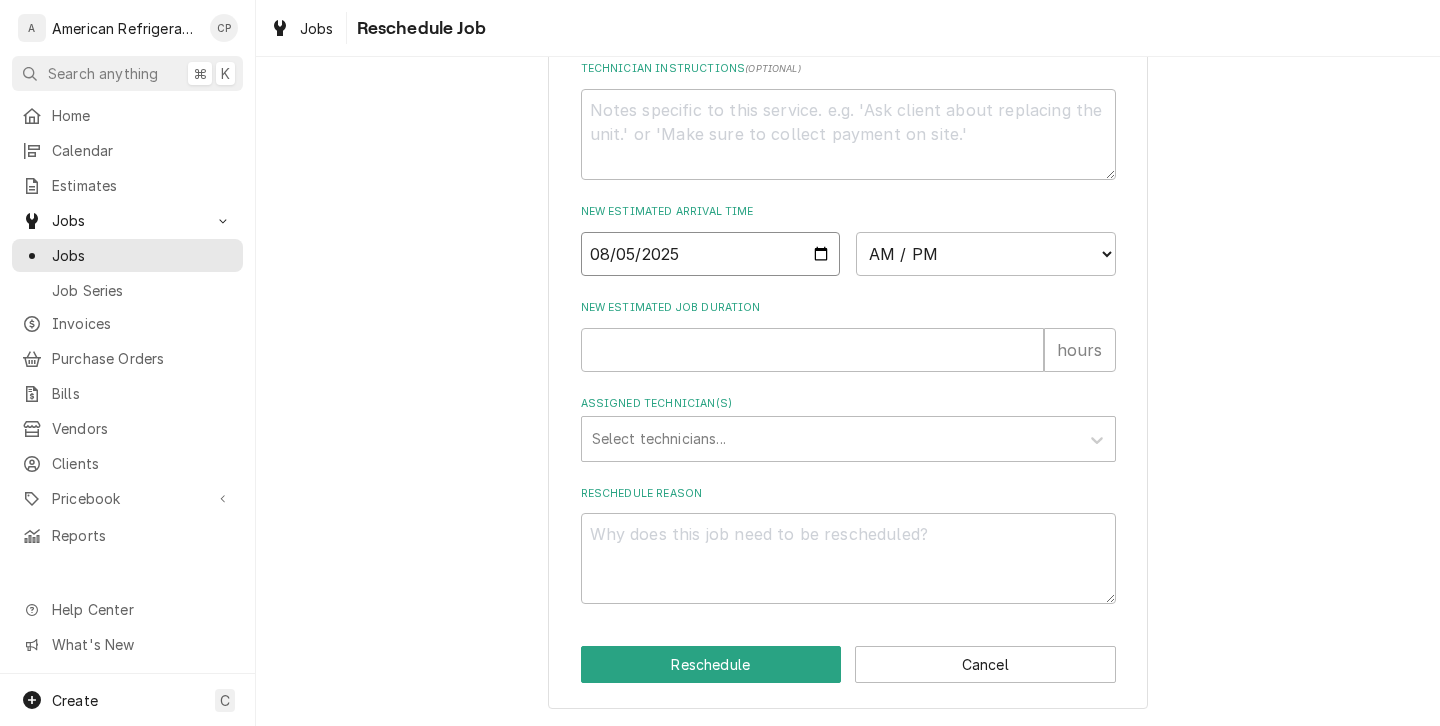 type on "2025-08-05" 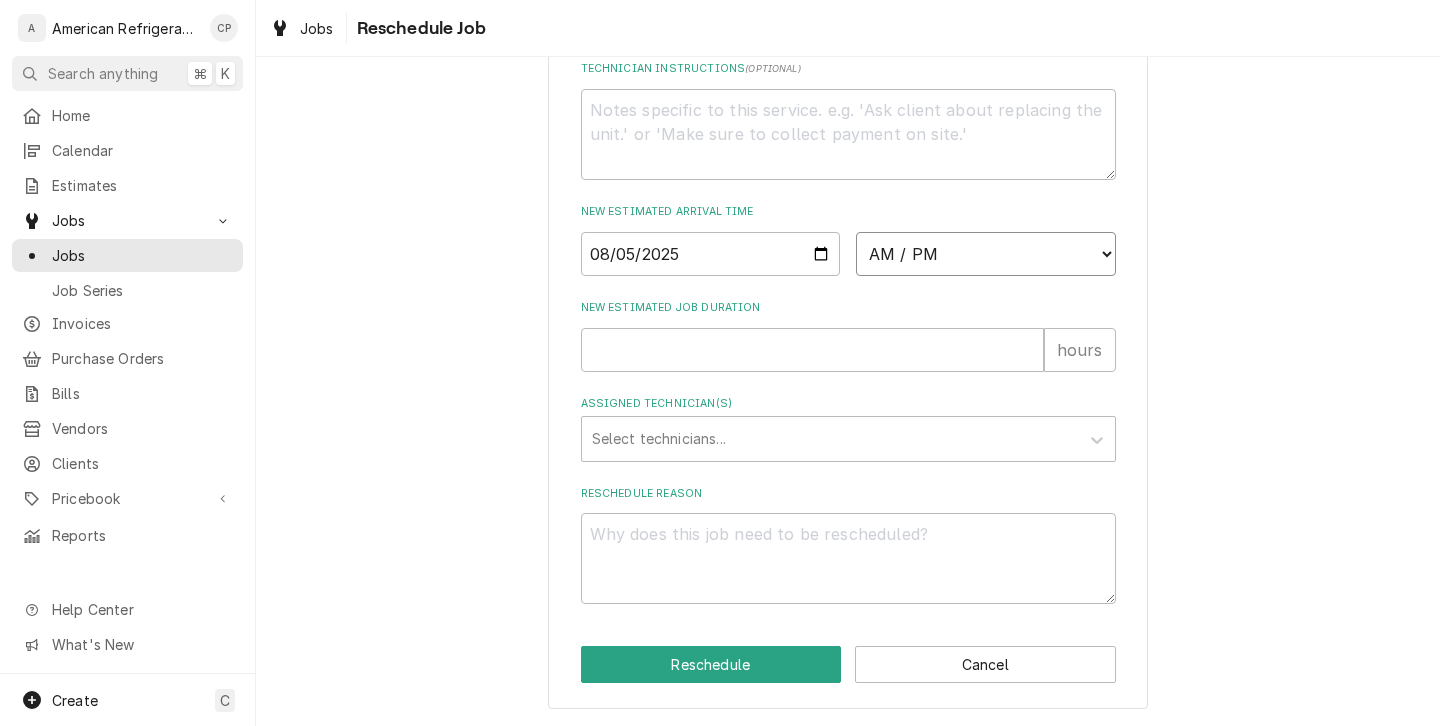 click on "AM / PM 6:00 AM 6:15 AM 6:30 AM 6:45 AM 7:00 AM 7:15 AM 7:30 AM 7:45 AM 8:00 AM 8:15 AM 8:30 AM 8:45 AM 9:00 AM 9:15 AM 9:30 AM 9:45 AM 10:00 AM 10:15 AM 10:30 AM 10:45 AM 11:00 AM 11:15 AM 11:30 AM 11:45 AM 12:00 PM 12:15 PM 12:30 PM 12:45 PM 1:00 PM 1:15 PM 1:30 PM 1:45 PM 2:00 PM 2:15 PM 2:30 PM 2:45 PM 3:00 PM 3:15 PM 3:30 PM 3:45 PM 4:00 PM 4:15 PM 4:30 PM 4:45 PM 5:00 PM 5:15 PM 5:30 PM 5:45 PM 6:00 PM 6:15 PM 6:30 PM 6:45 PM 7:00 PM 7:15 PM 7:30 PM 7:45 PM 8:00 PM 8:15 PM 8:30 PM 8:45 PM 9:00 PM 9:15 PM 9:30 PM 9:45 PM 10:00 PM 10:15 PM 10:30 PM 10:45 PM 11:00 PM 11:15 PM 11:30 PM 11:45 PM 12:00 AM 12:15 AM 12:30 AM 12:45 AM 1:00 AM 1:15 AM 1:30 AM 1:45 AM 2:00 AM 2:15 AM 2:30 AM 2:45 AM 3:00 AM 3:15 AM 3:30 AM 3:45 AM 4:00 AM 4:15 AM 4:30 AM 4:45 AM 5:00 AM 5:15 AM 5:30 AM 5:45 AM" at bounding box center [986, 254] 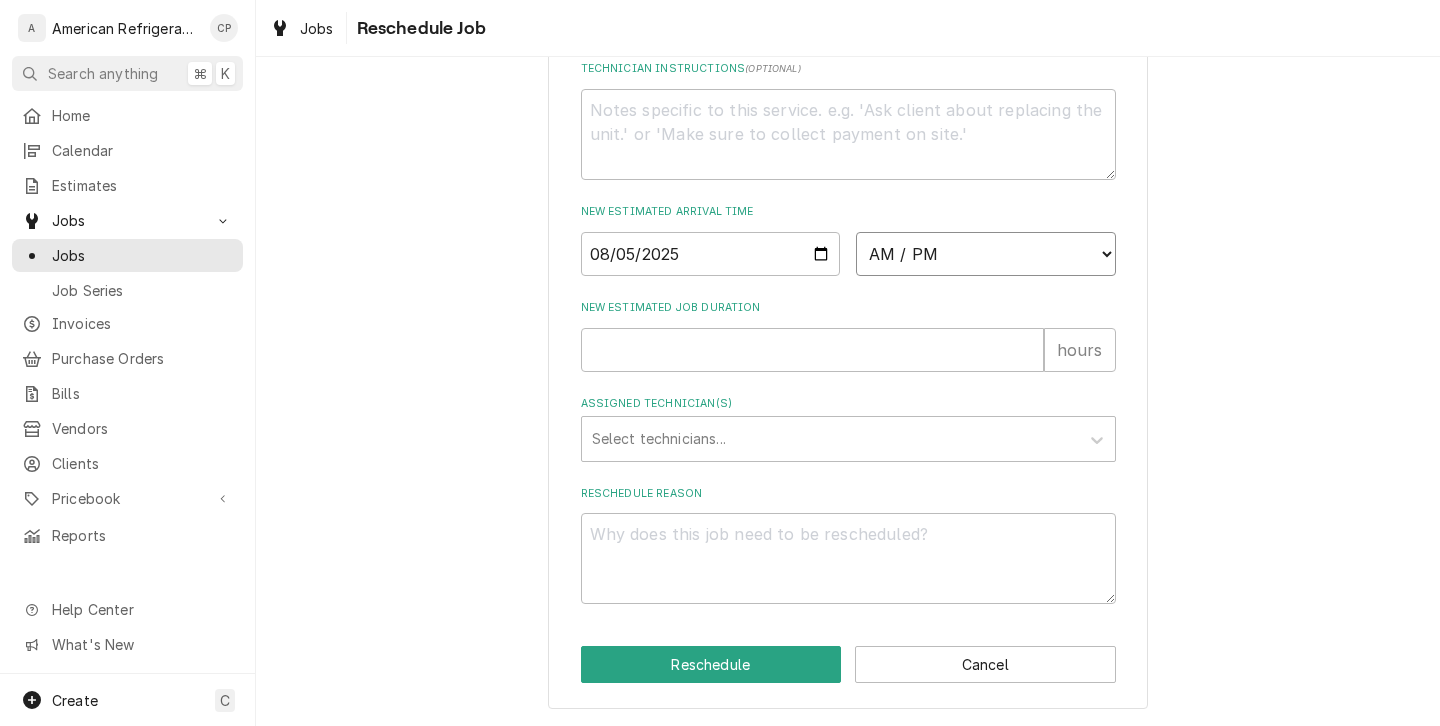 select on "15:00:00" 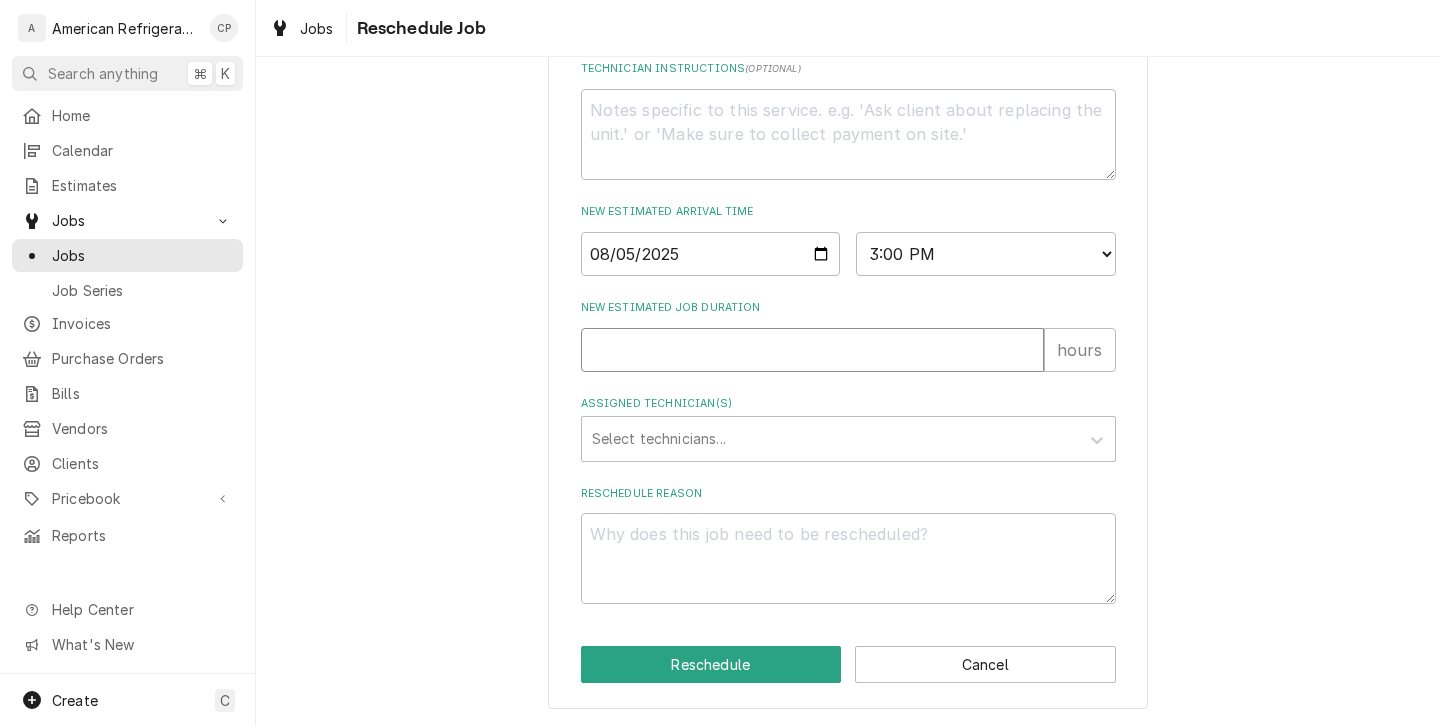 click on "New Estimated Job Duration" at bounding box center [812, 350] 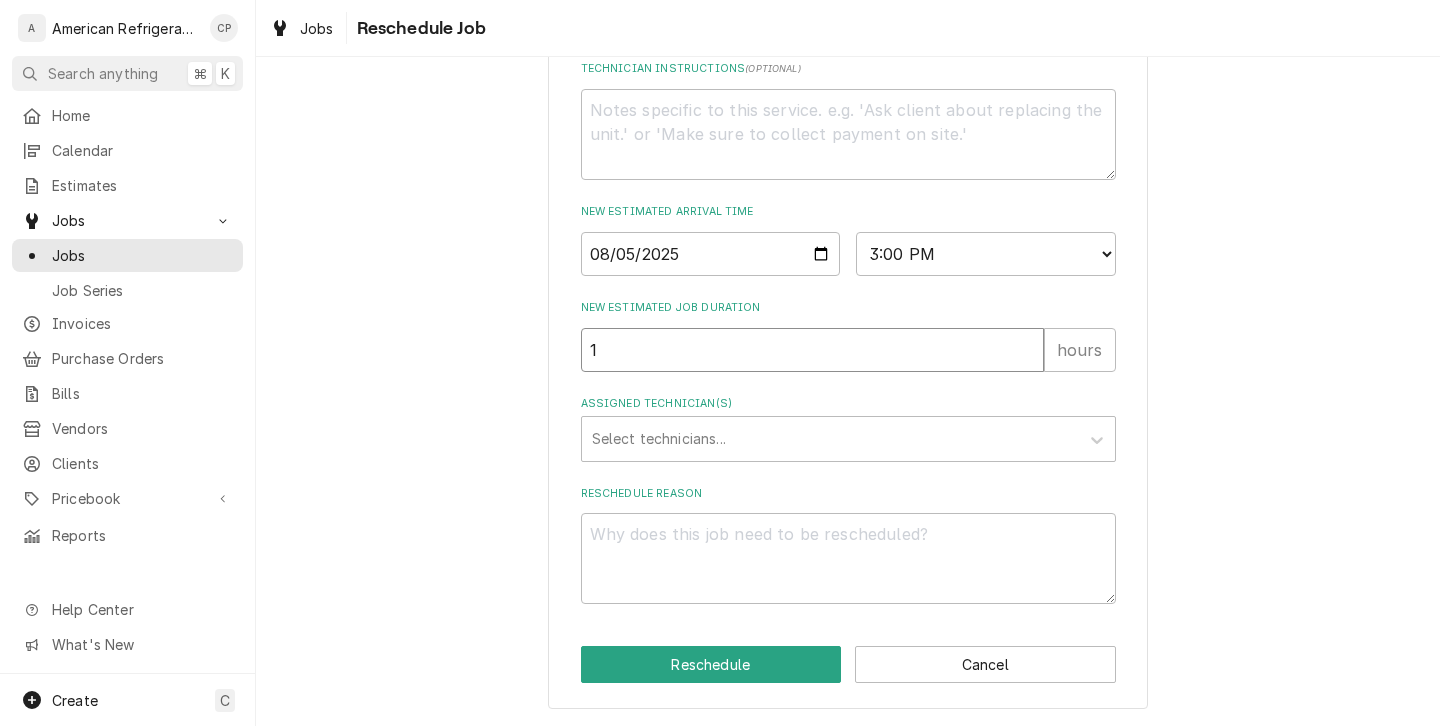 type on "1" 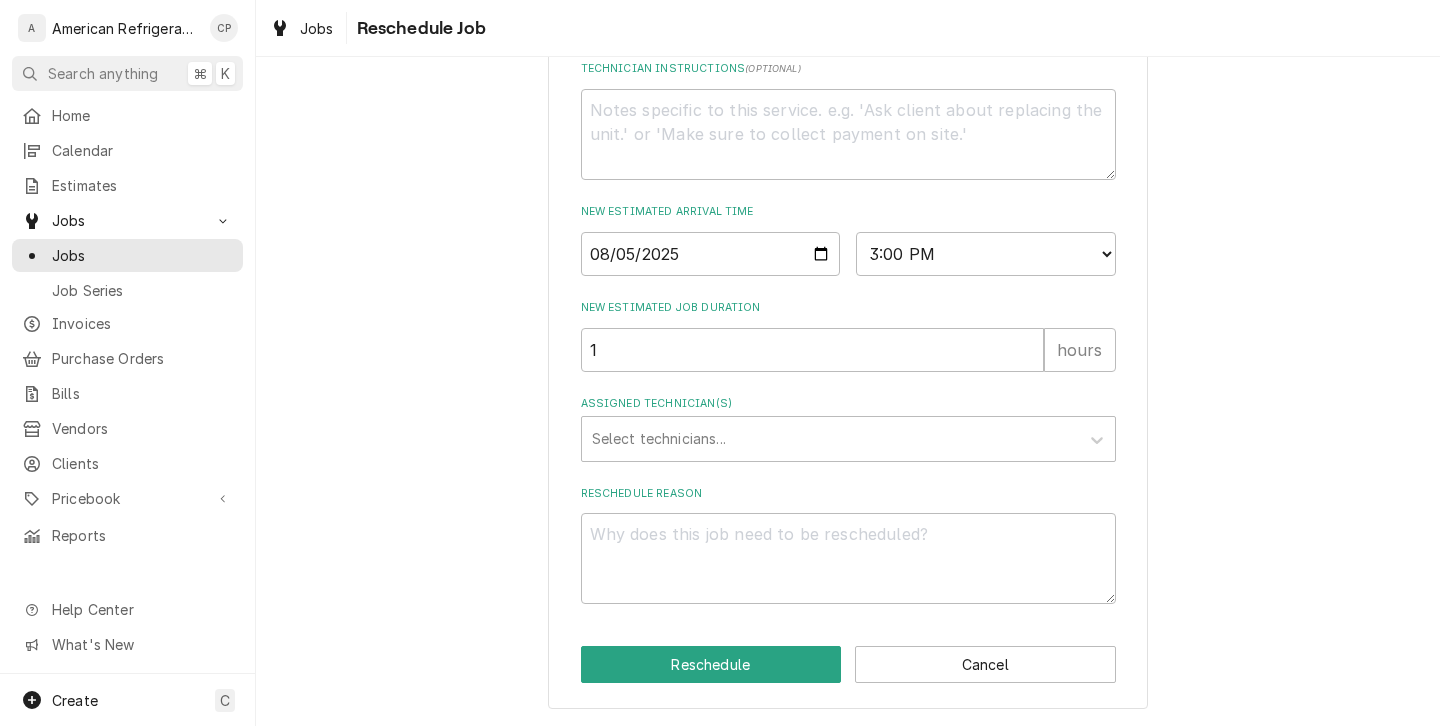 click on "Please provide some additional details to reschedule this job. Roopairs Job ID JOB-2738 Service Type Regular Time Service Job Type Service Service Location 2510 Main St NE
Los Lunas, NM 87031 Estimated Arrival Time Thu, Jul 31st, 2025 - 5:00 PM Estimated Job Duration 2h Total Time Logged 2h 13min Reason For Call Preventive maintenance - rooftop only. Technician Instructions  ( optional ) New Estimated Arrival Time 2025-08-05 AM / PM 6:00 AM 6:15 AM 6:30 AM 6:45 AM 7:00 AM 7:15 AM 7:30 AM 7:45 AM 8:00 AM 8:15 AM 8:30 AM 8:45 AM 9:00 AM 9:15 AM 9:30 AM 9:45 AM 10:00 AM 10:15 AM 10:30 AM 10:45 AM 11:00 AM 11:15 AM 11:30 AM 11:45 AM 12:00 PM 12:15 PM 12:30 PM 12:45 PM 1:00 PM 1:15 PM 1:30 PM 1:45 PM 2:00 PM 2:15 PM 2:30 PM 2:45 PM 3:00 PM 3:15 PM 3:30 PM 3:45 PM 4:00 PM 4:15 PM 4:30 PM 4:45 PM 5:00 PM 5:15 PM 5:30 PM 5:45 PM 6:00 PM 6:15 PM 6:30 PM 6:45 PM 7:00 PM 7:15 PM 7:30 PM 7:45 PM 8:00 PM 8:15 PM 8:30 PM 8:45 PM 9:00 PM 9:15 PM 9:30 PM 9:45 PM 10:00 PM 10:15 PM 10:30 PM 10:45 PM 11:00 PM 11:15 PM 11:30 PM" at bounding box center (848, -12) 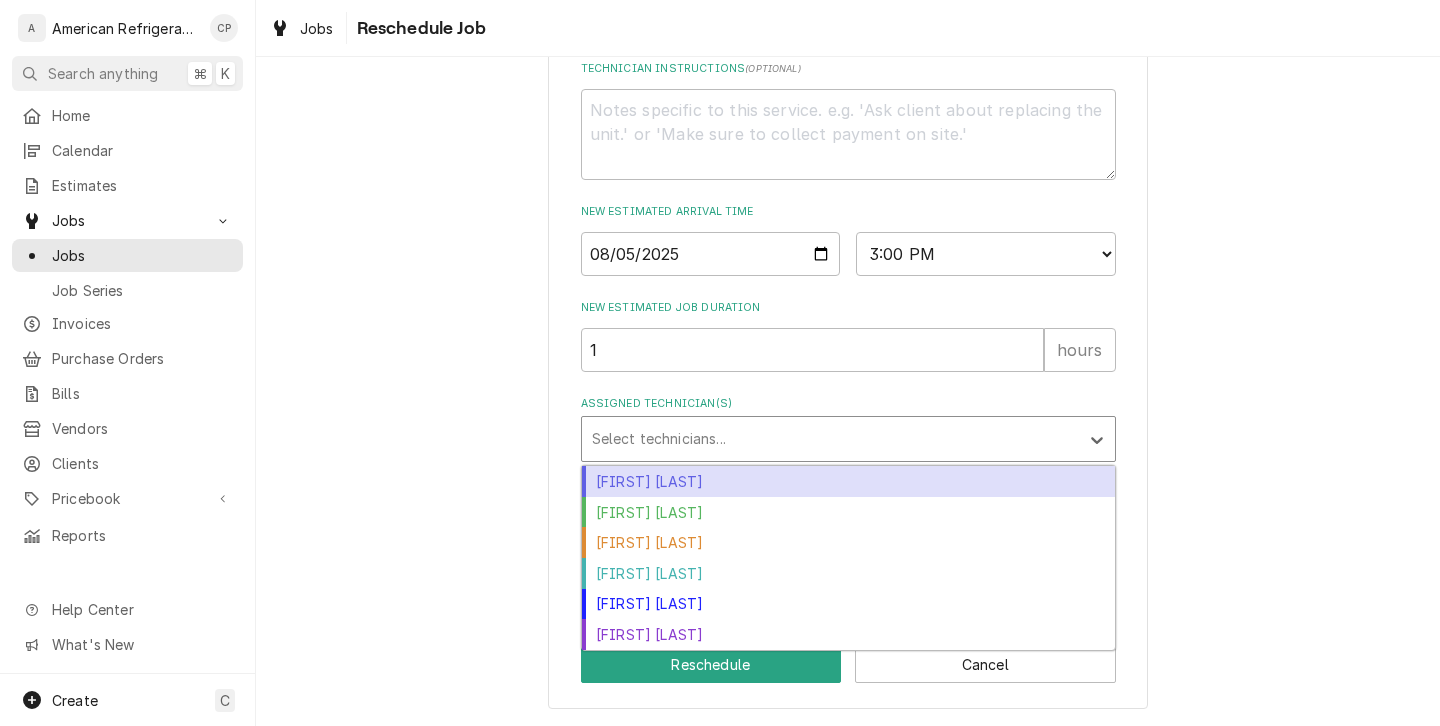 click at bounding box center (830, 439) 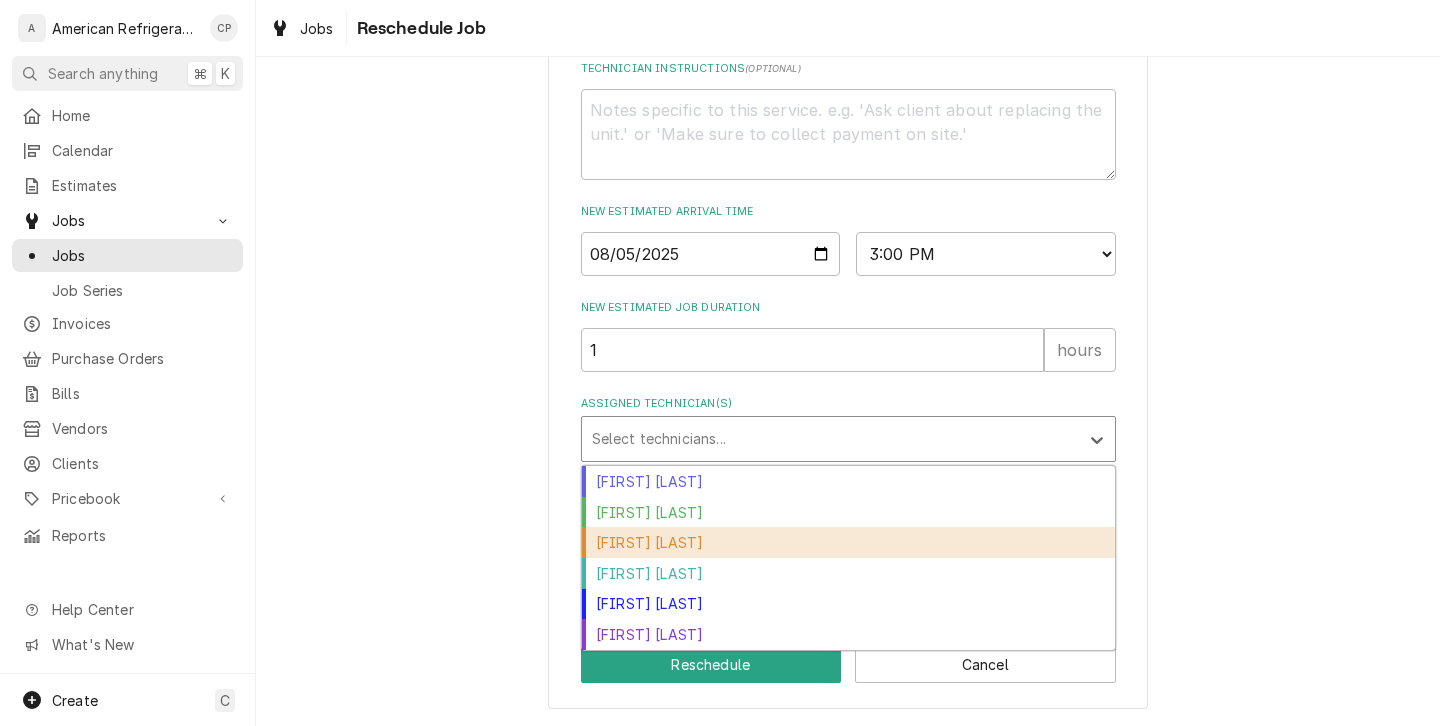 click on "Carlos Garcia" at bounding box center [848, 542] 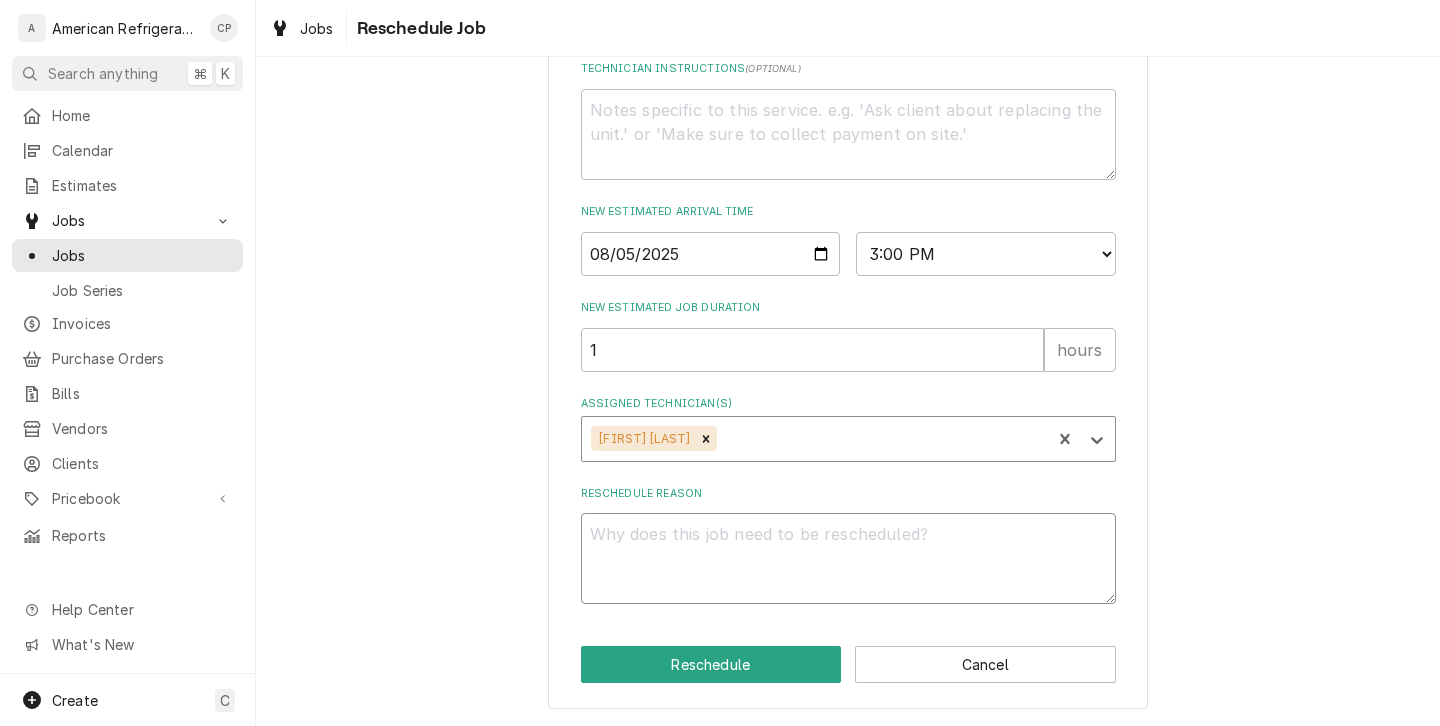 click on "Reschedule Reason" at bounding box center [848, 558] 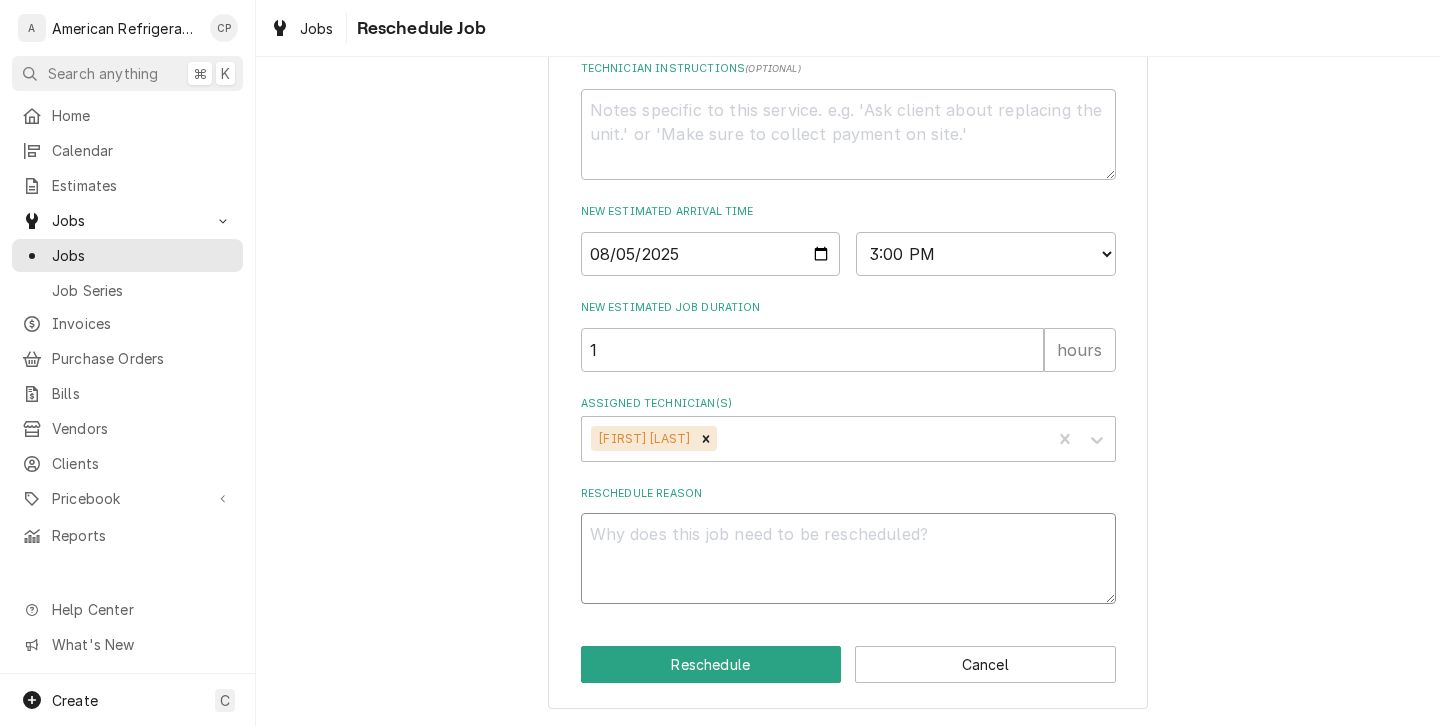 type on "x" 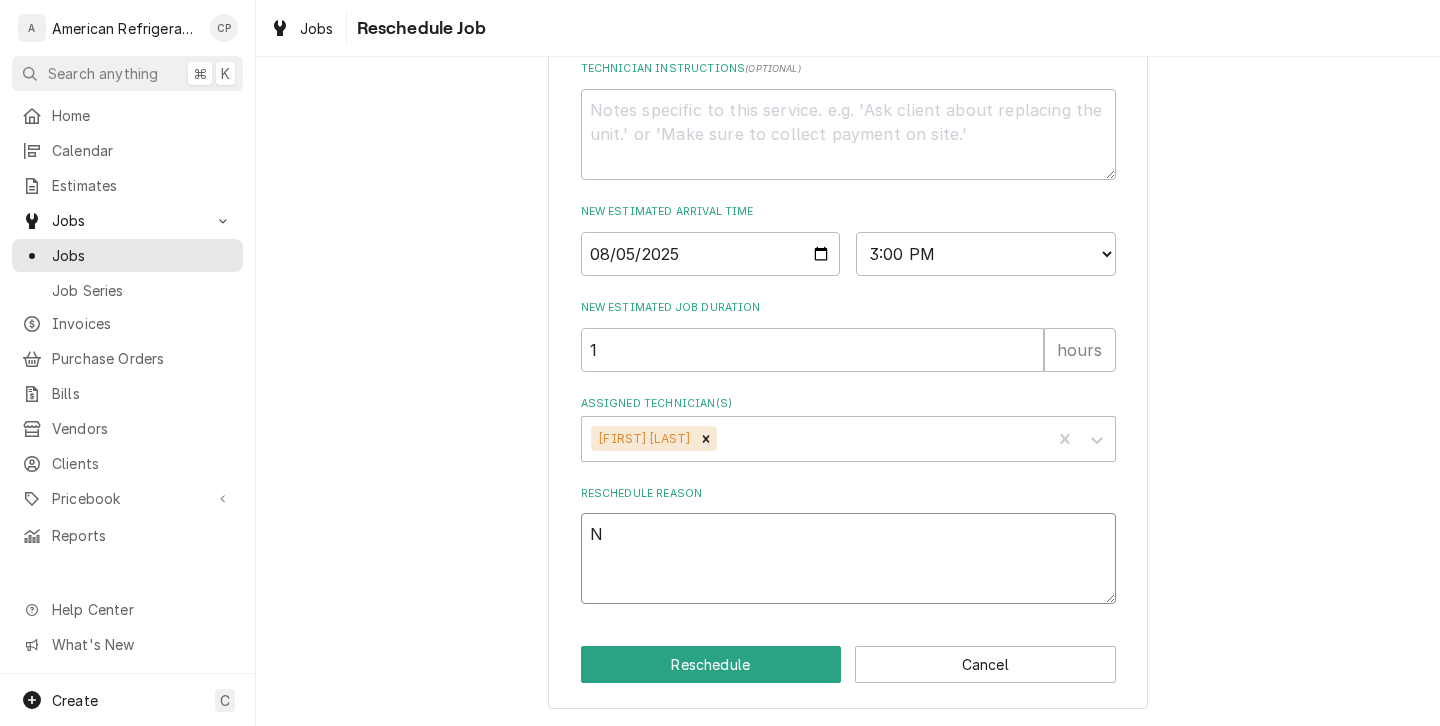type on "x" 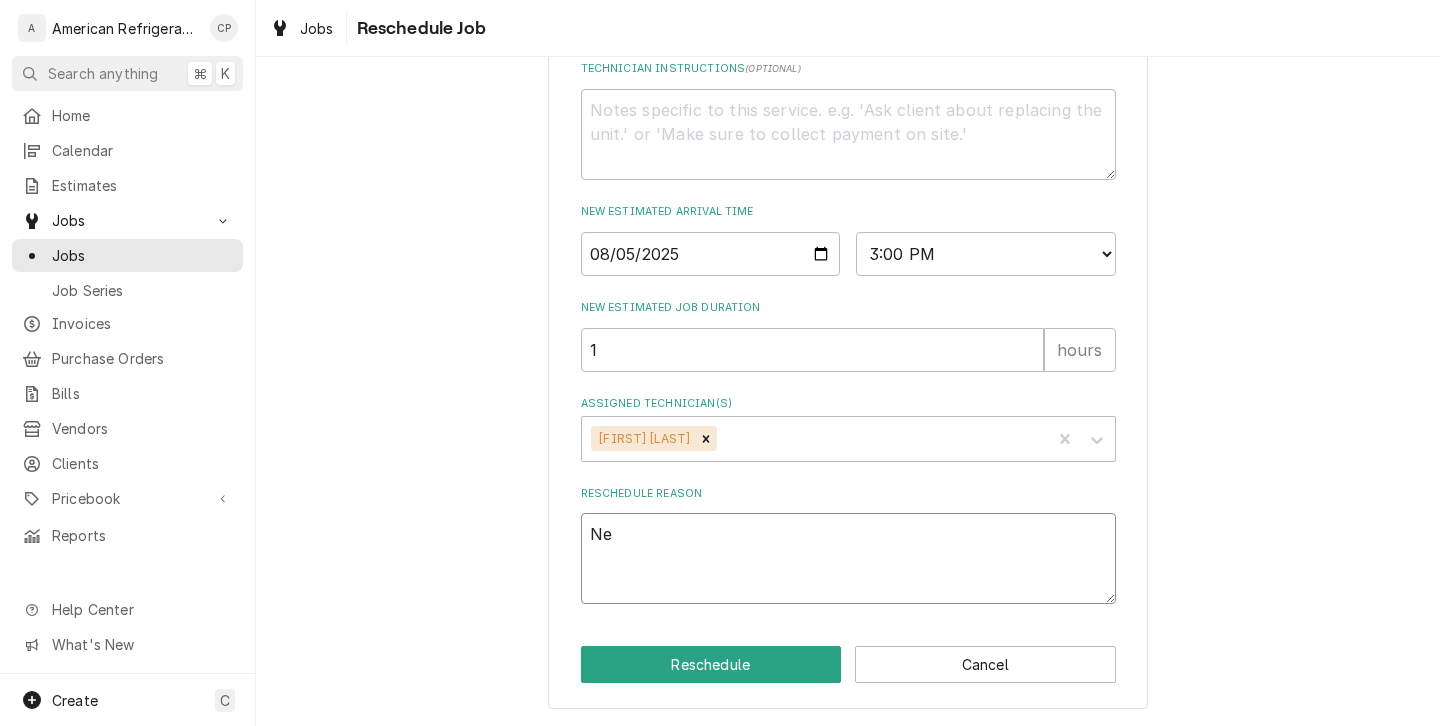 type on "x" 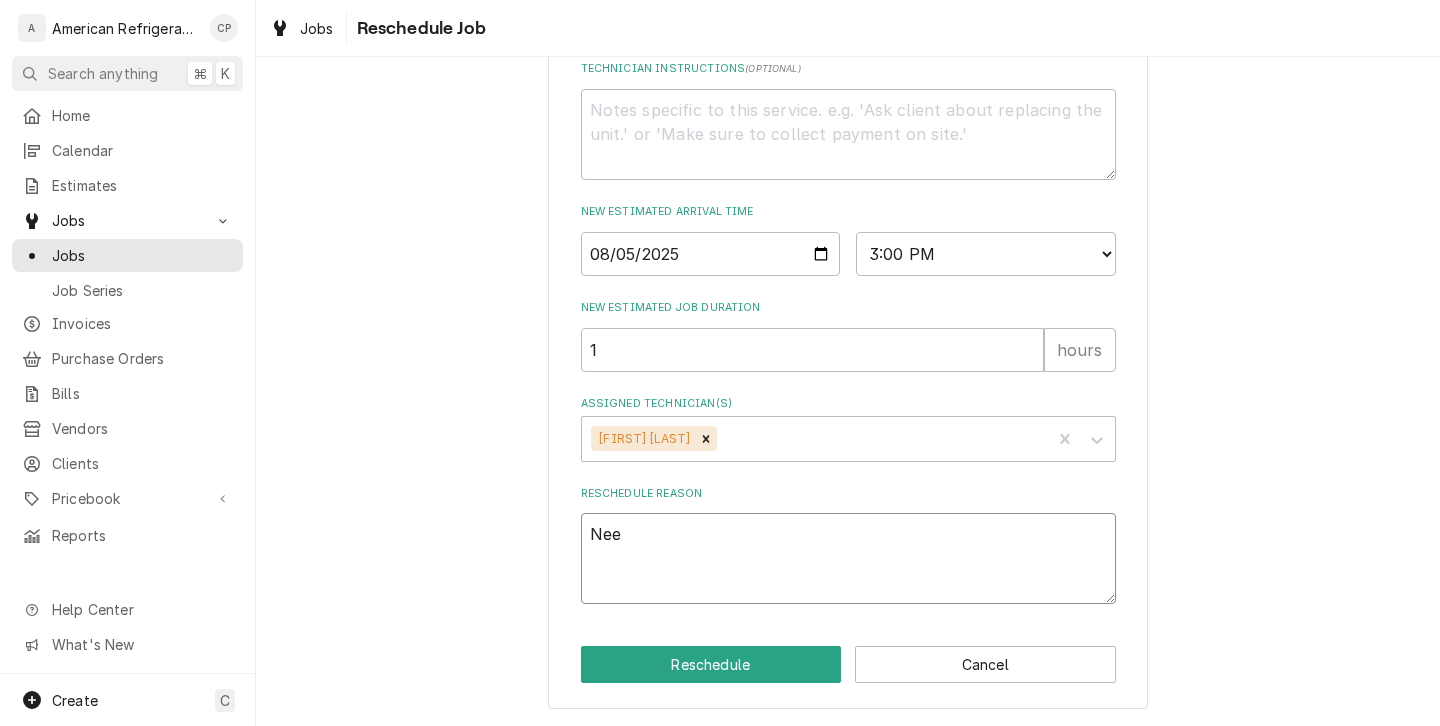type on "x" 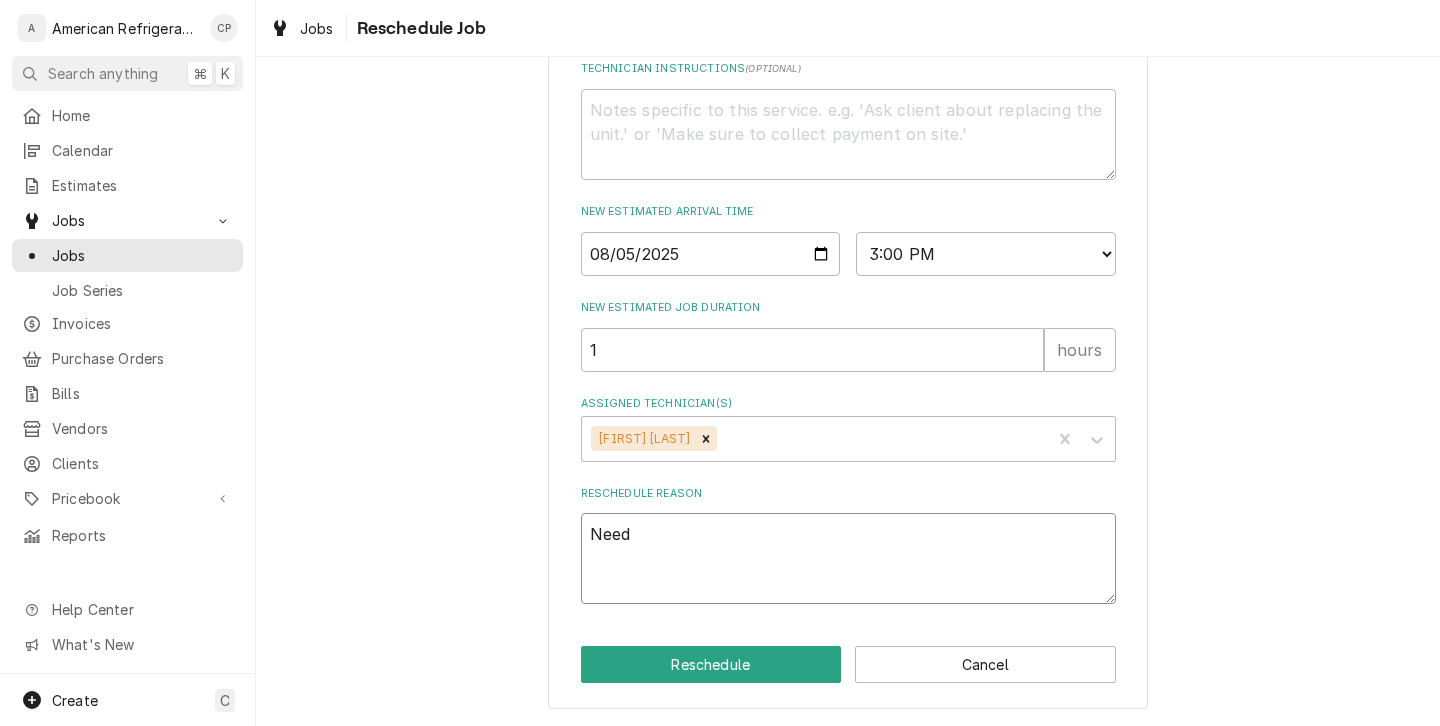 type on "x" 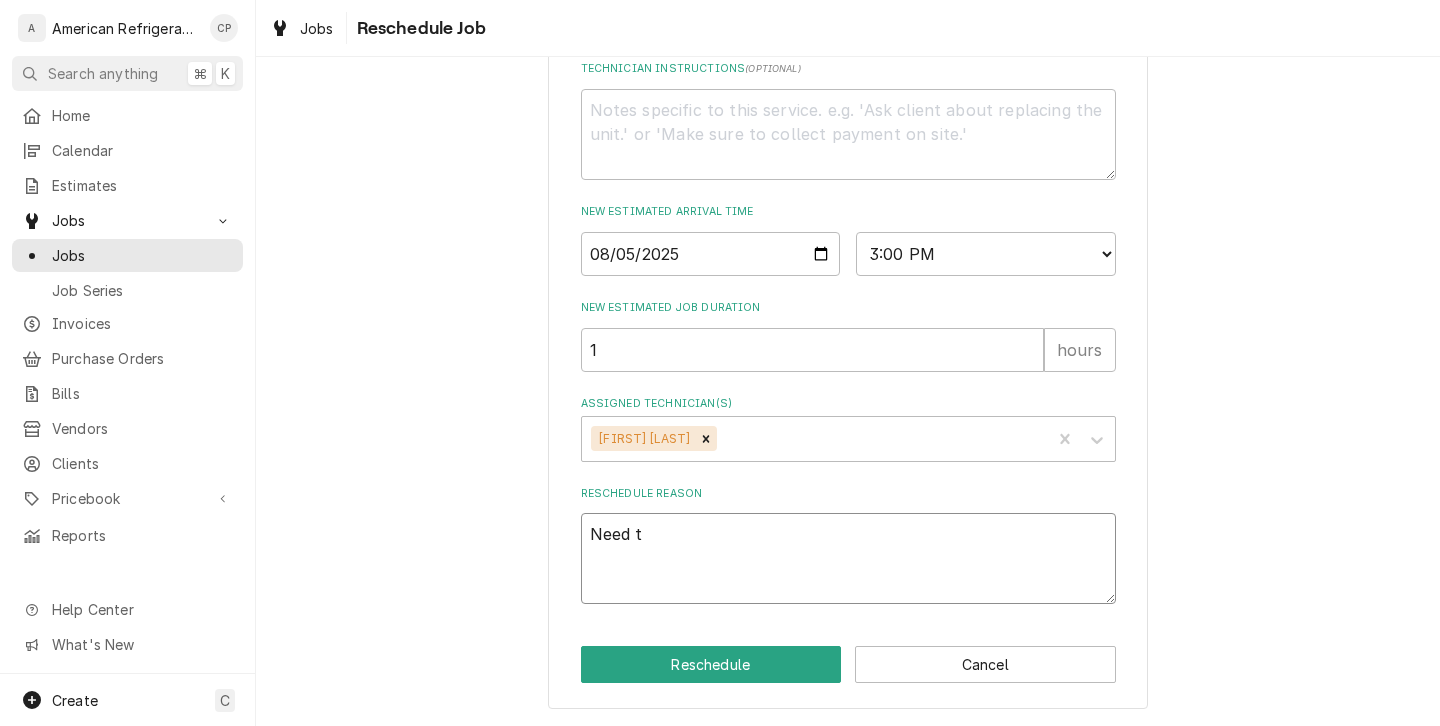 type on "x" 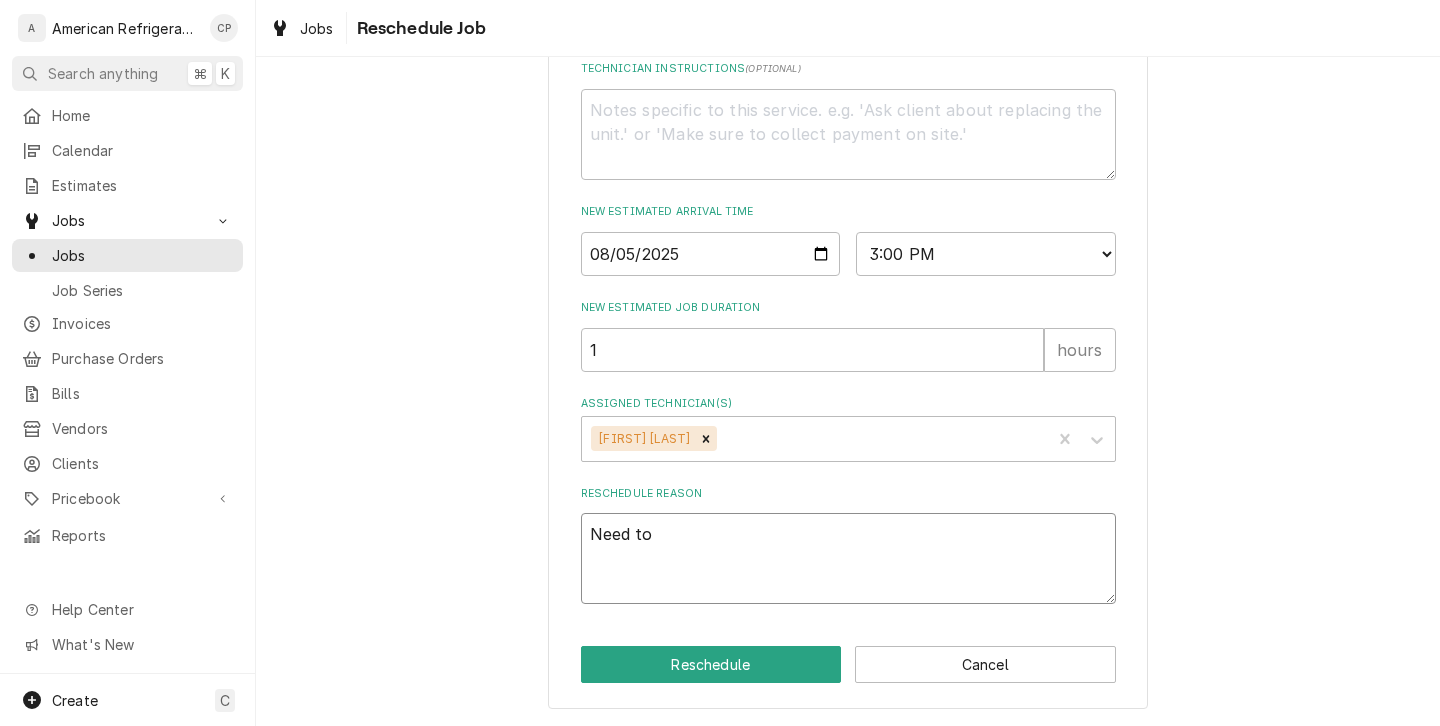 type on "x" 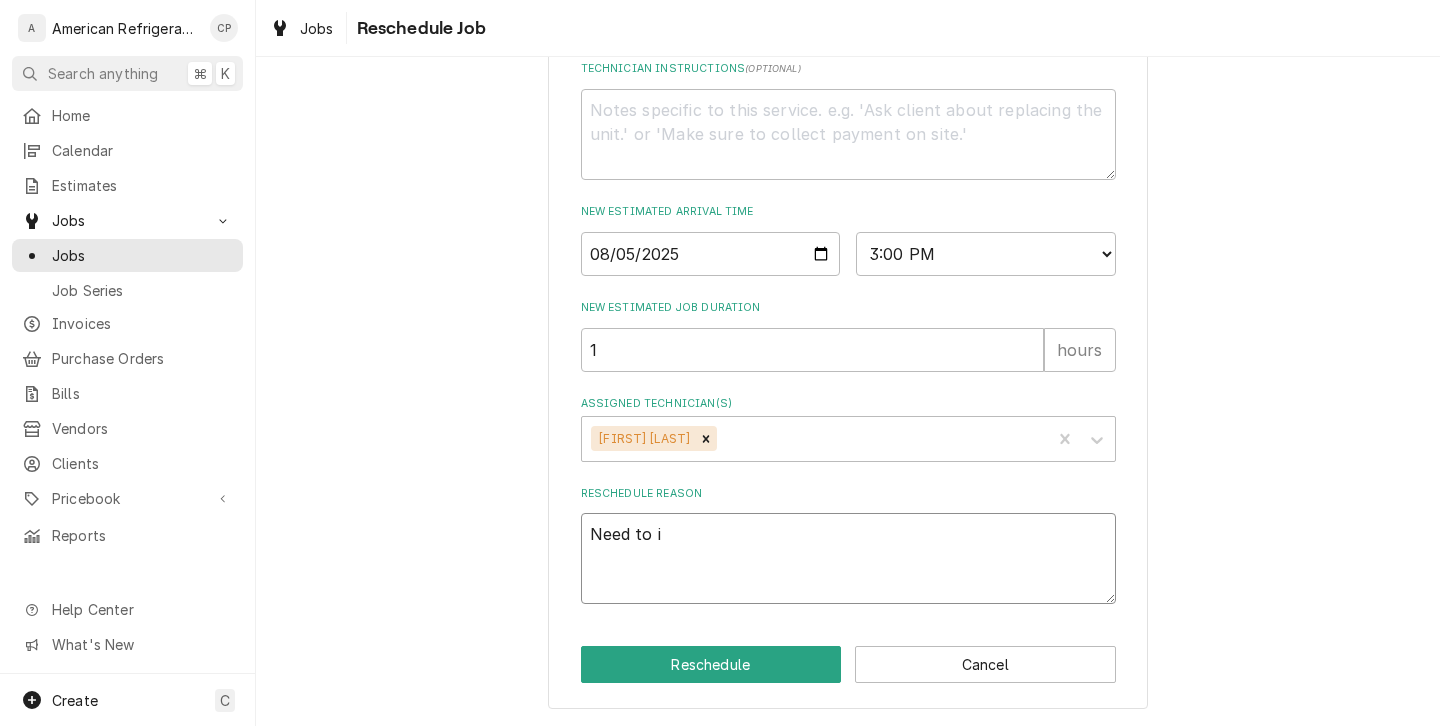 type on "x" 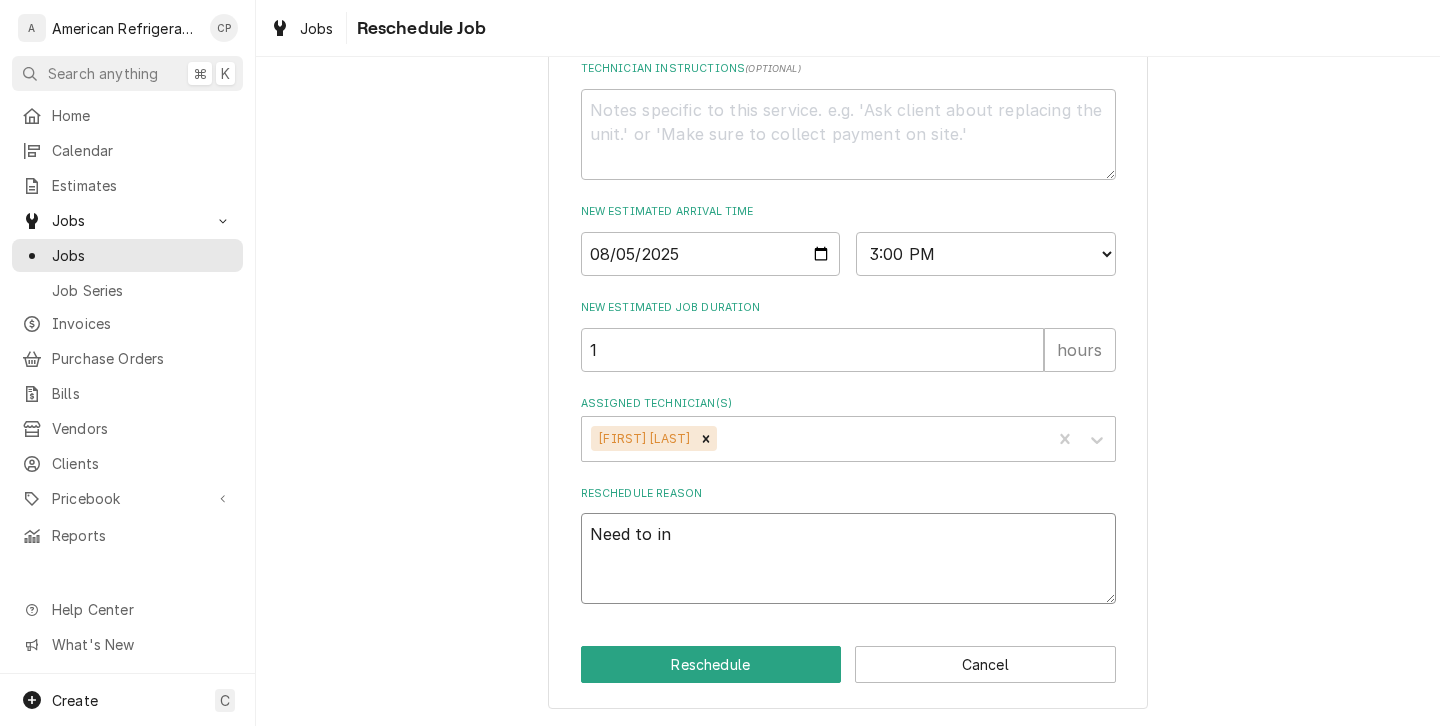 type on "x" 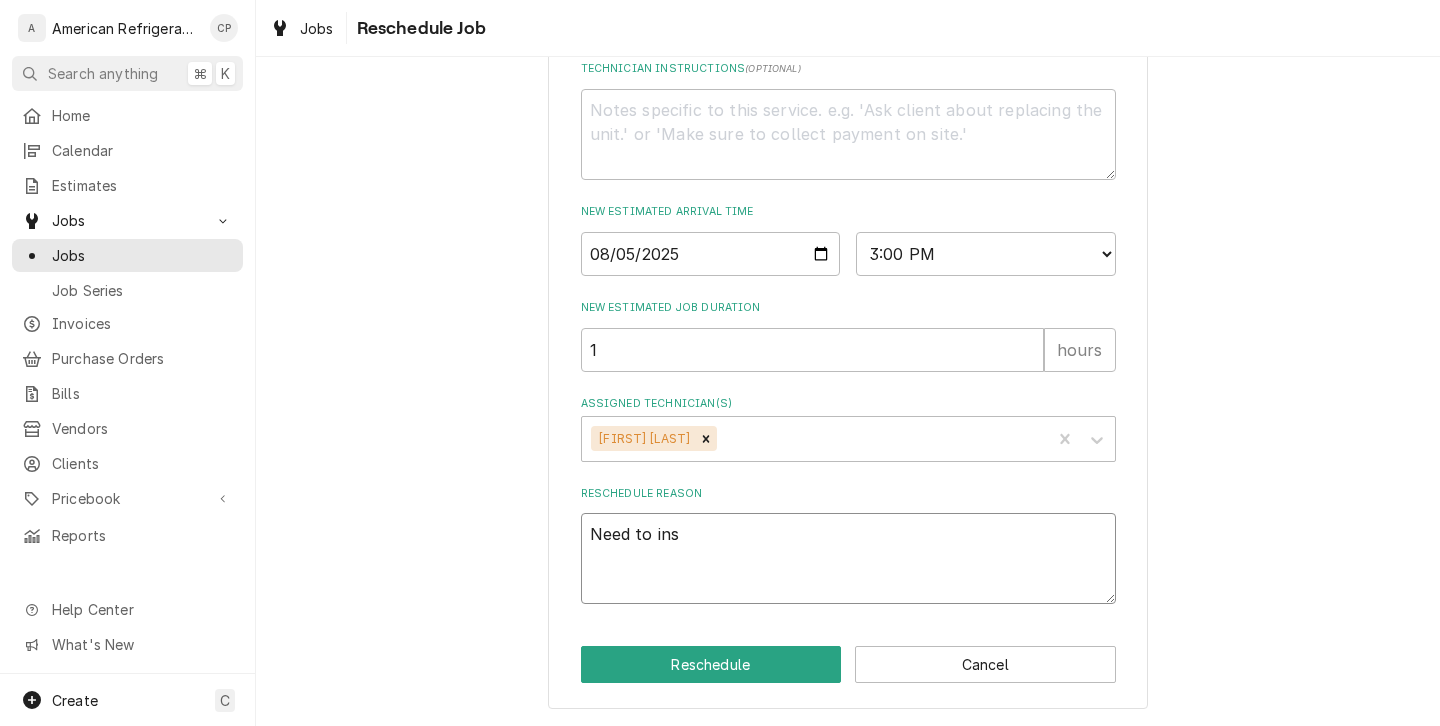 type on "x" 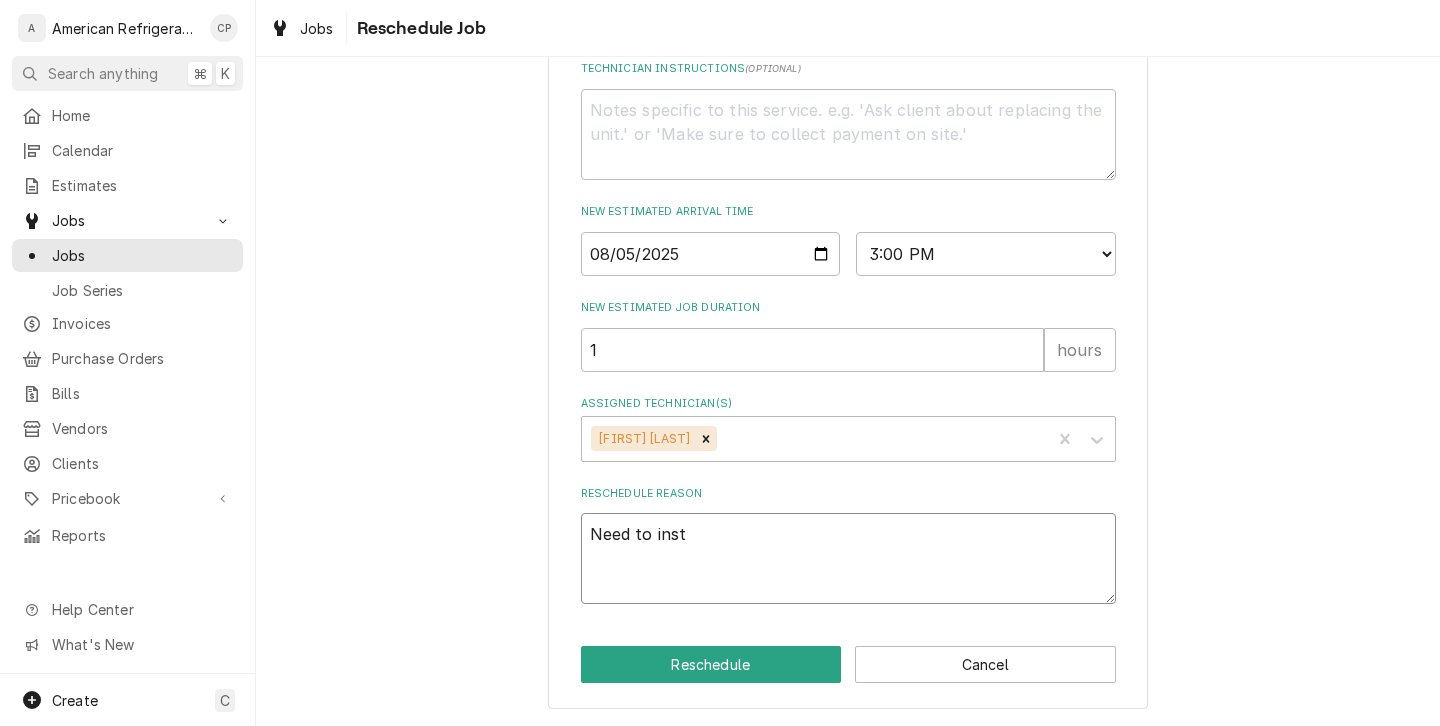 type on "x" 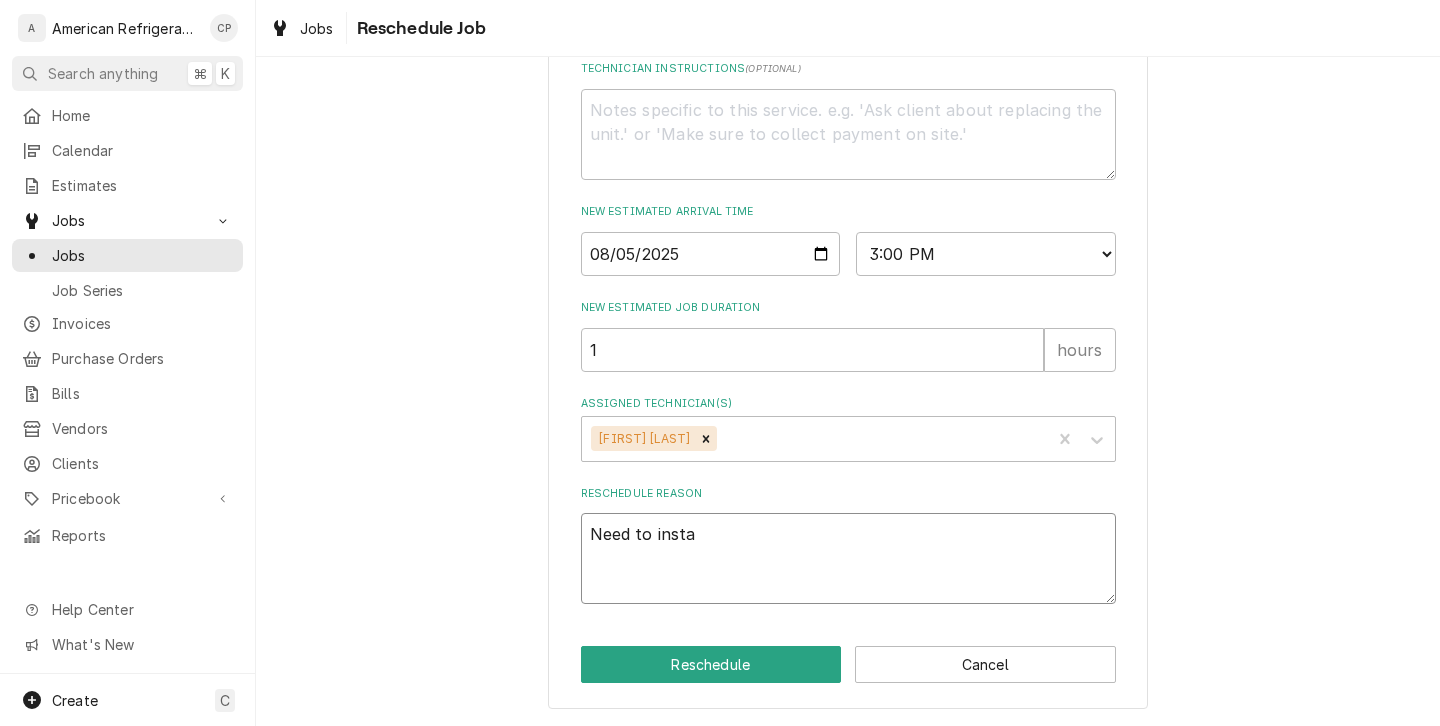 type on "x" 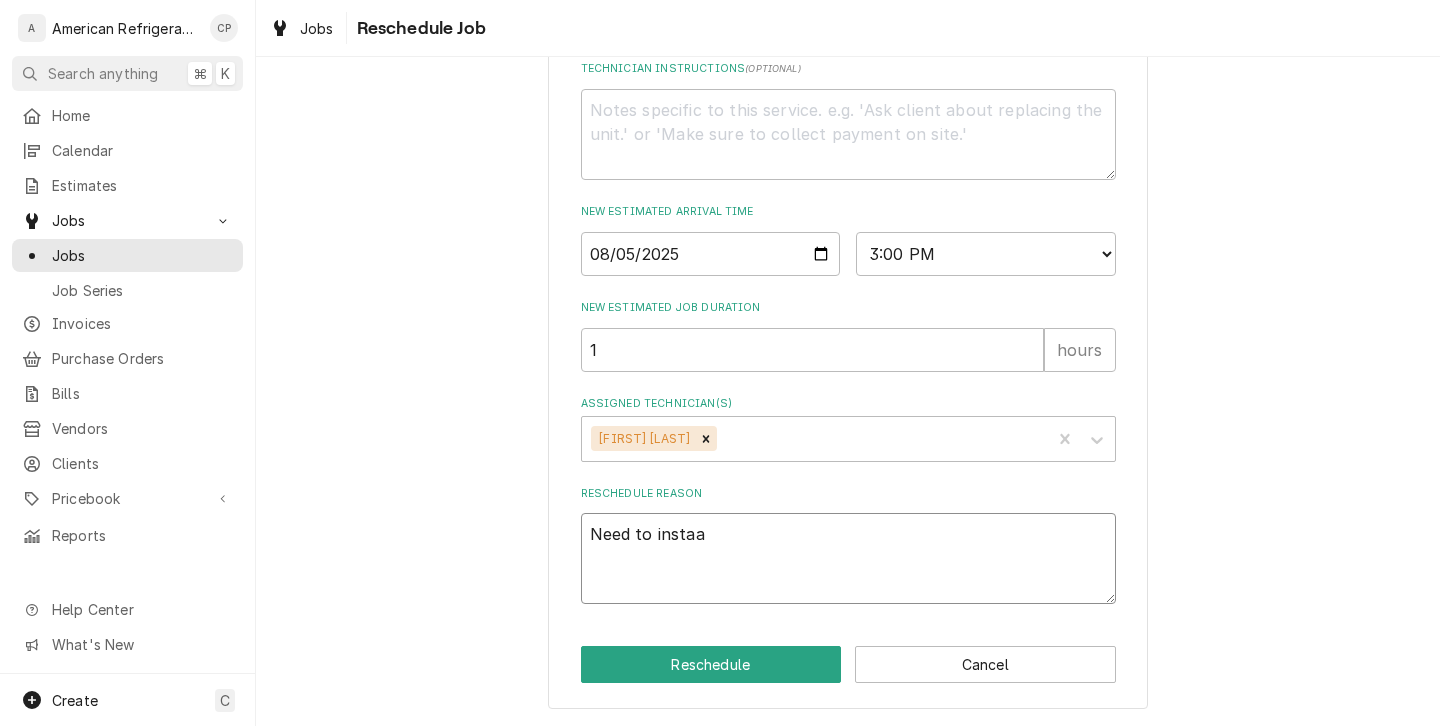 type on "x" 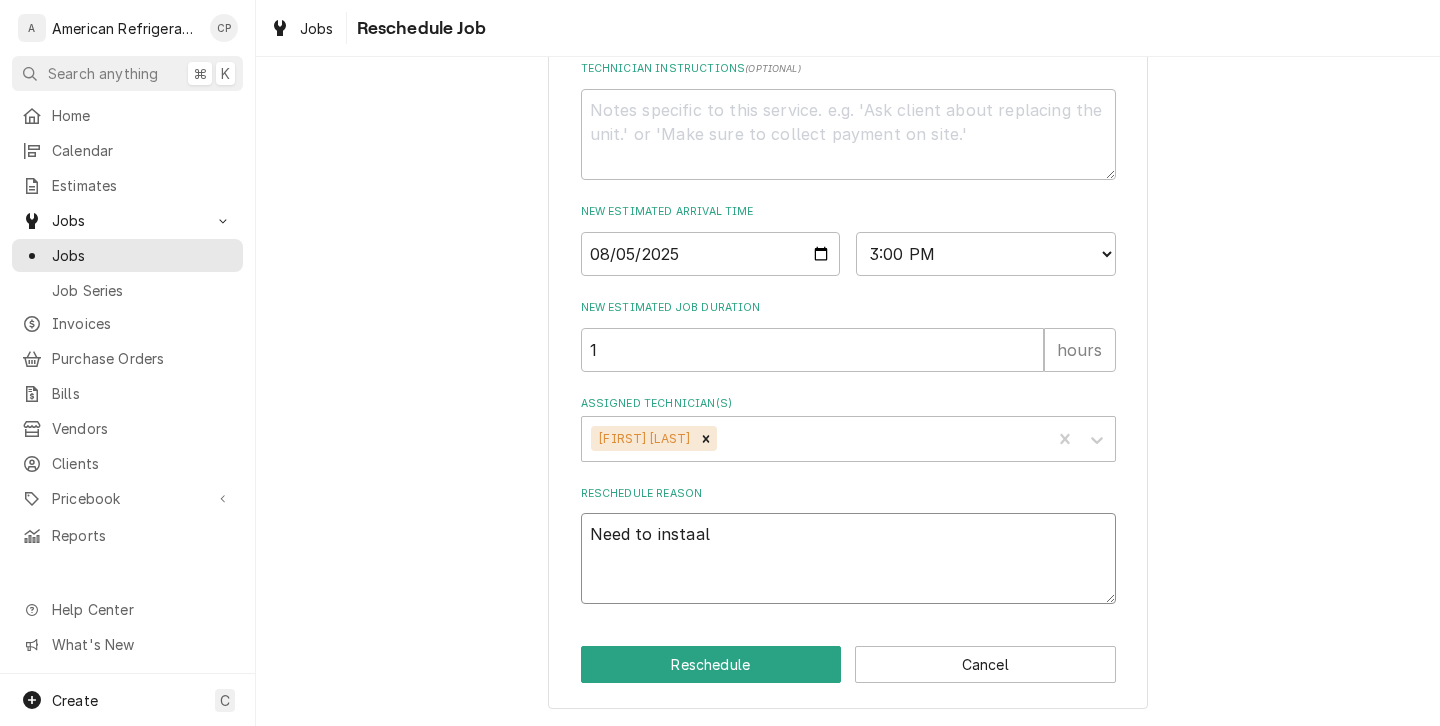 type on "x" 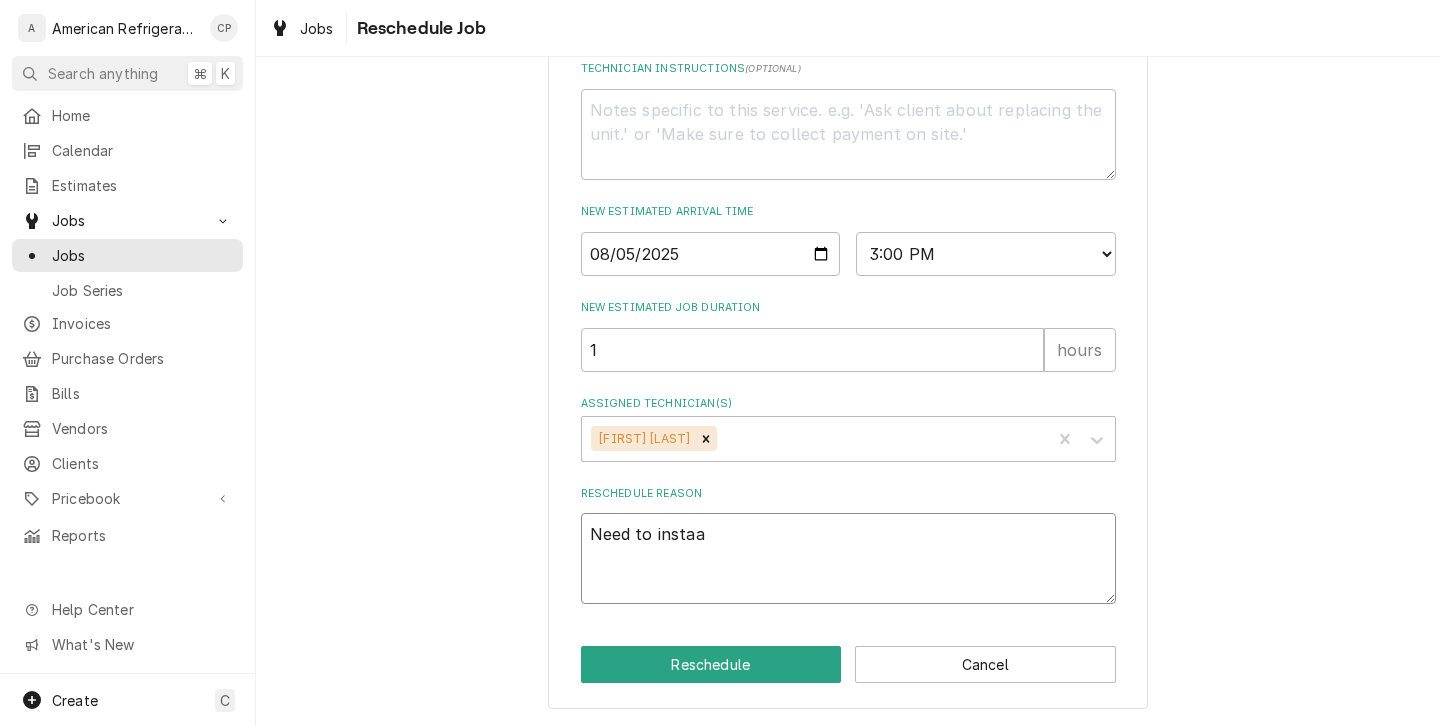 type on "x" 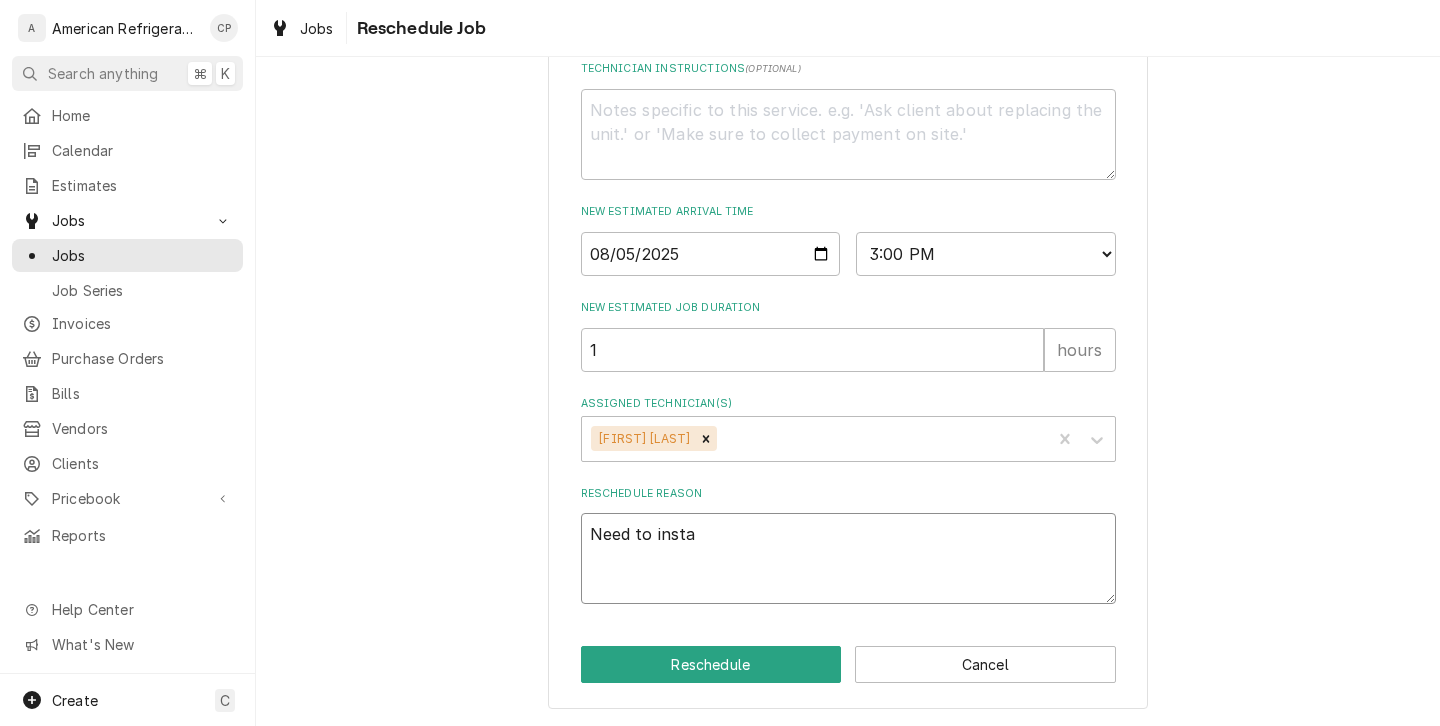 type on "x" 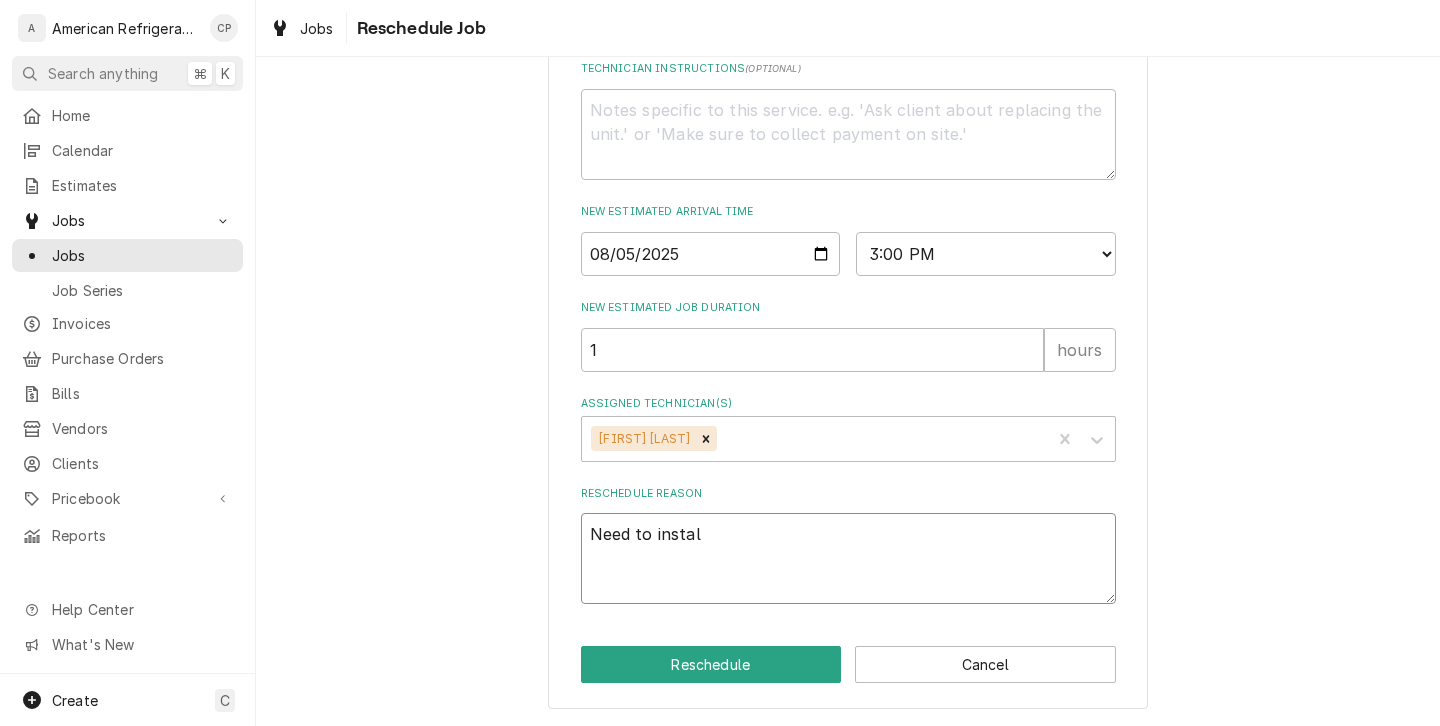 type on "x" 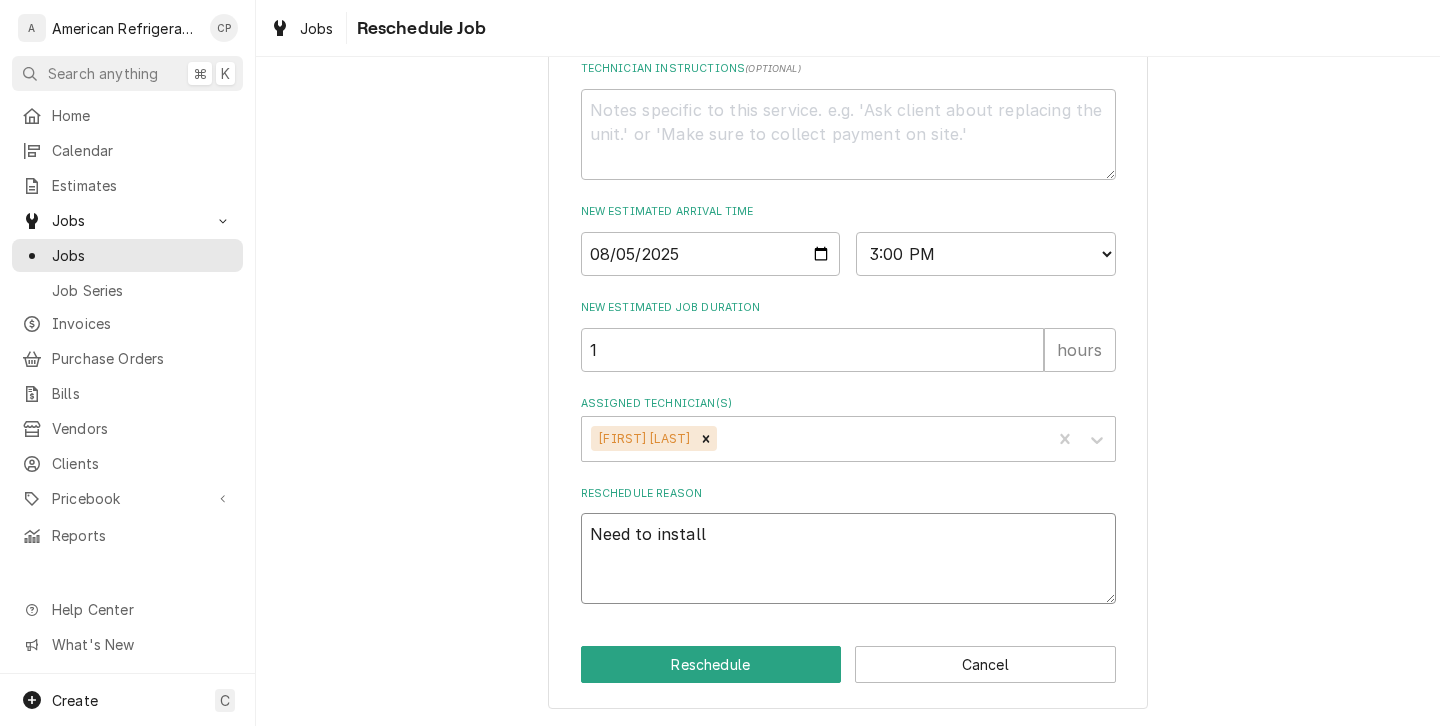 type on "x" 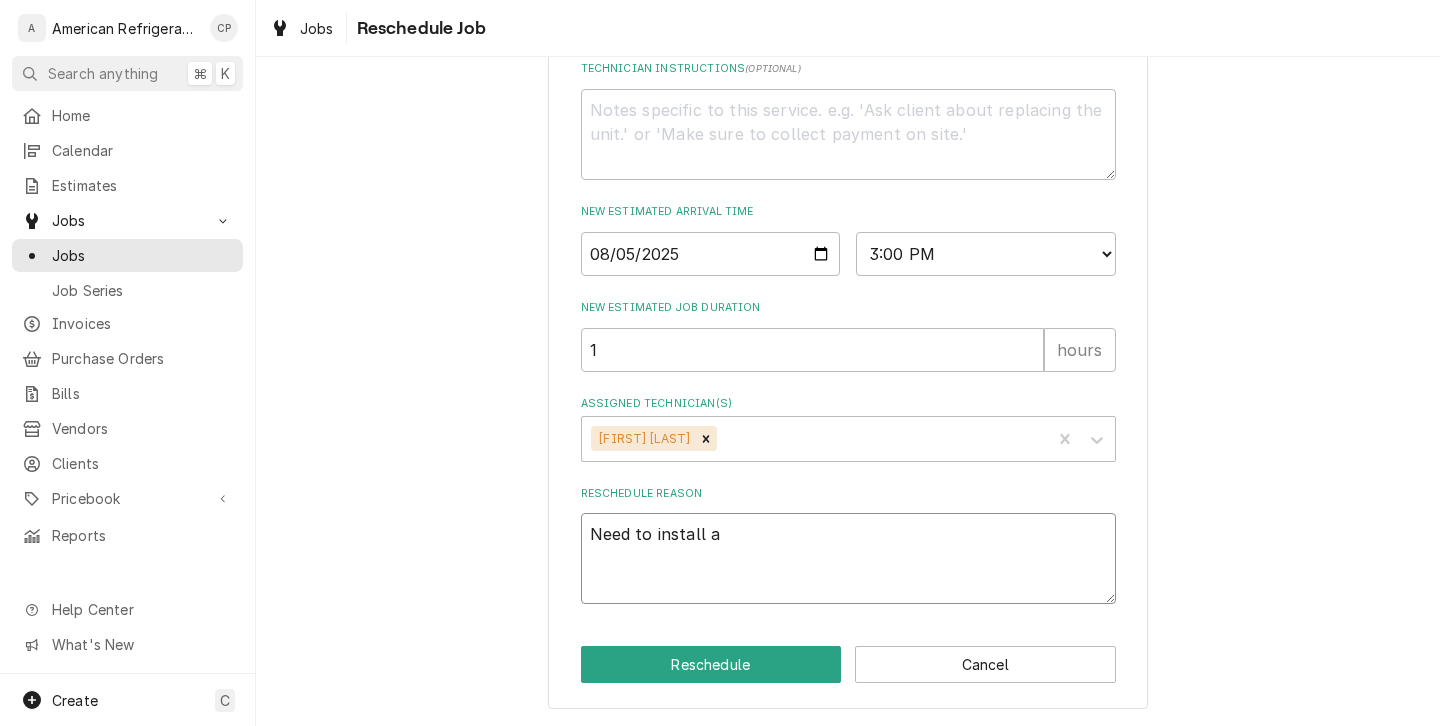 type on "x" 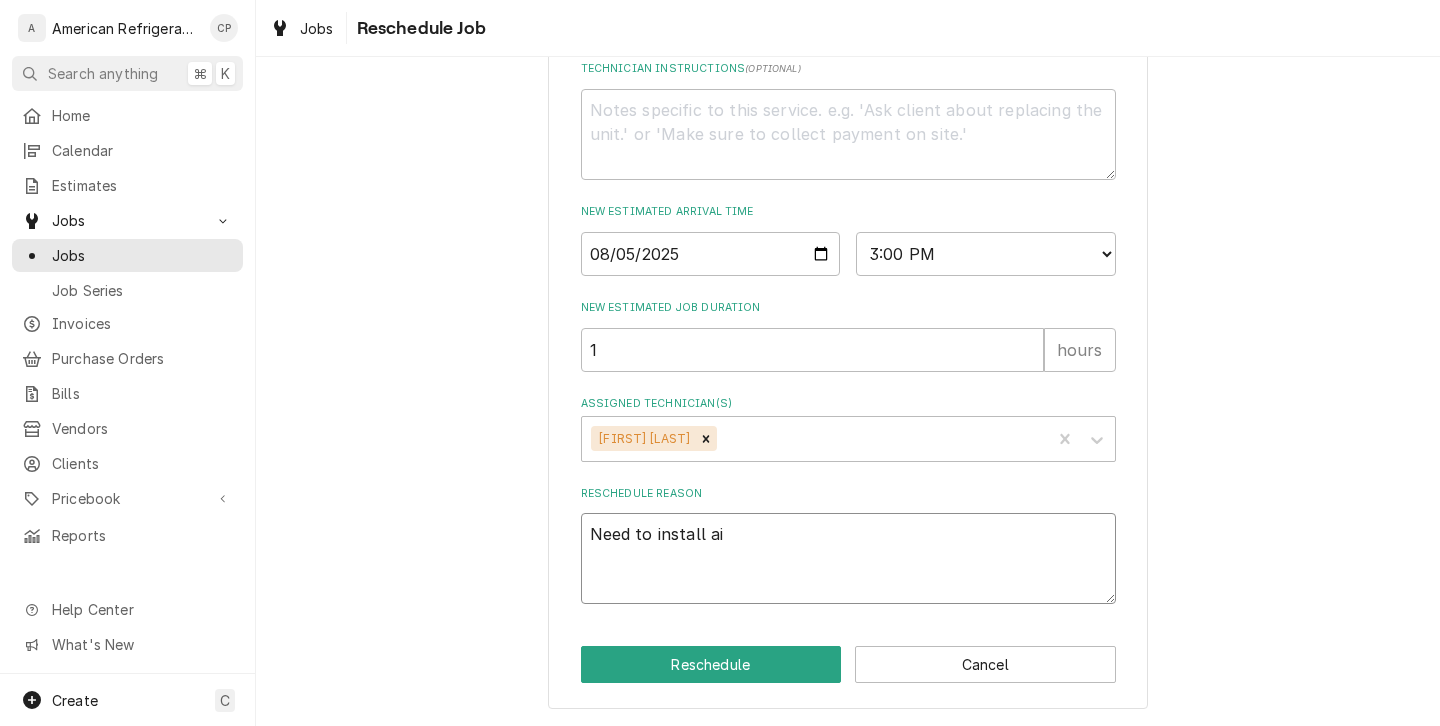 type on "x" 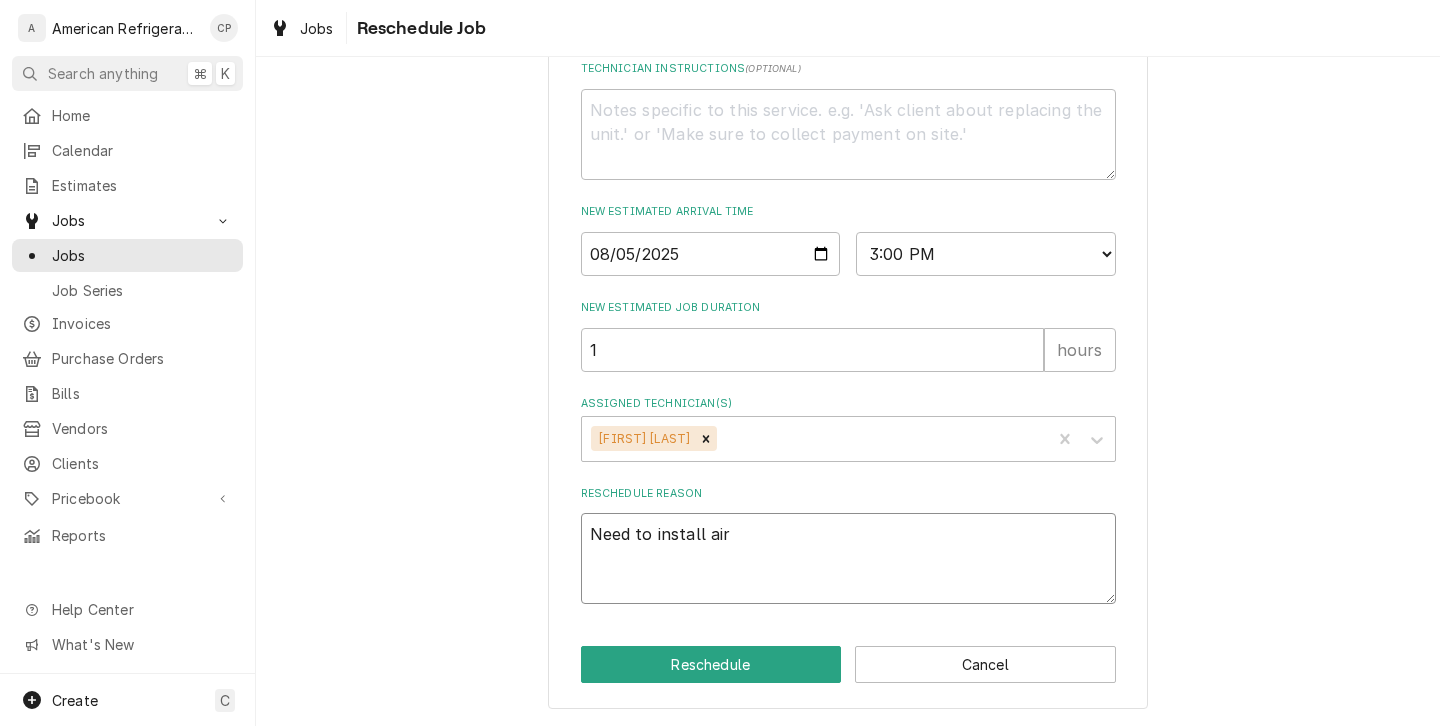 type on "x" 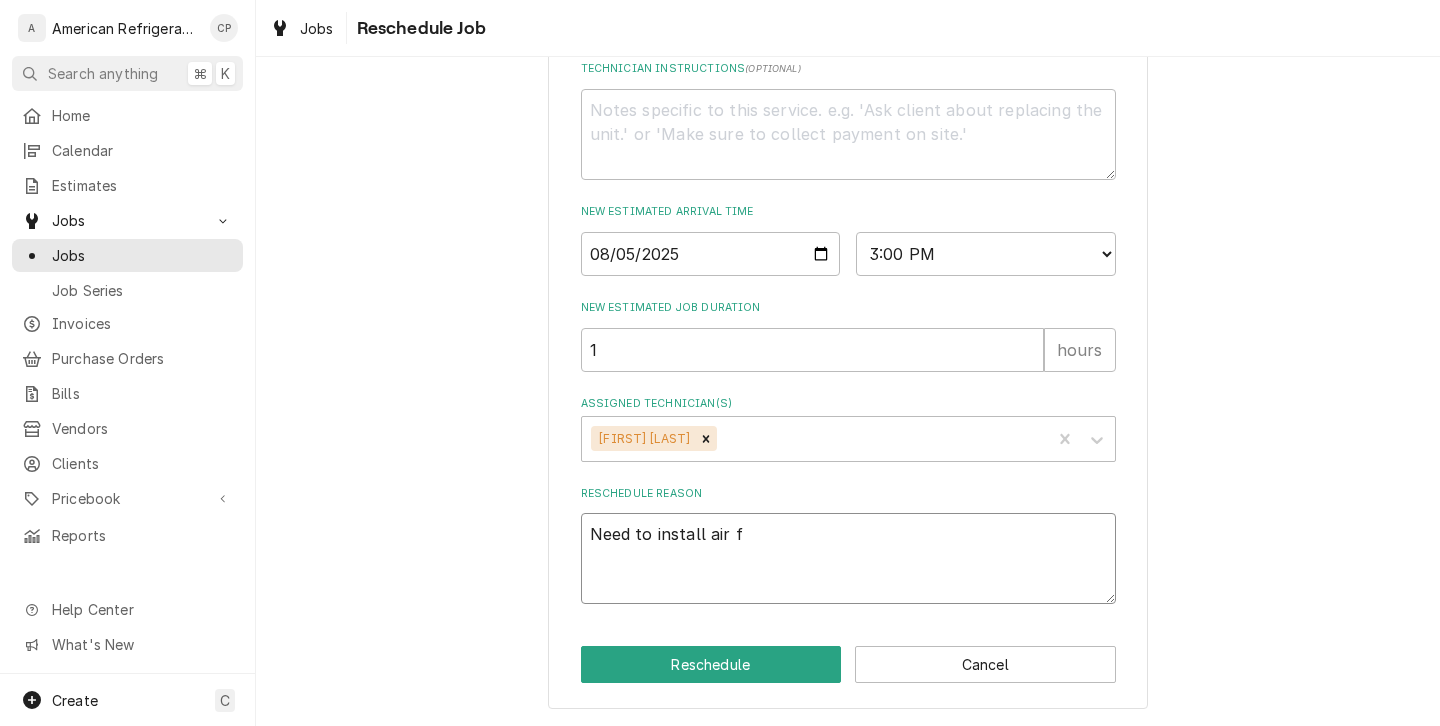 type on "x" 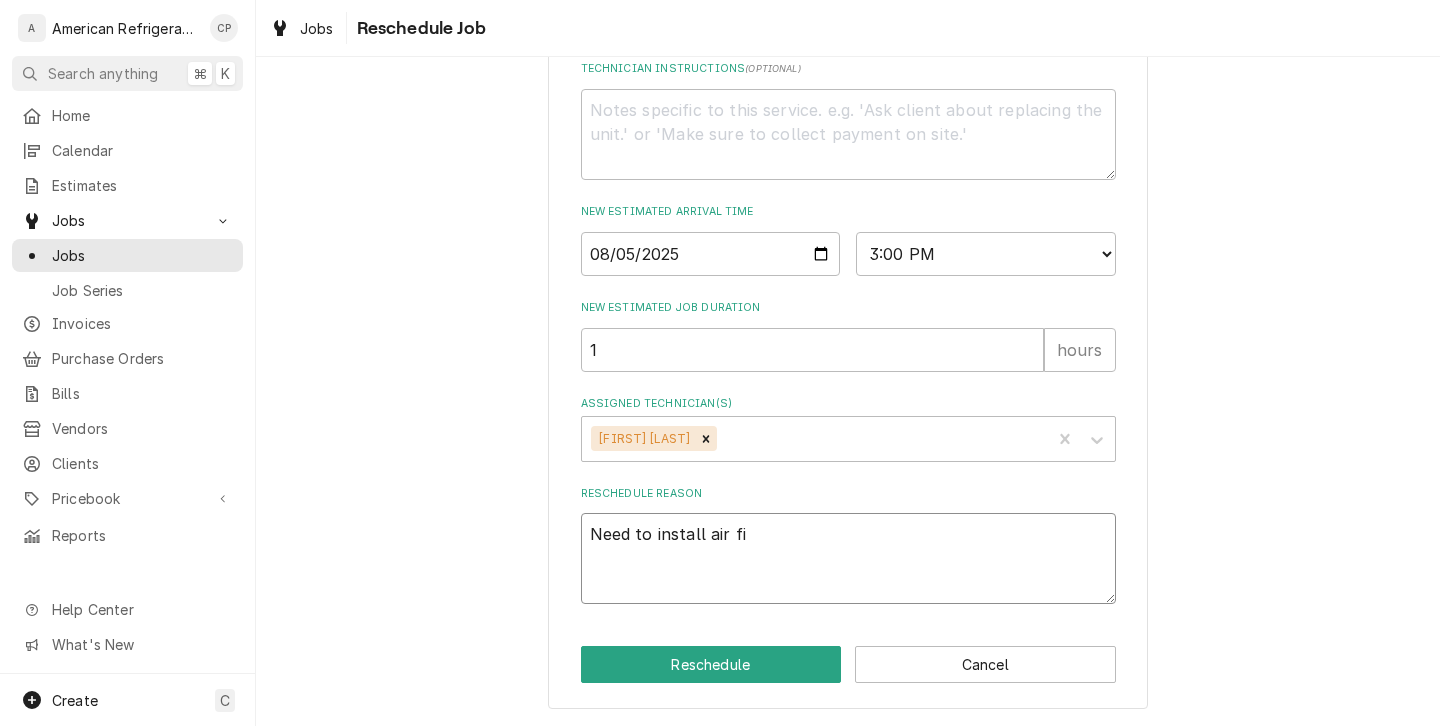 type on "Need to install air fil" 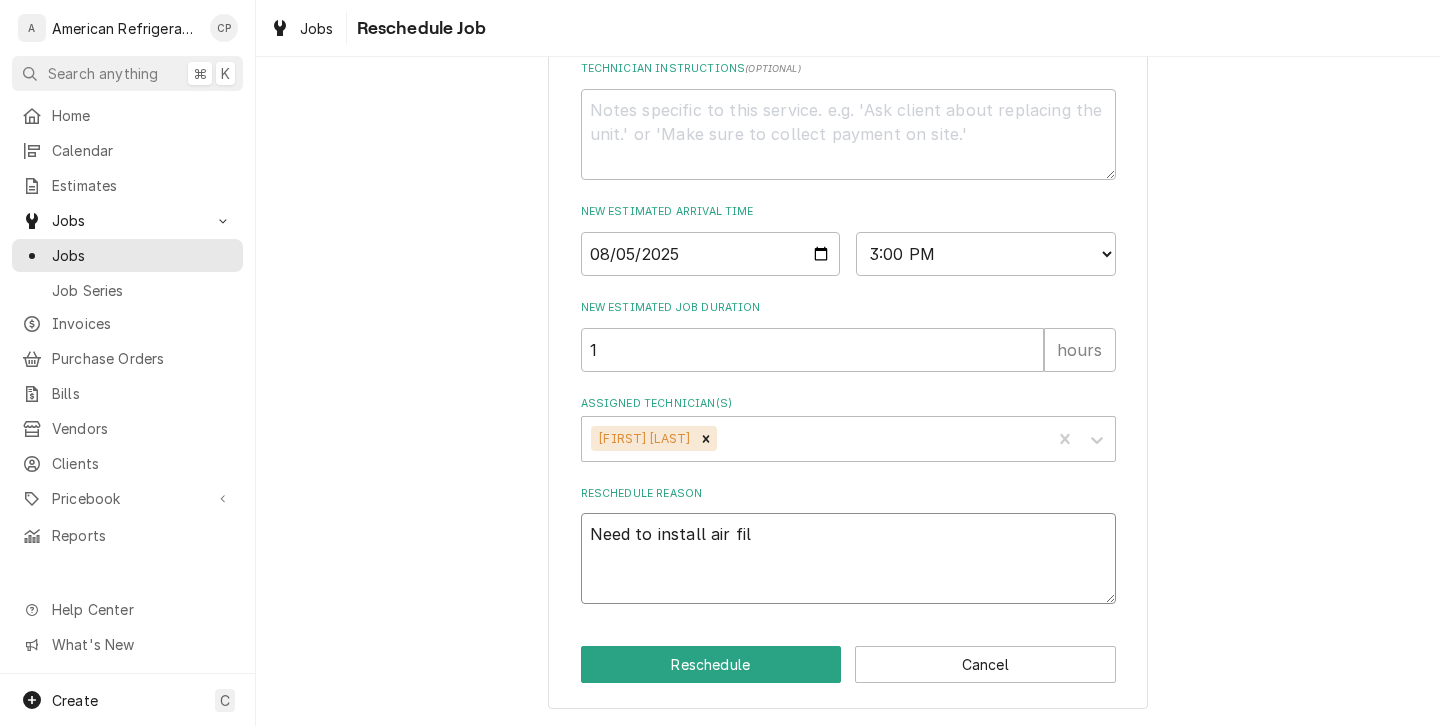 type on "x" 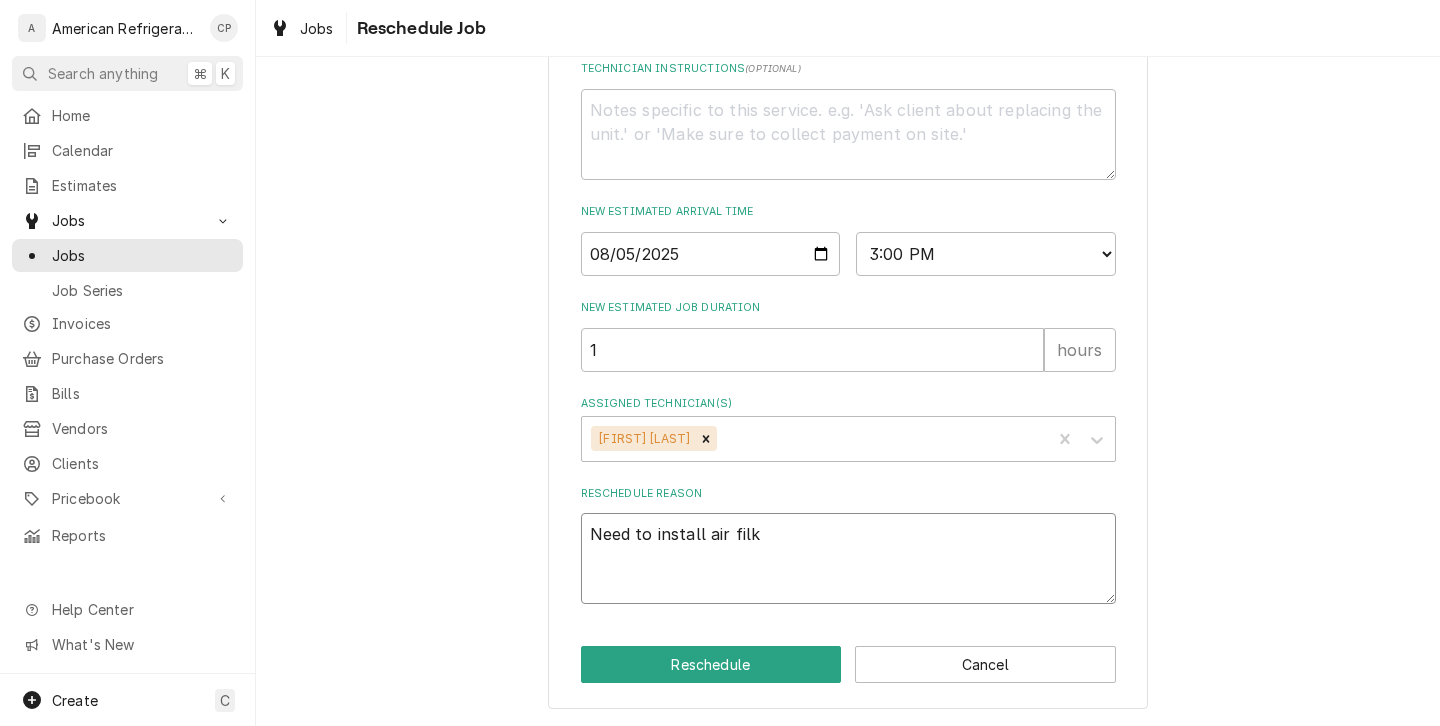 type on "x" 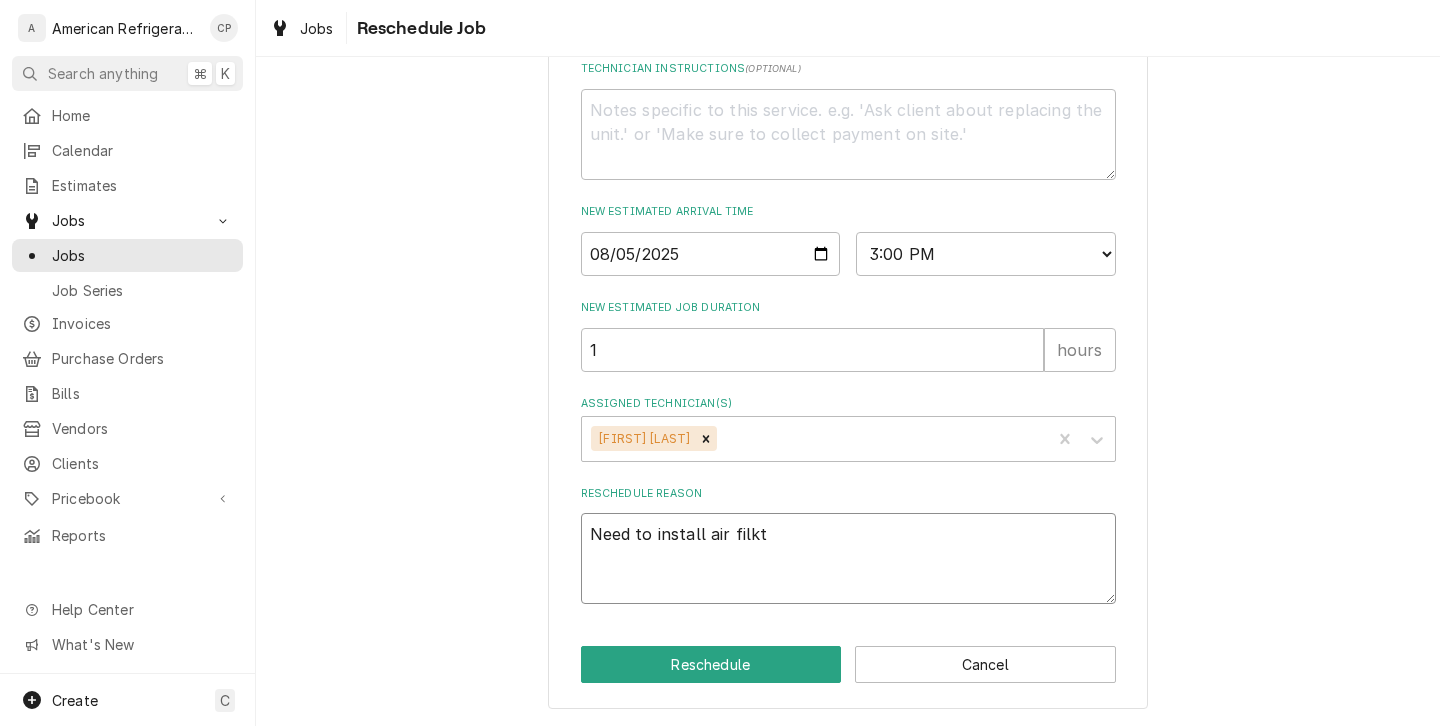type on "x" 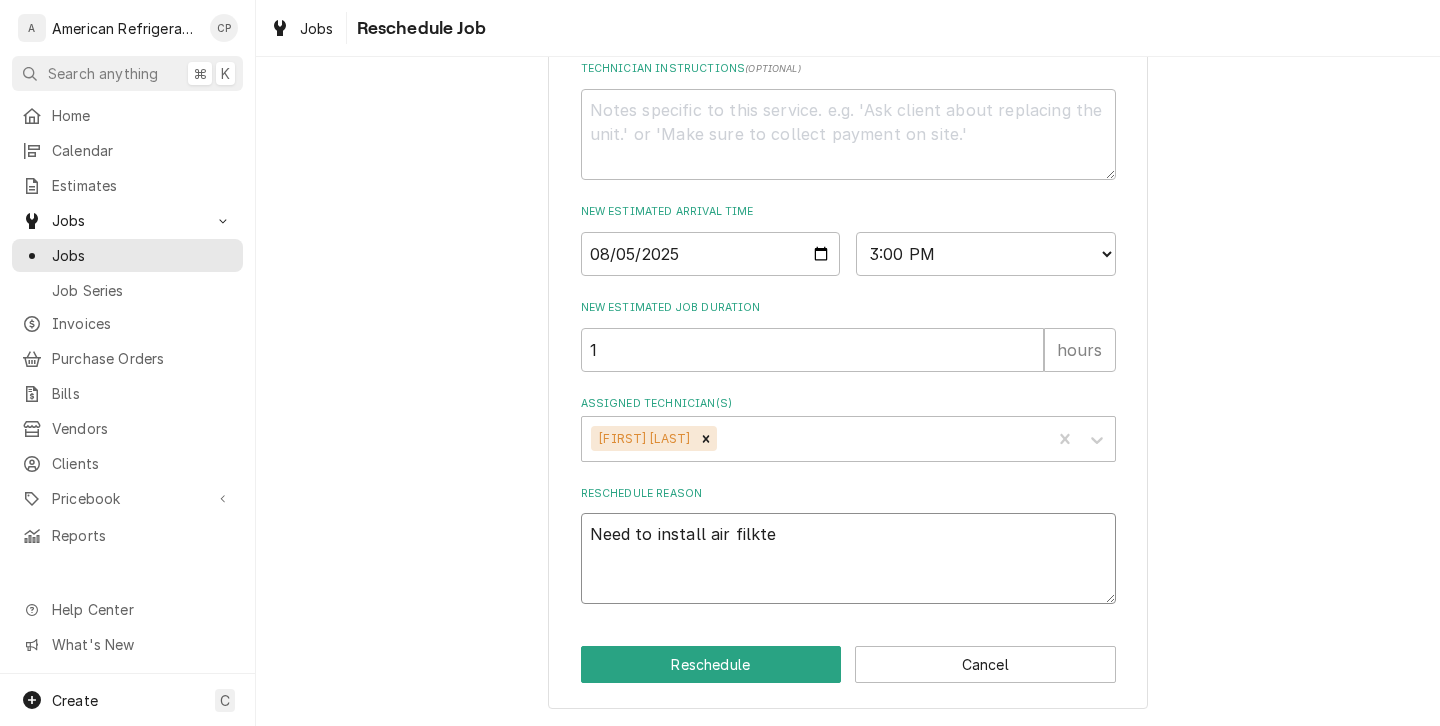 type on "x" 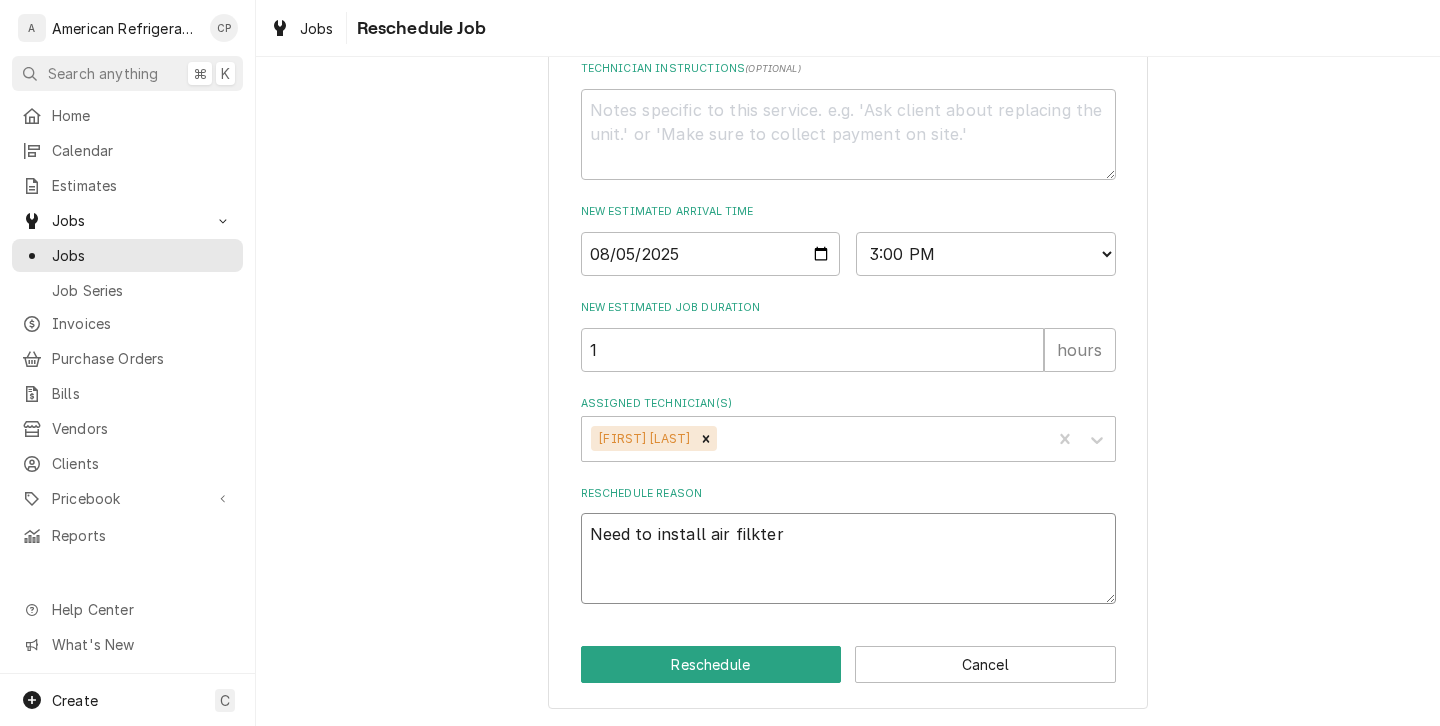 type on "x" 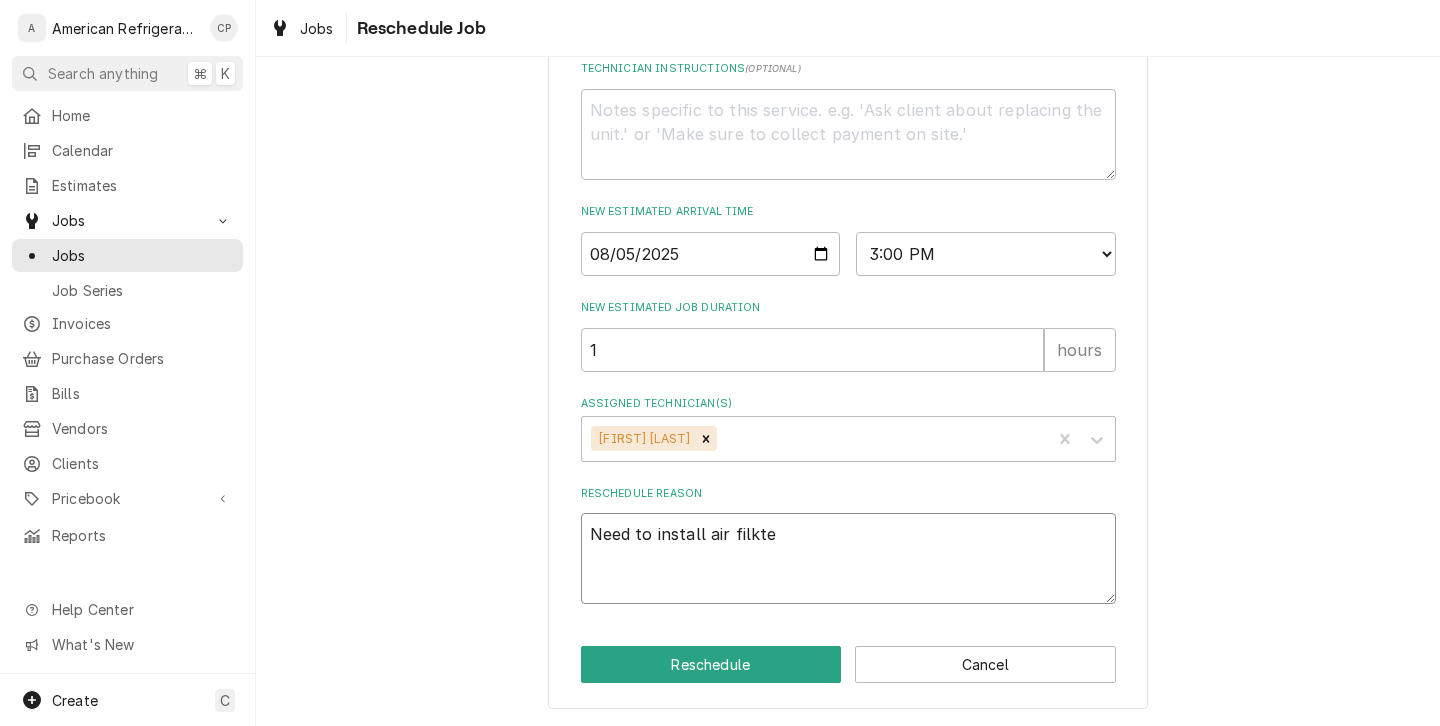 type on "x" 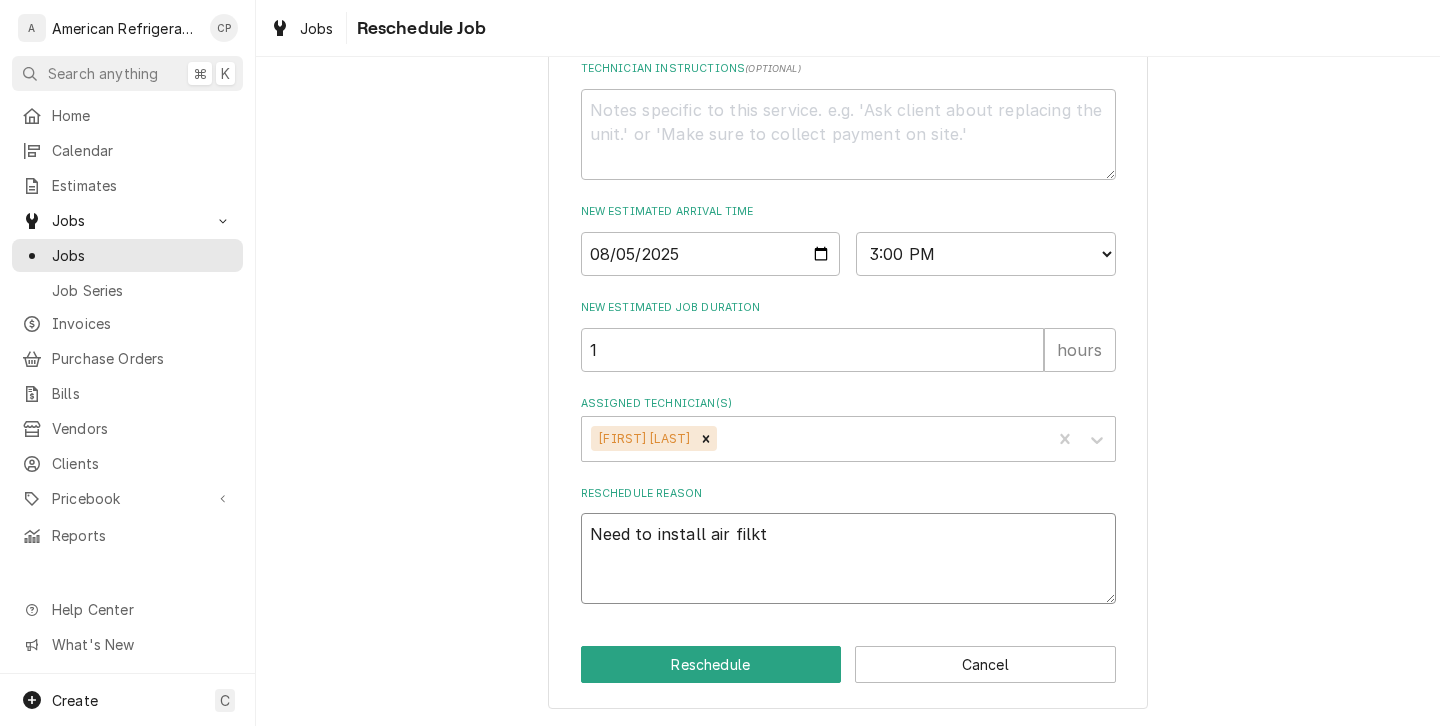 type on "x" 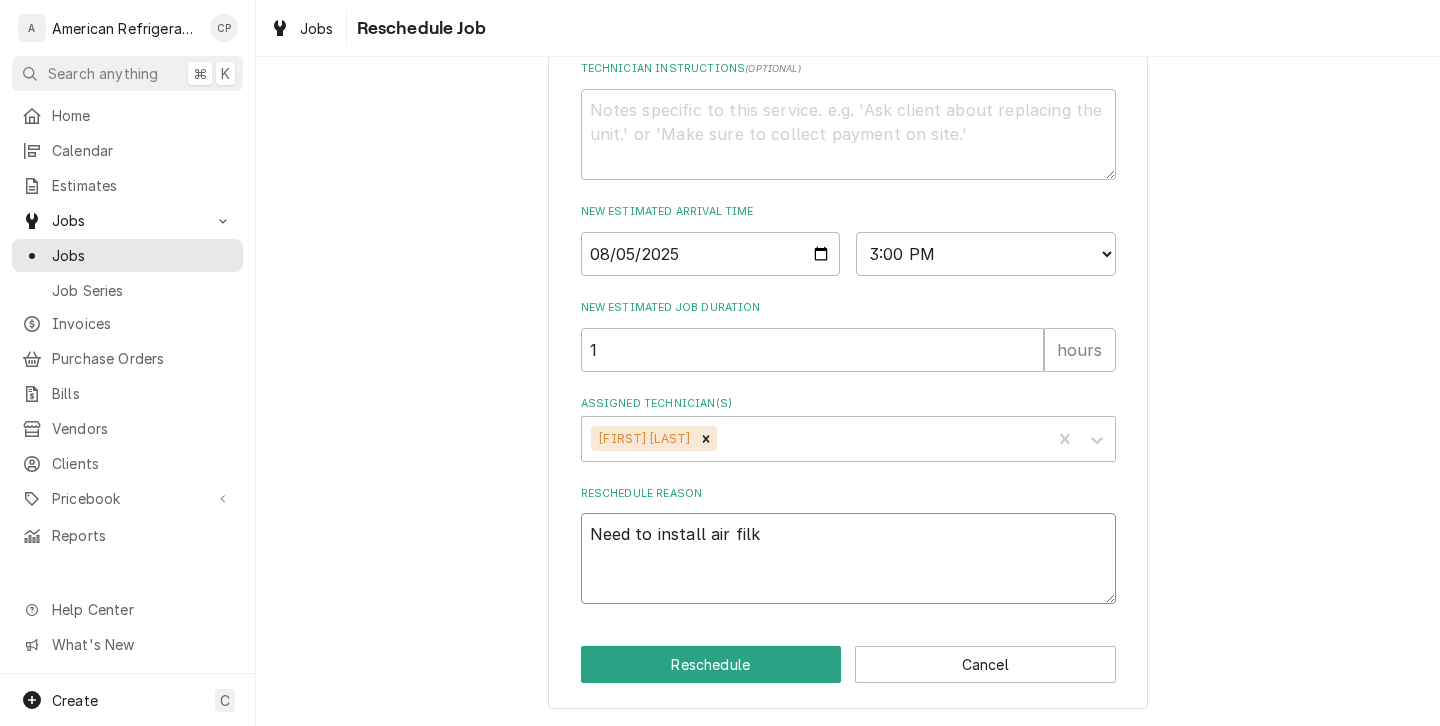 type on "x" 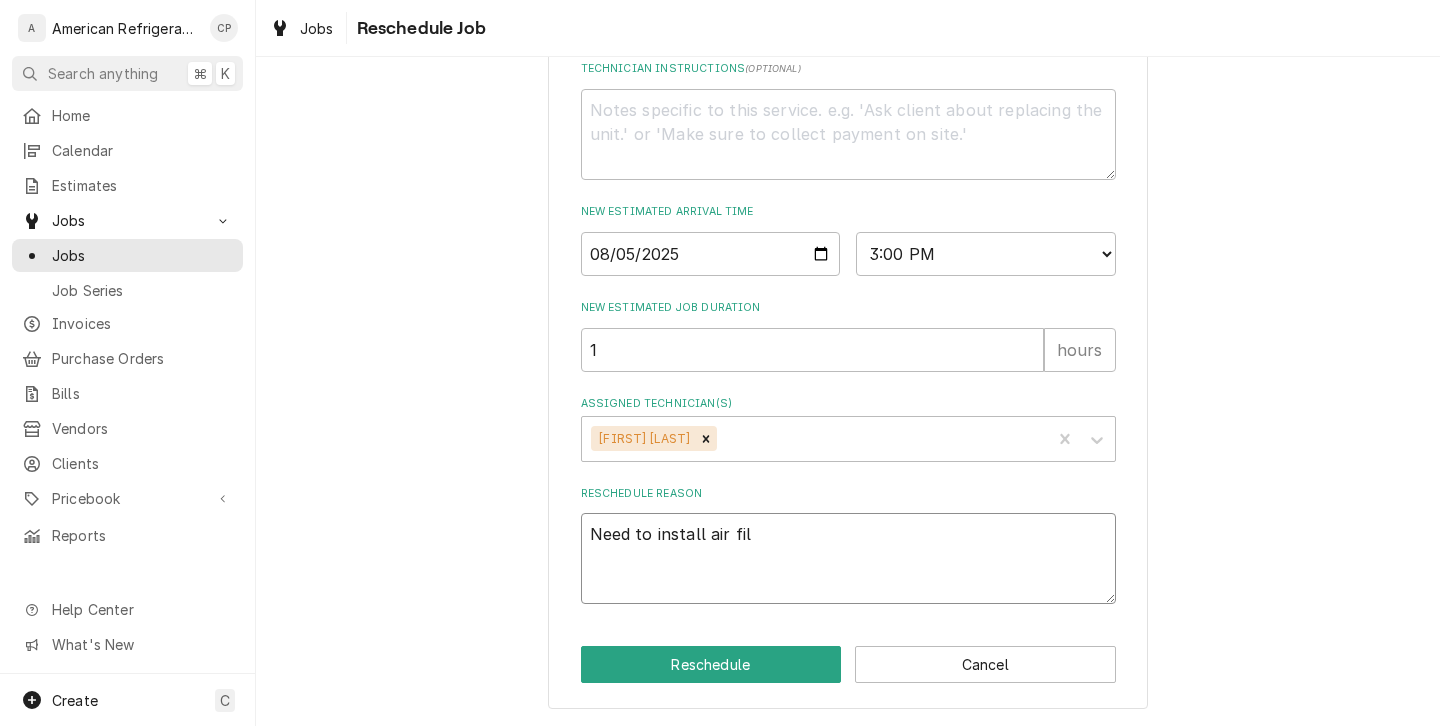 type on "x" 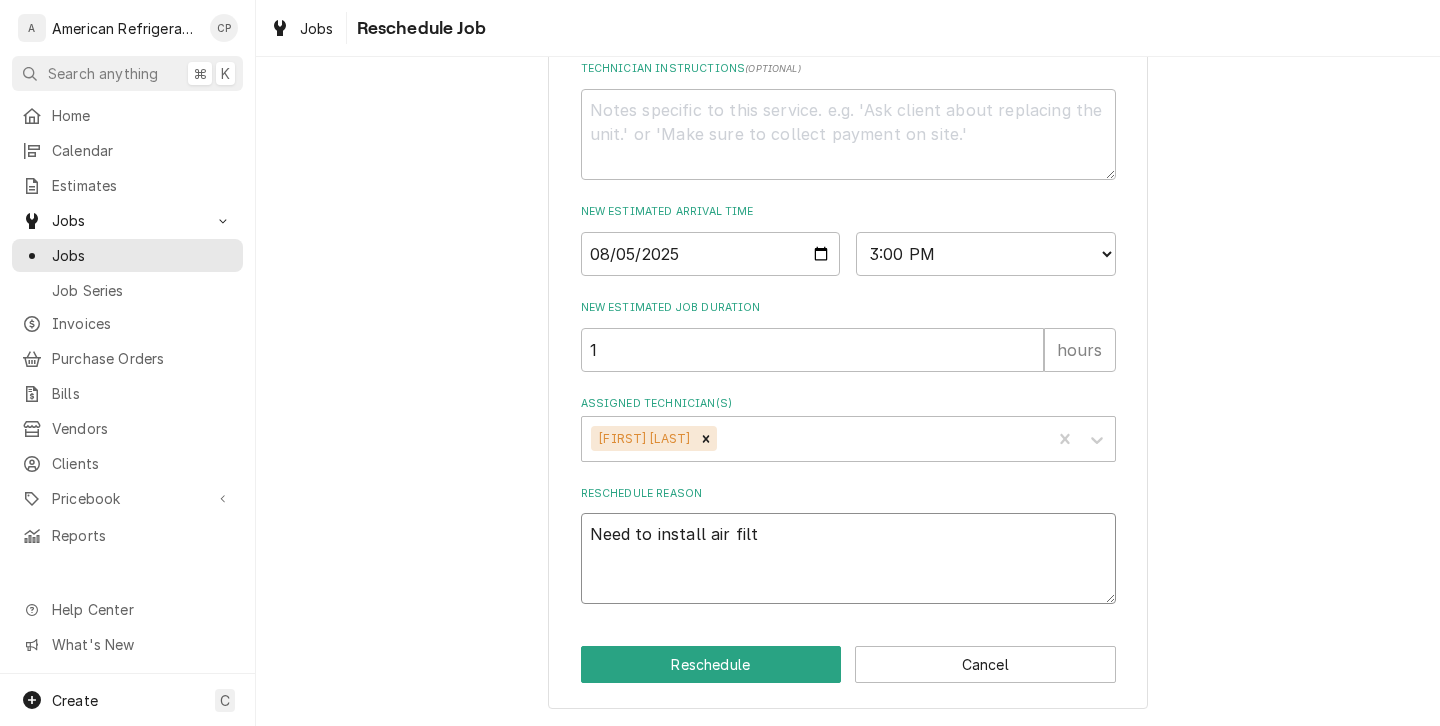 type on "x" 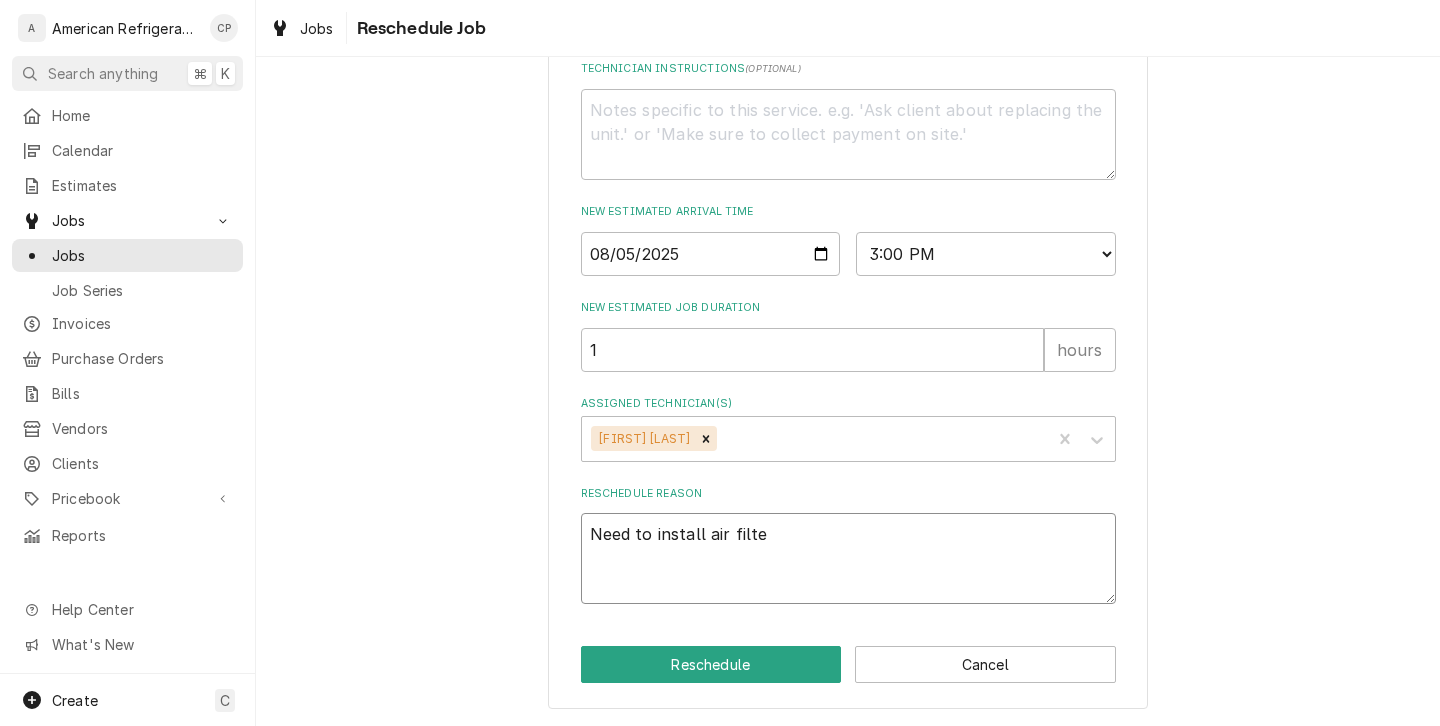 type on "x" 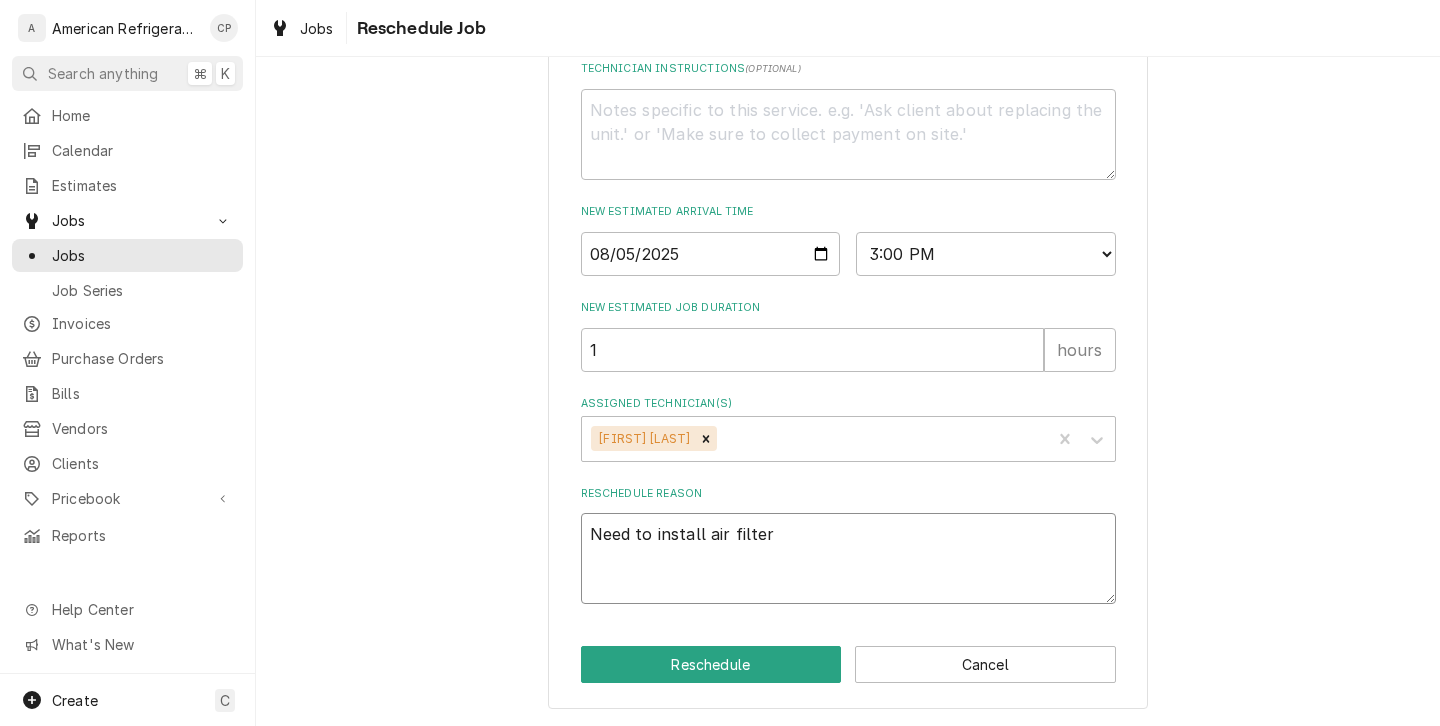 type on "x" 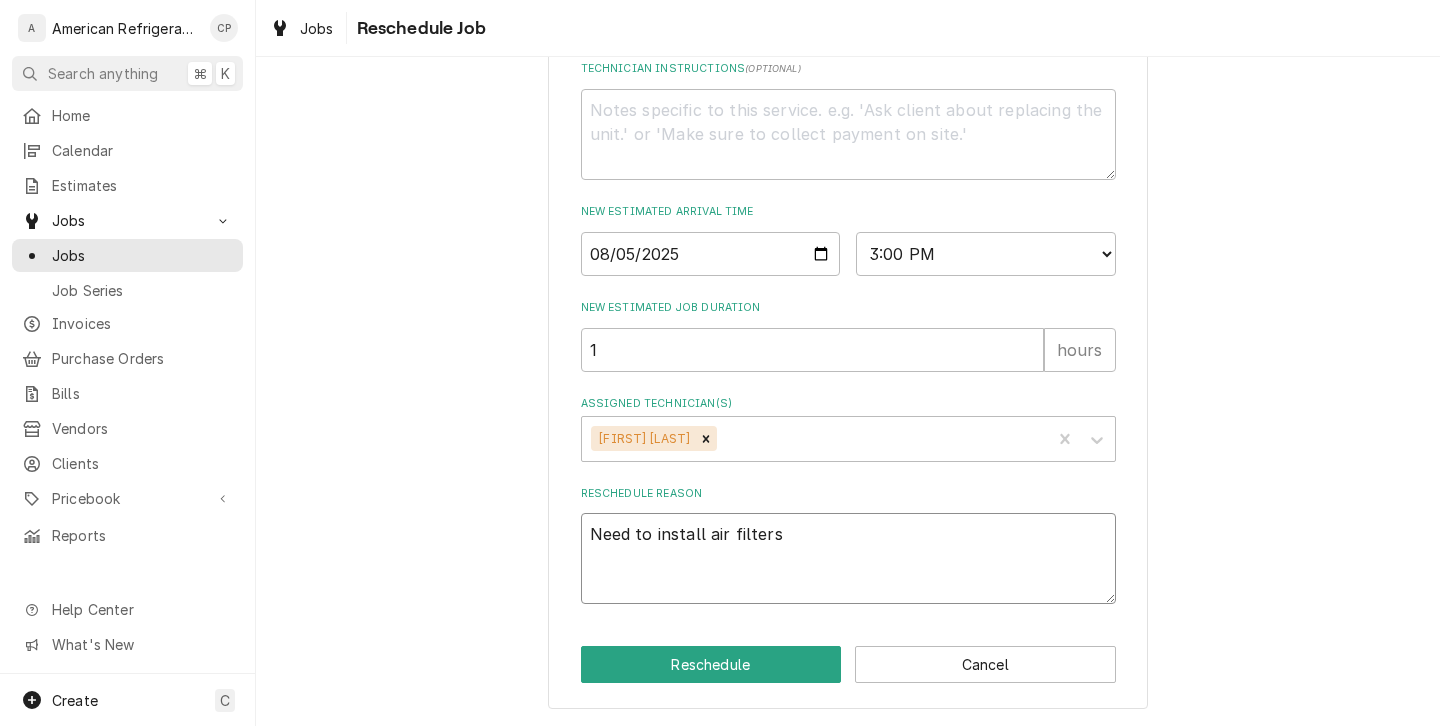 type on "x" 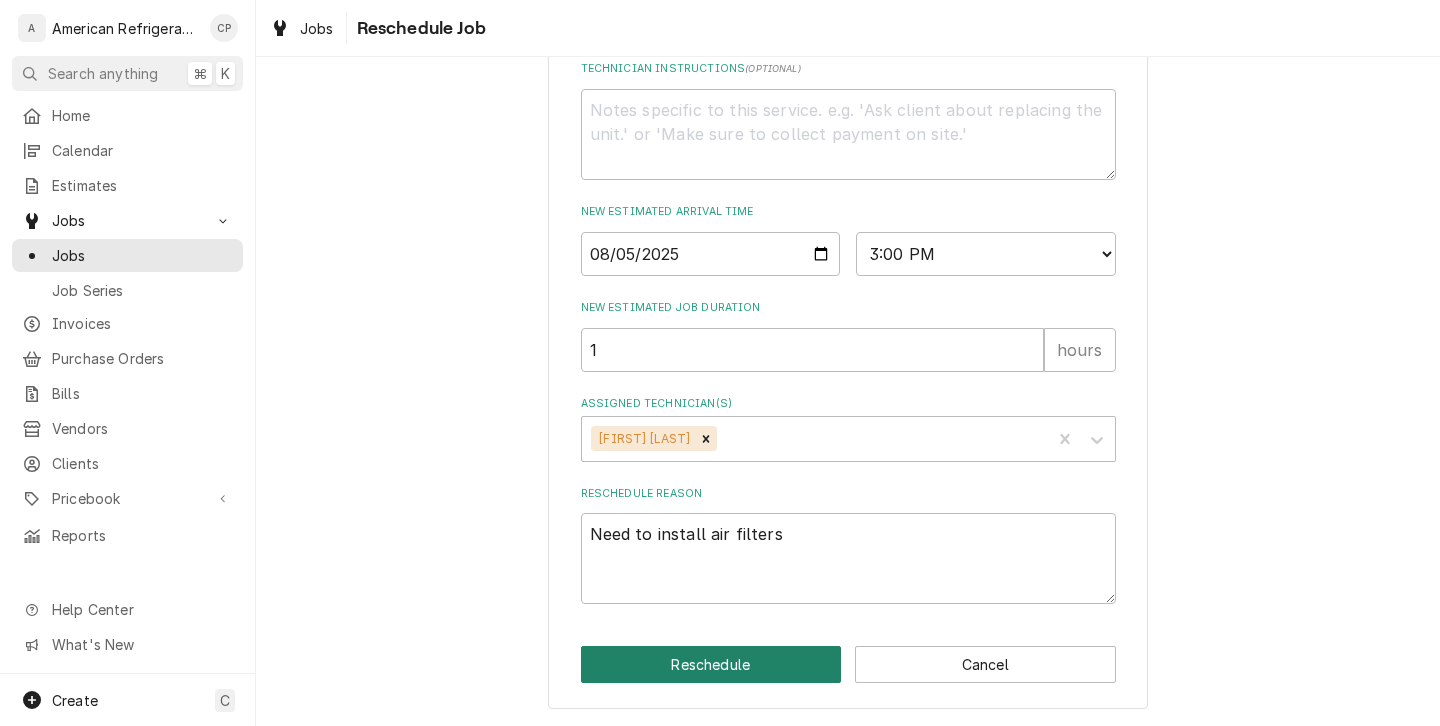 type 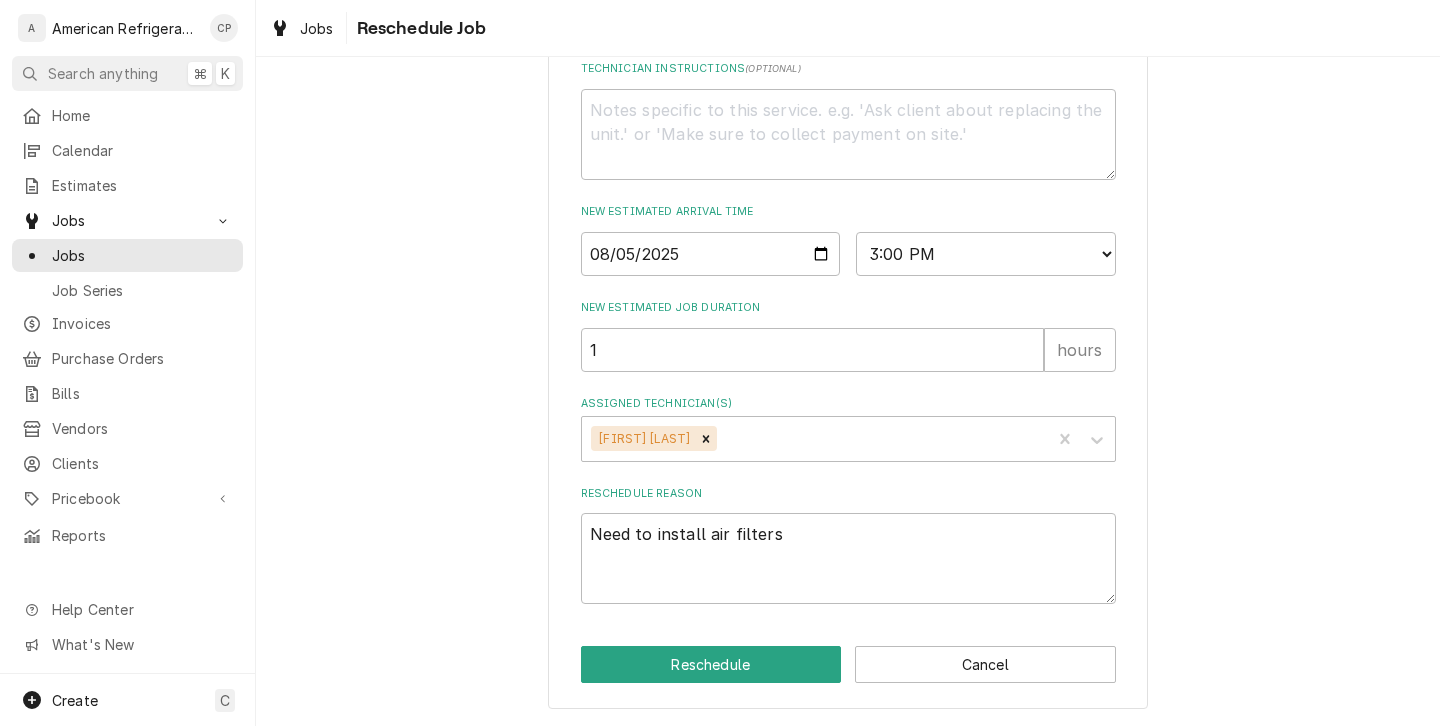 type on "x" 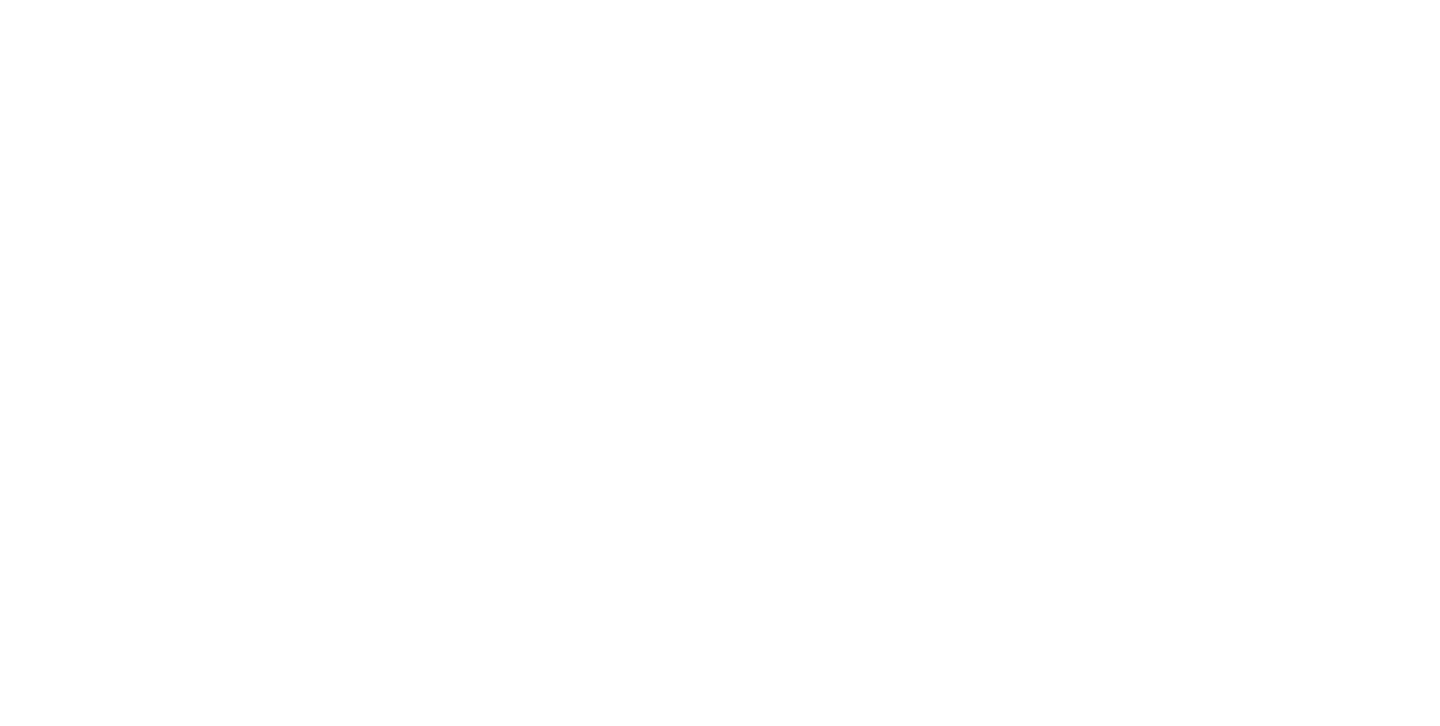 scroll, scrollTop: 0, scrollLeft: 0, axis: both 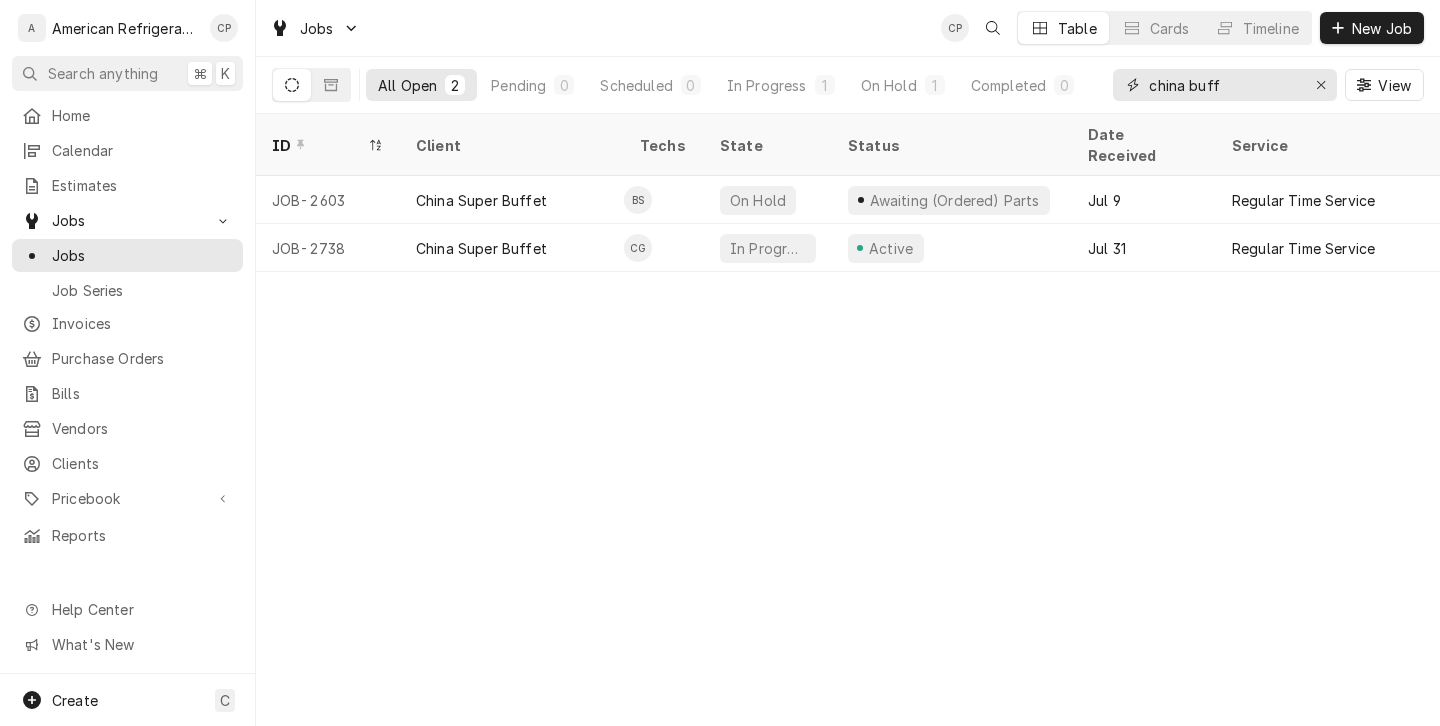 click on "china buff" at bounding box center [1224, 85] 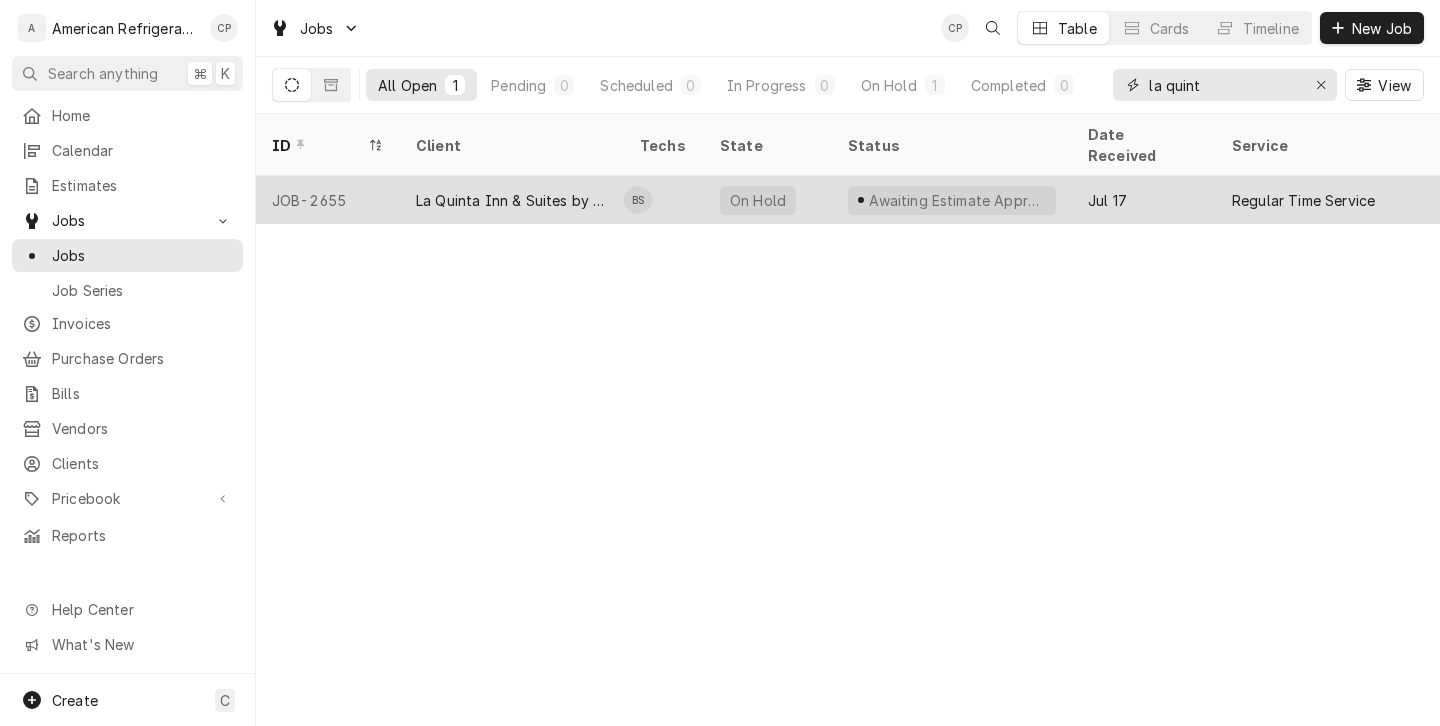 type on "la quint" 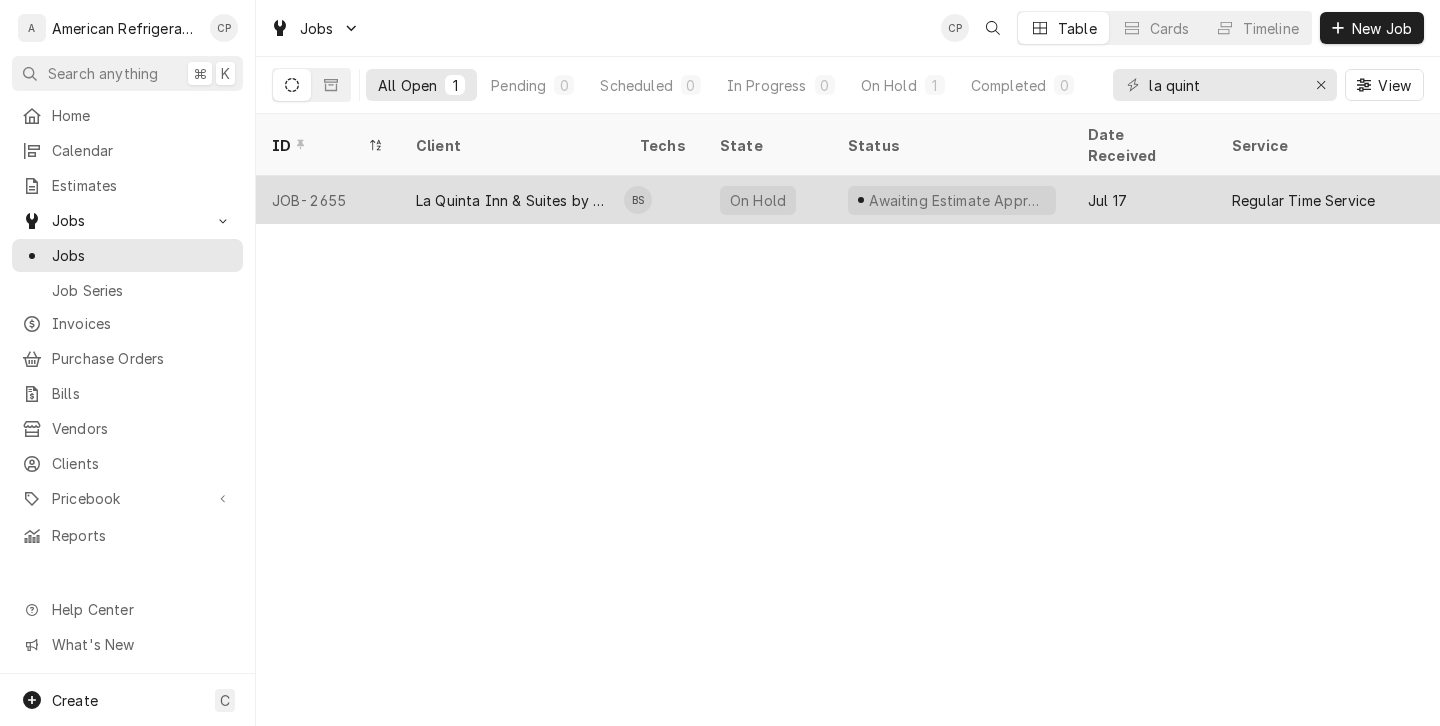 click on "La Quinta Inn & Suites by Wyndham" at bounding box center (512, 200) 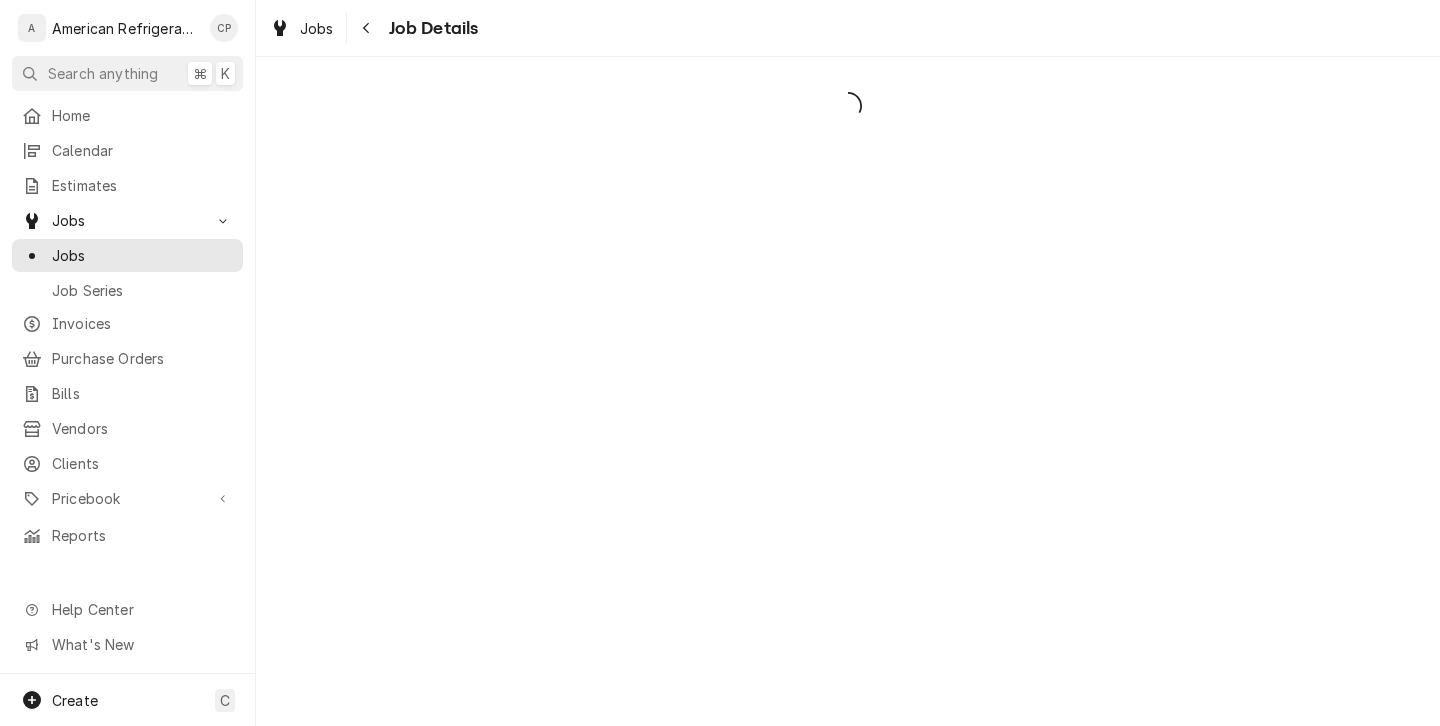scroll, scrollTop: 0, scrollLeft: 0, axis: both 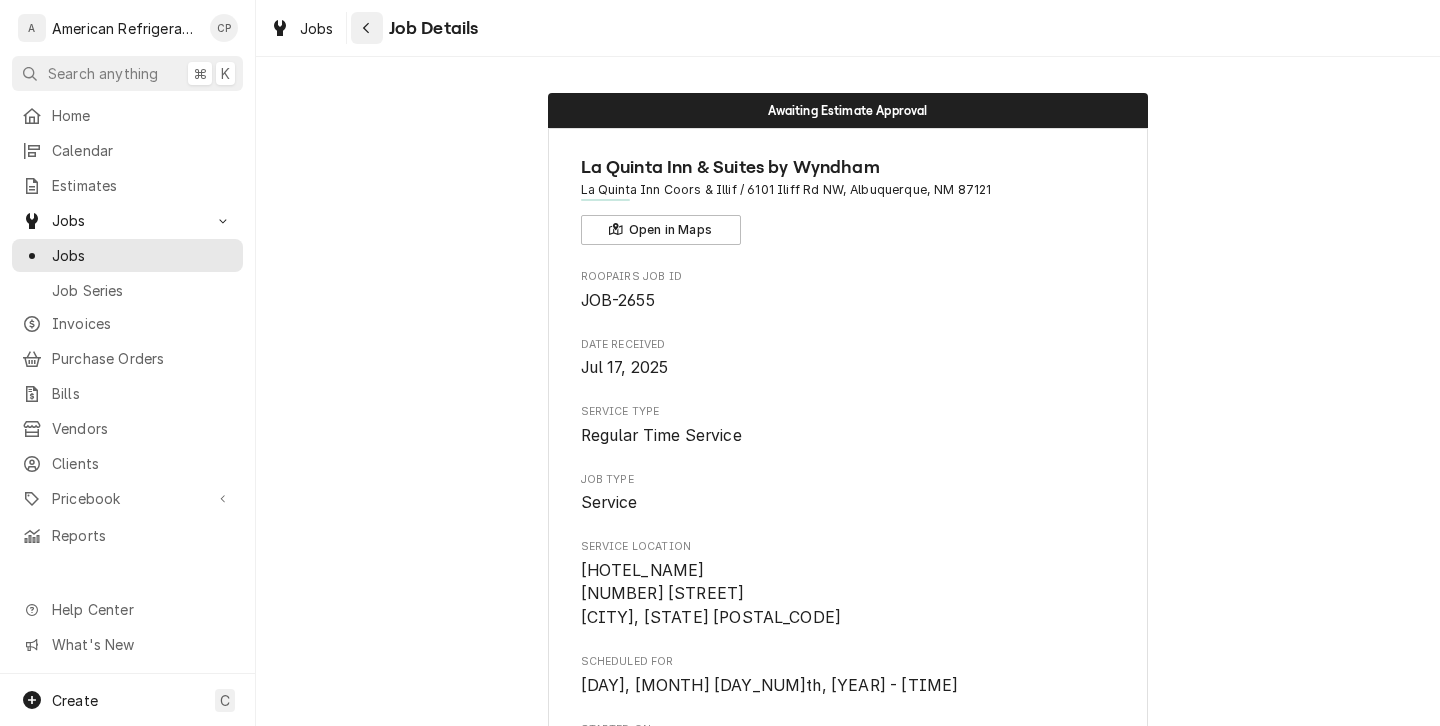 click at bounding box center [367, 28] 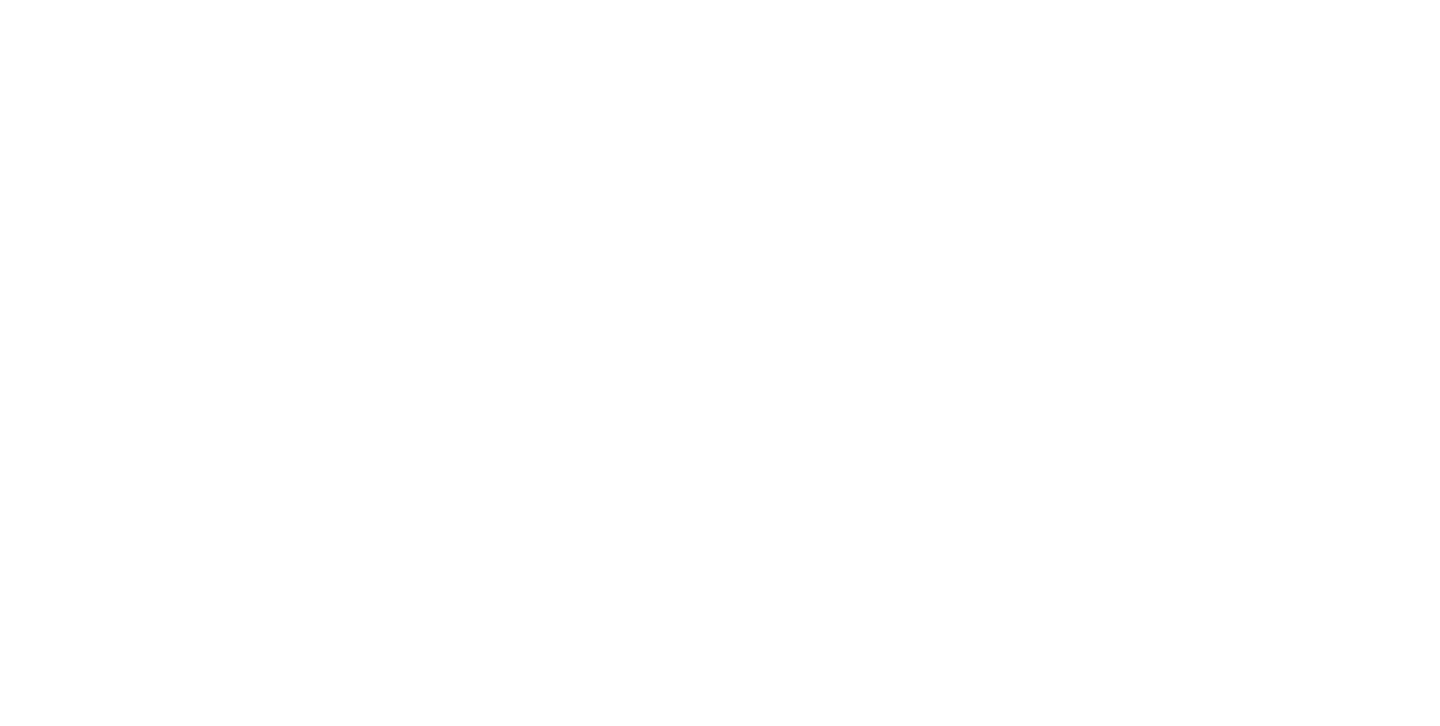 scroll, scrollTop: 0, scrollLeft: 0, axis: both 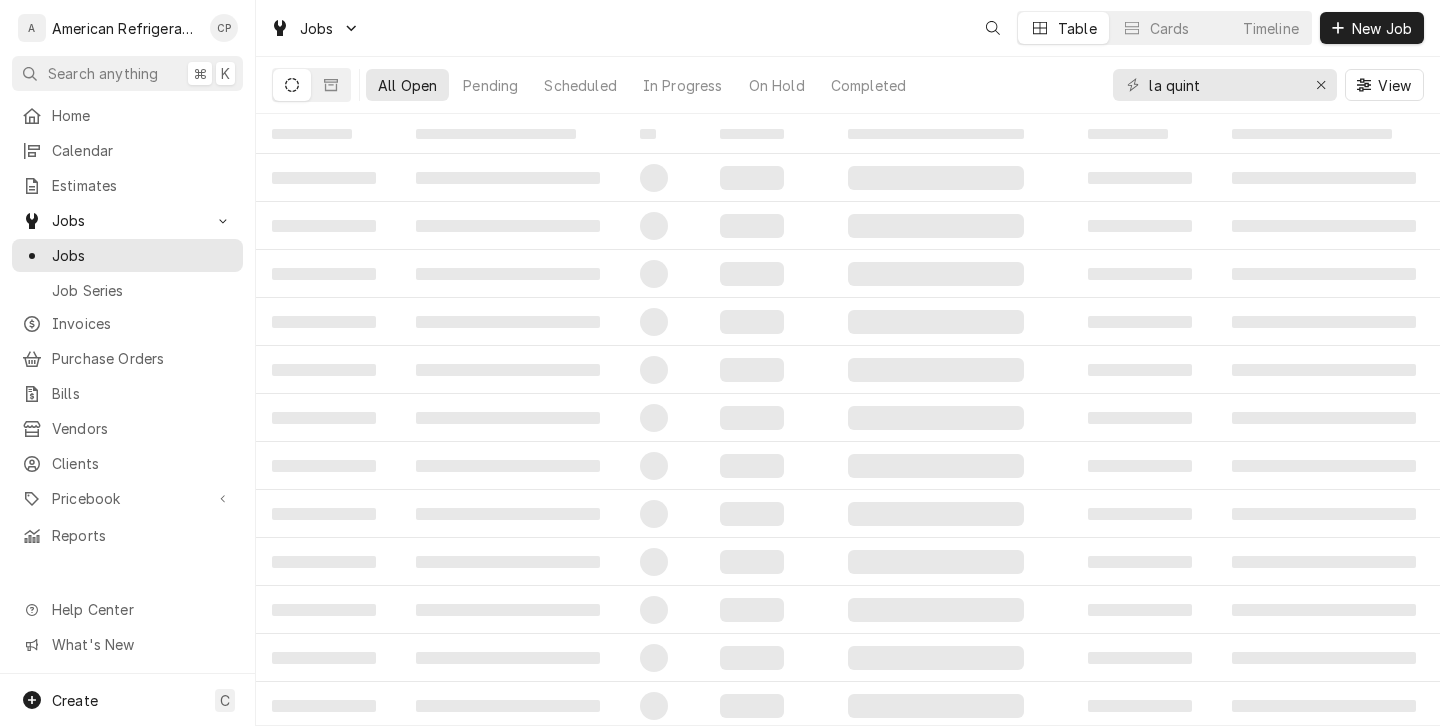 click on "New Job" at bounding box center [1372, 28] 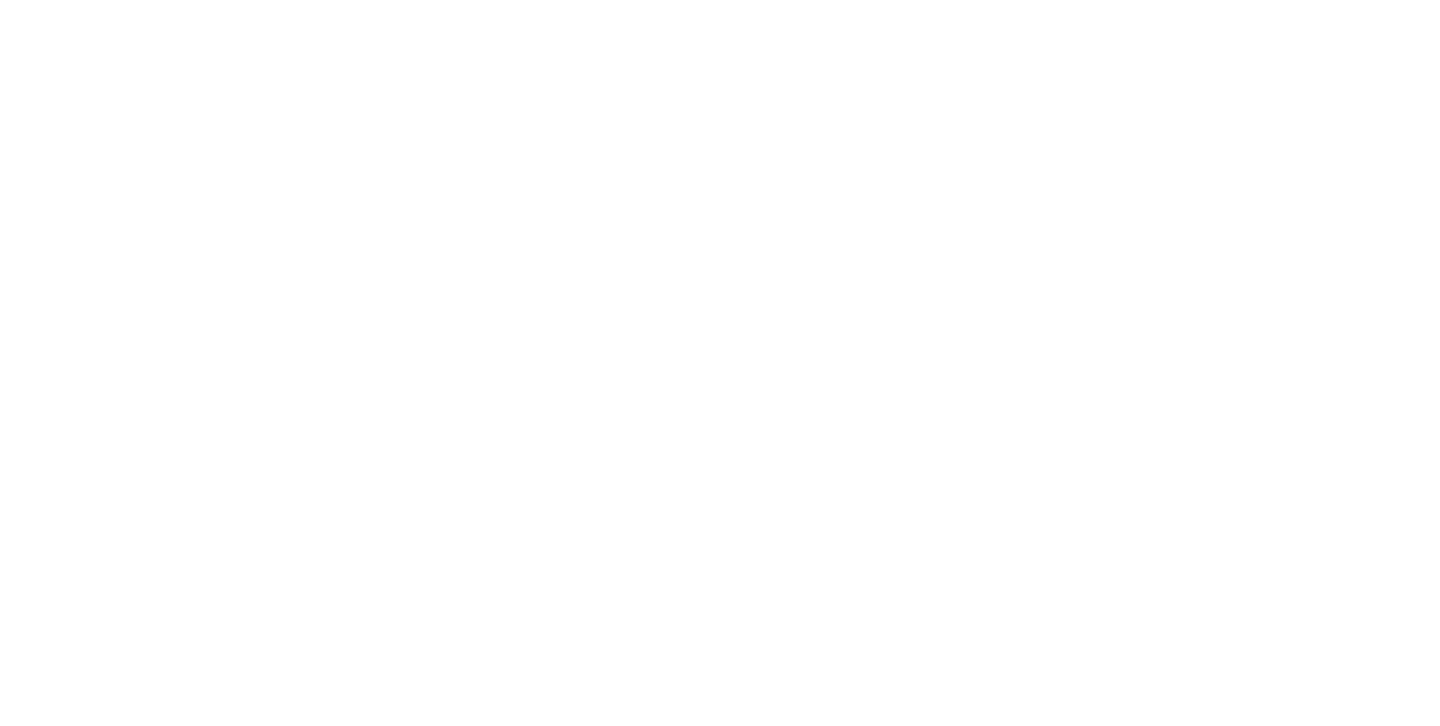 scroll, scrollTop: 0, scrollLeft: 0, axis: both 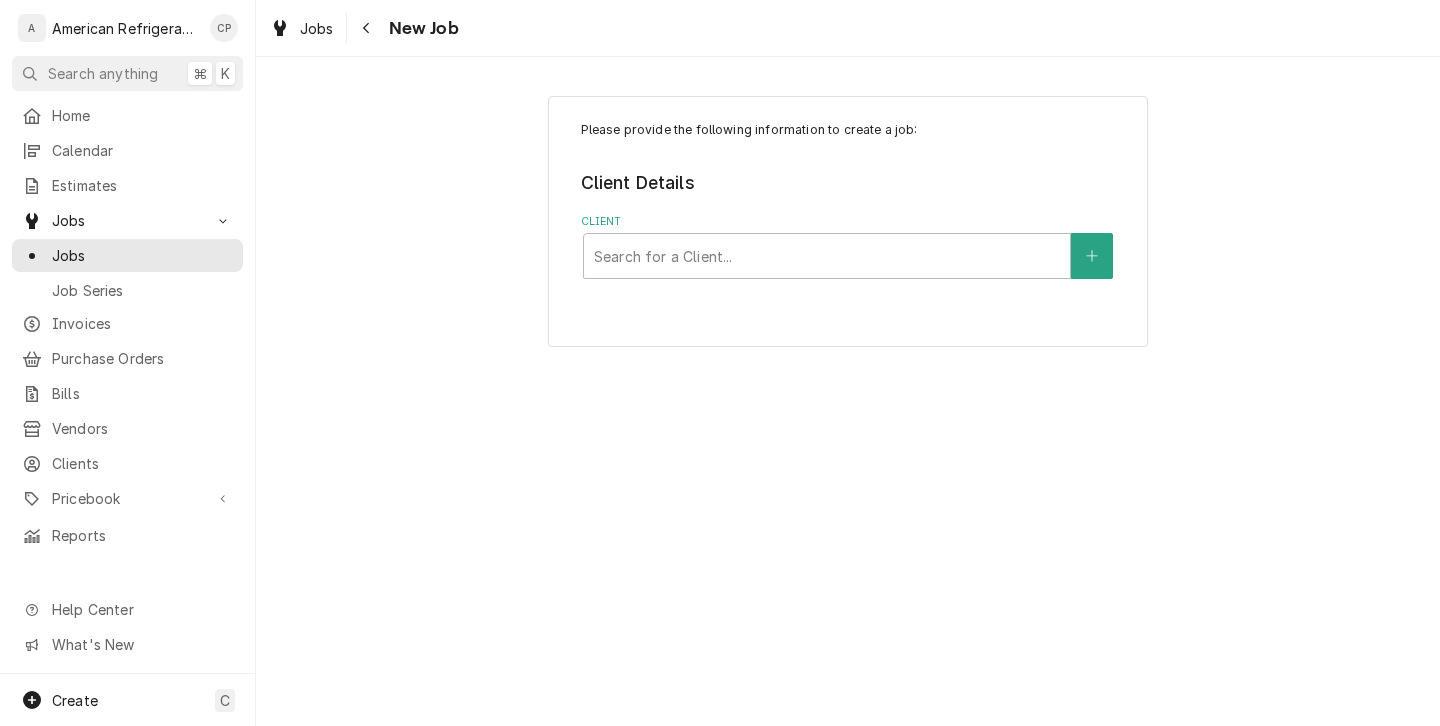 click on "Search for a Client..." at bounding box center (827, 256) 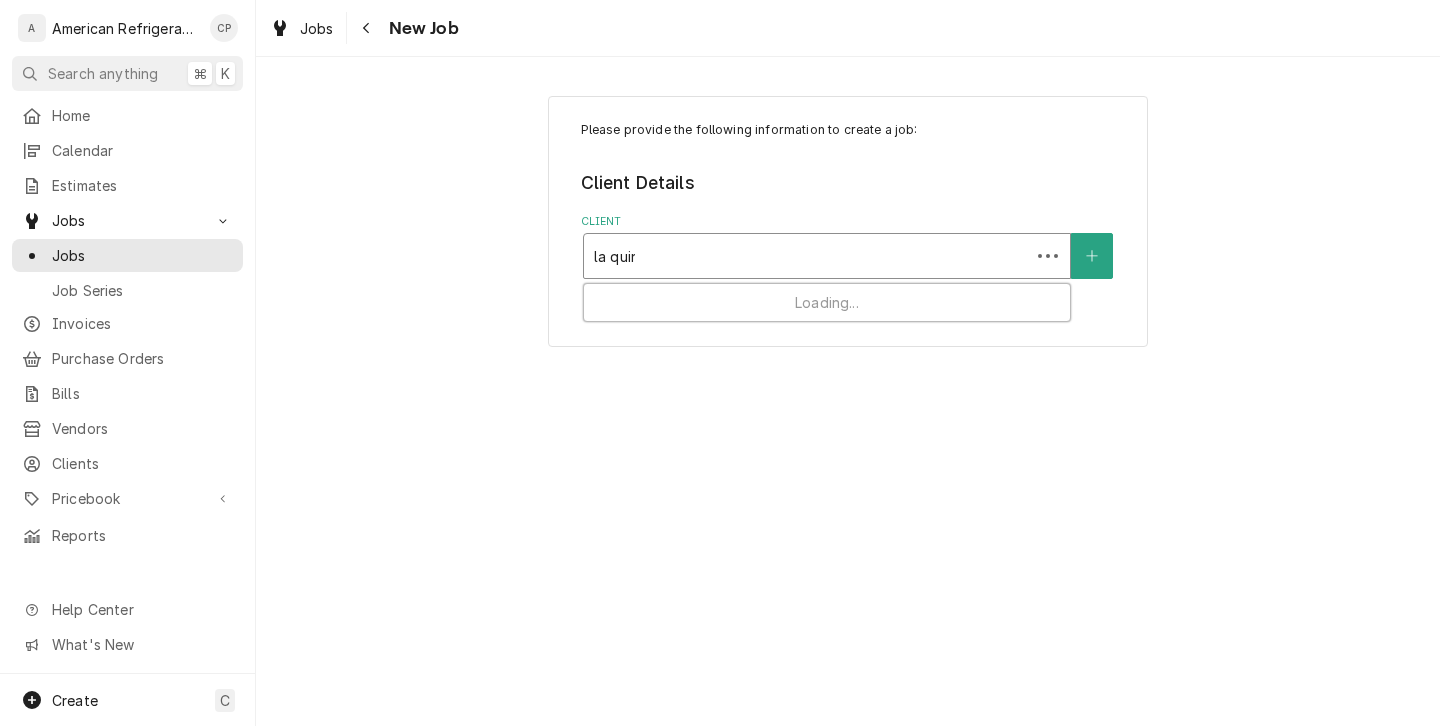 type on "la quint" 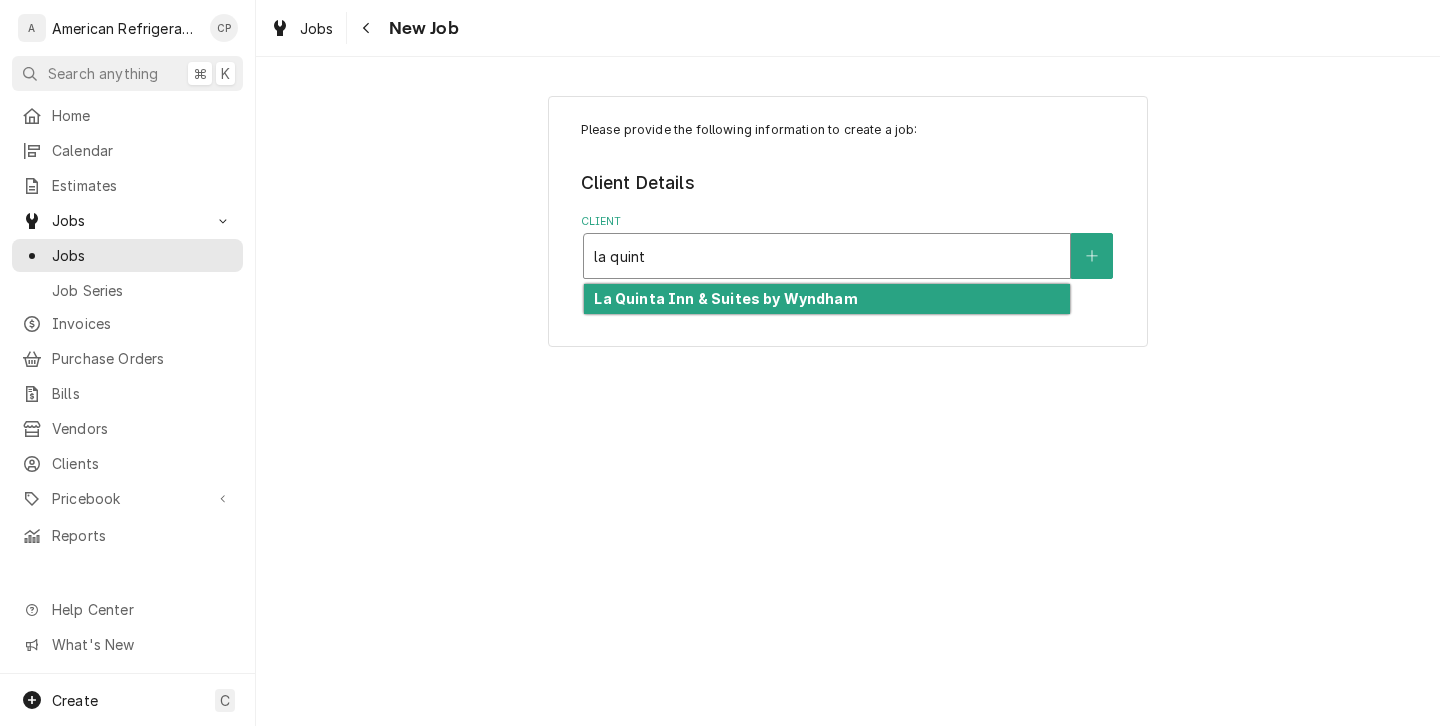 click on "La Quinta Inn & Suites by Wyndham" at bounding box center (725, 298) 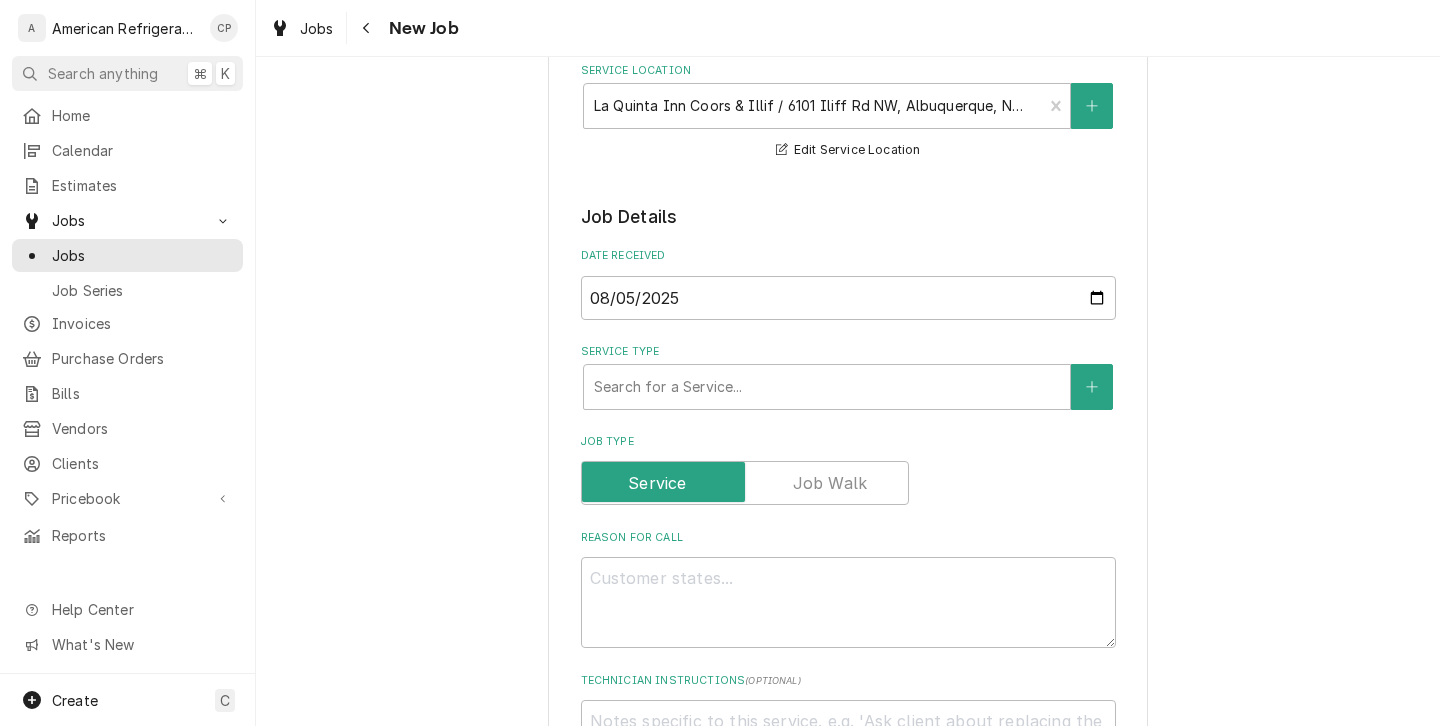 scroll, scrollTop: 461, scrollLeft: 0, axis: vertical 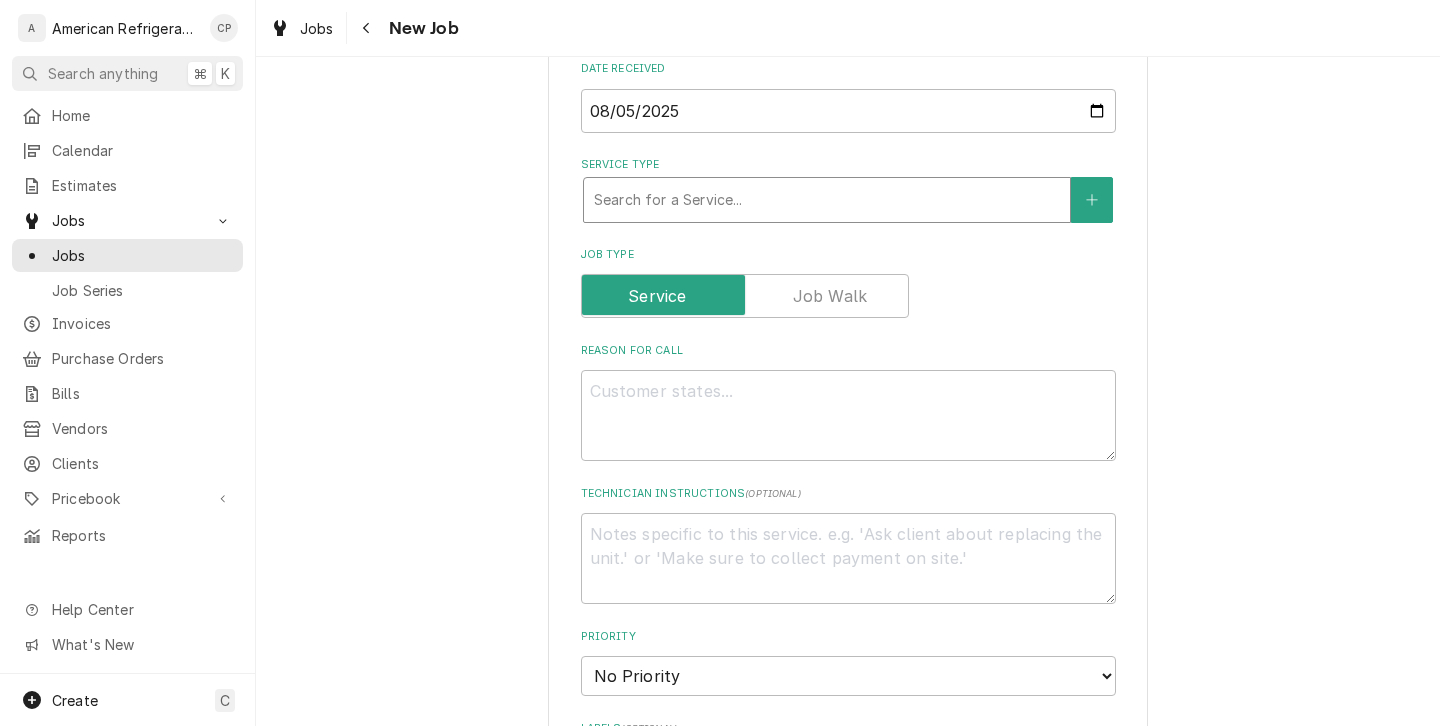 click on "Search for a Service..." at bounding box center (827, 200) 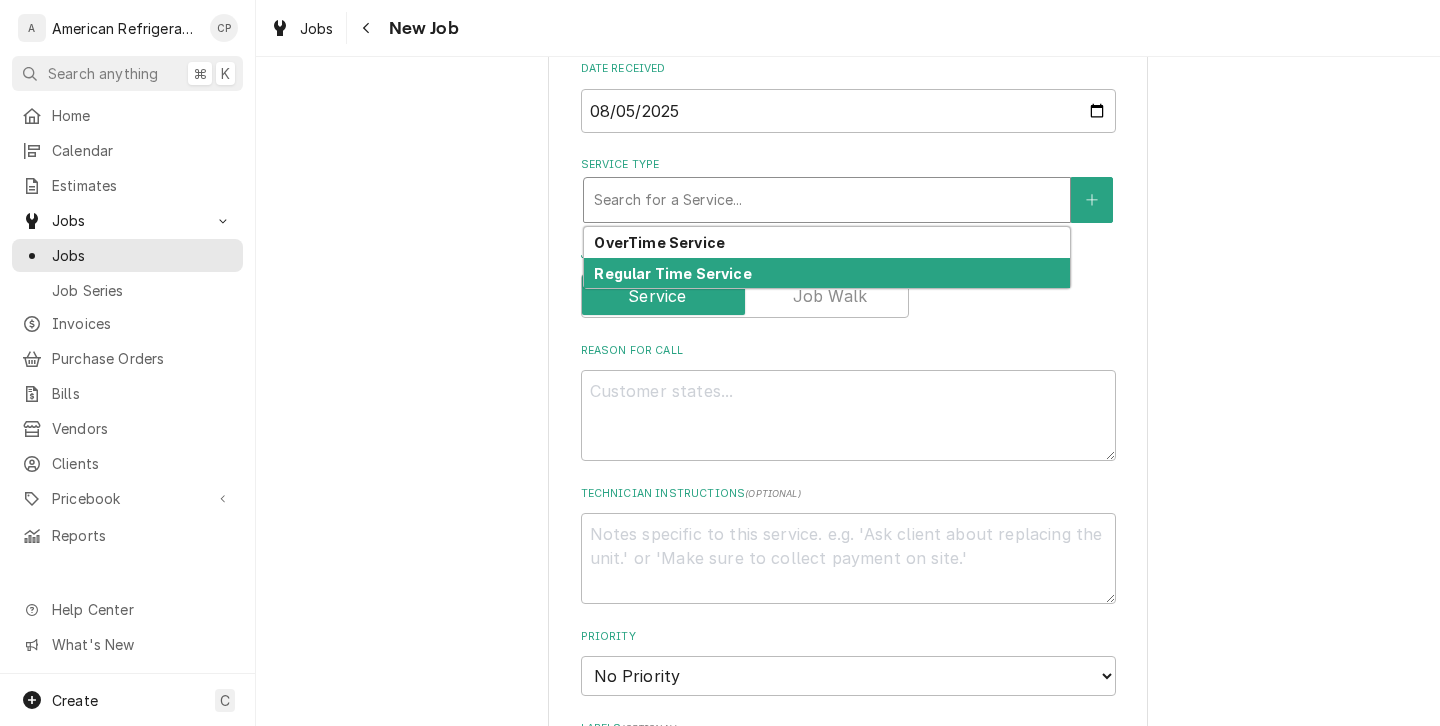 click on "Regular Time Service" at bounding box center (827, 273) 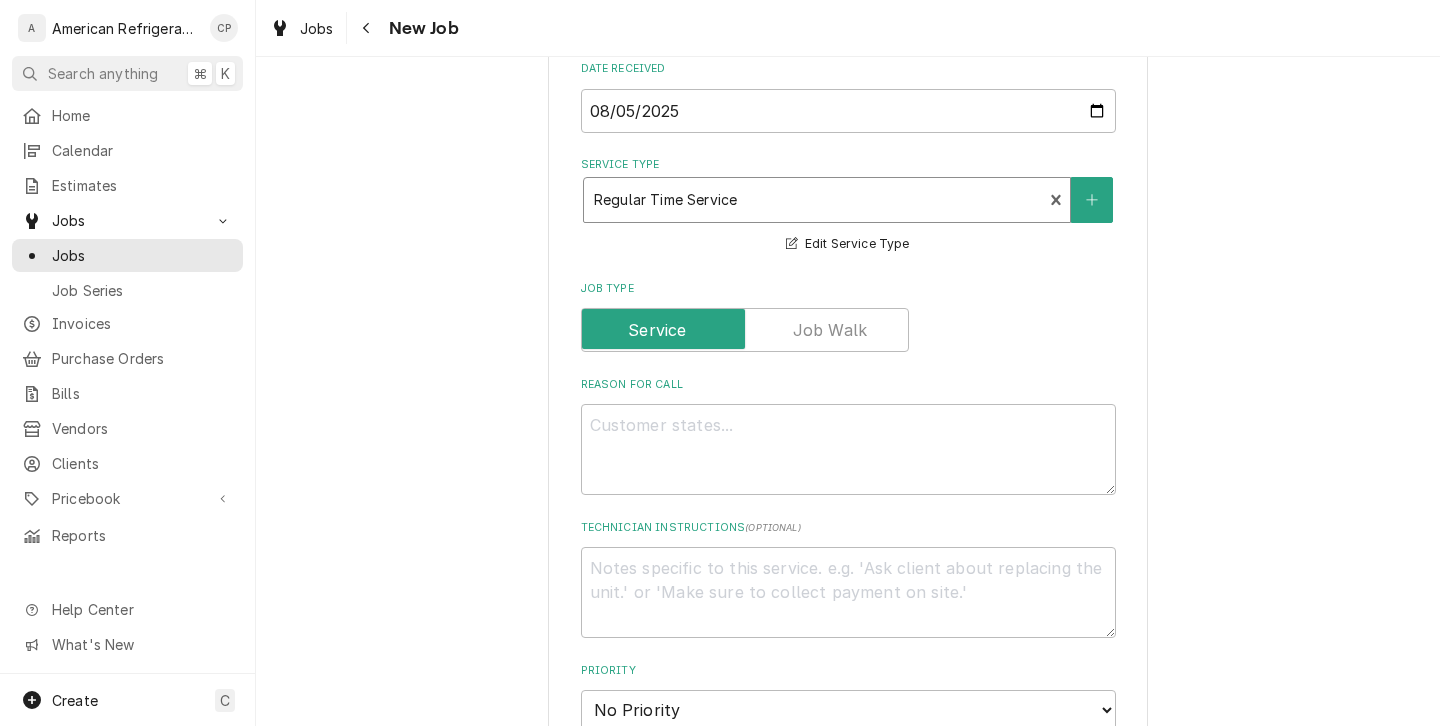 scroll, scrollTop: 641, scrollLeft: 0, axis: vertical 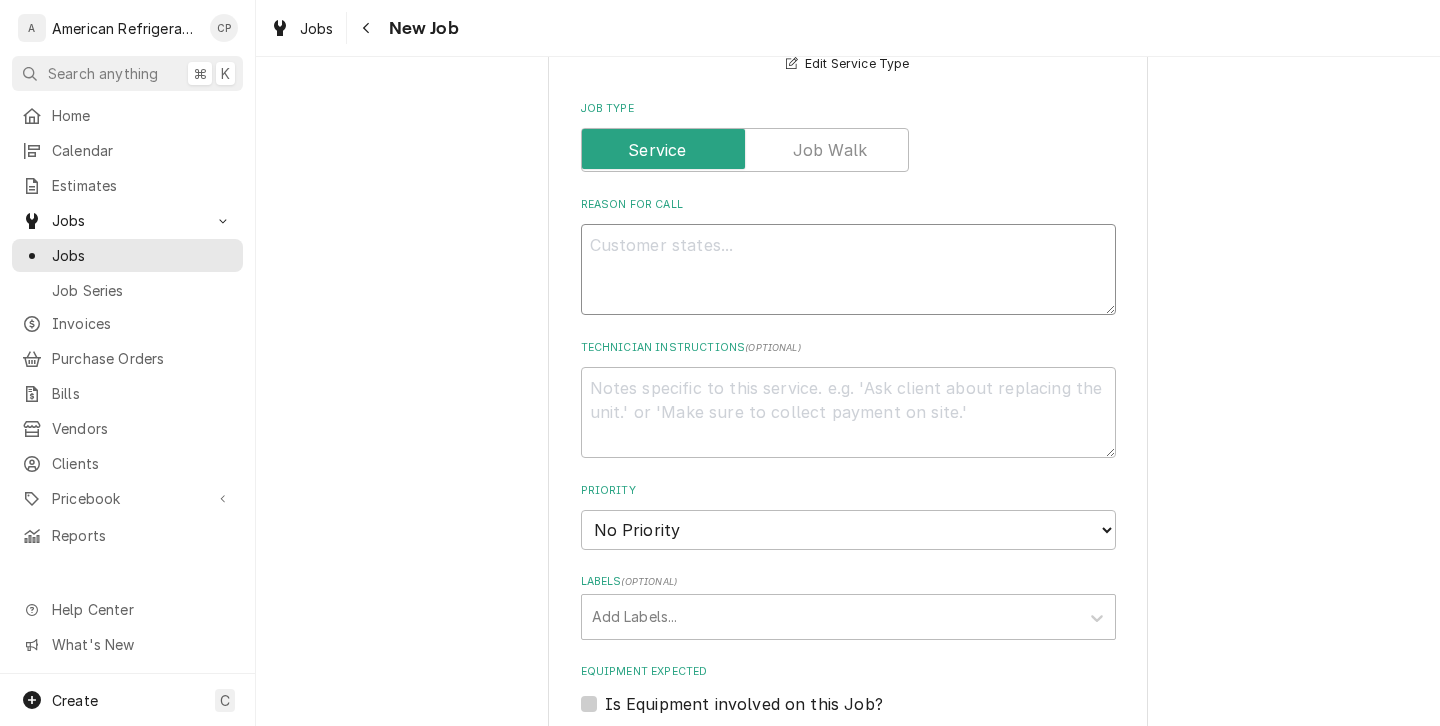 click on "Reason For Call" at bounding box center (848, 269) 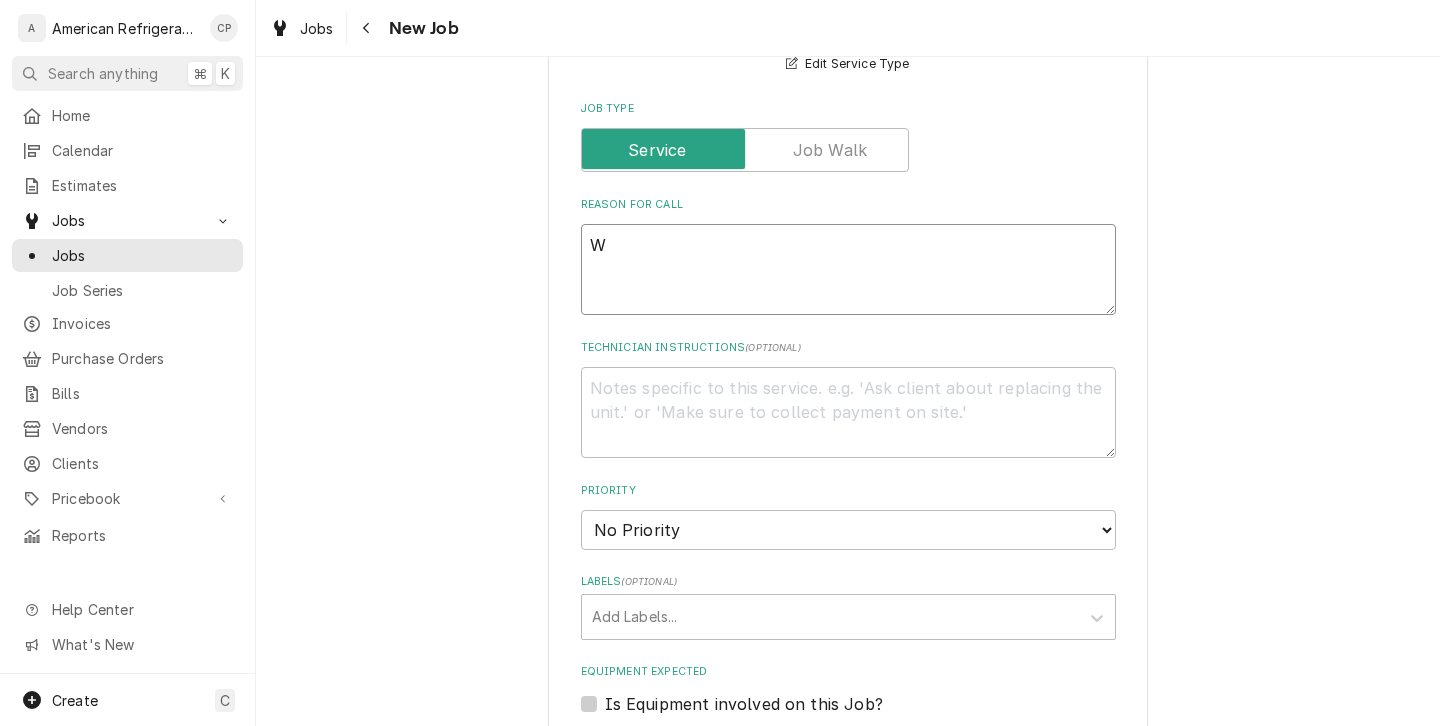type on "WO" 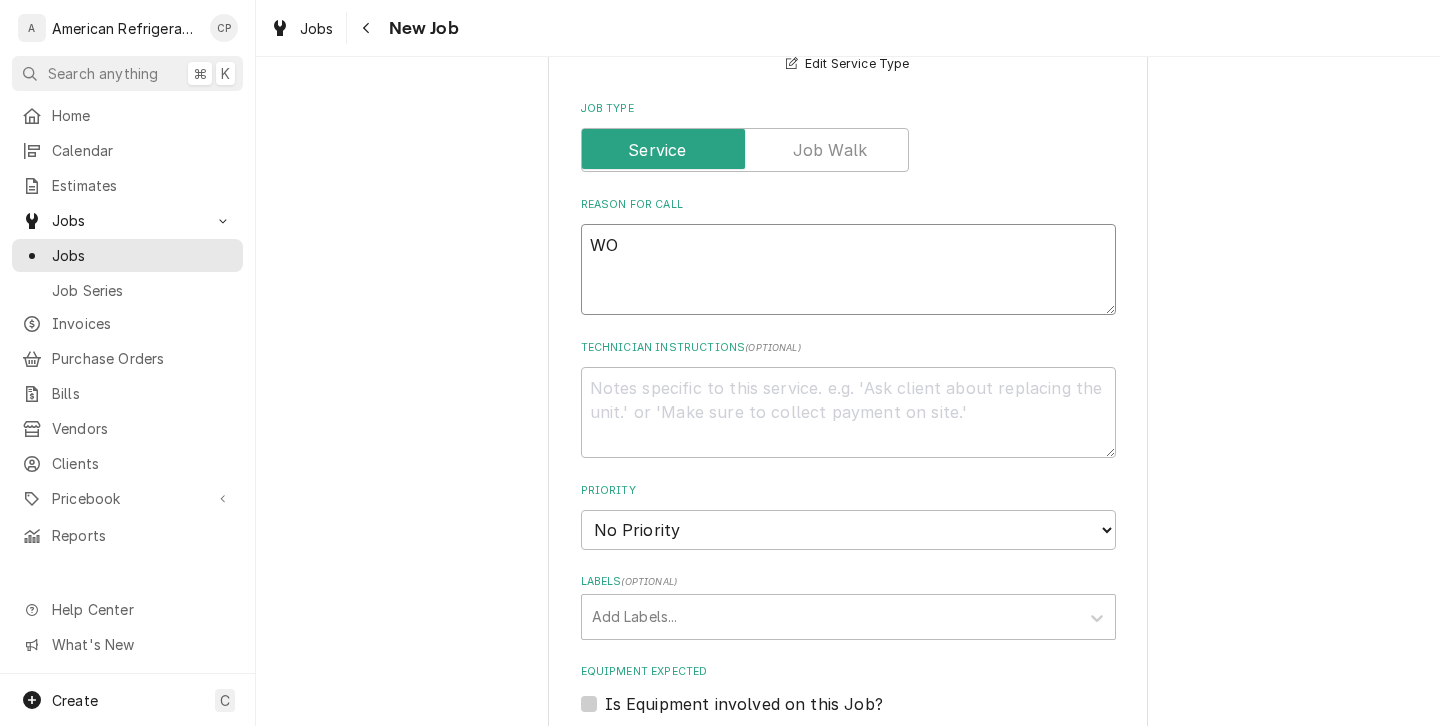 type on "x" 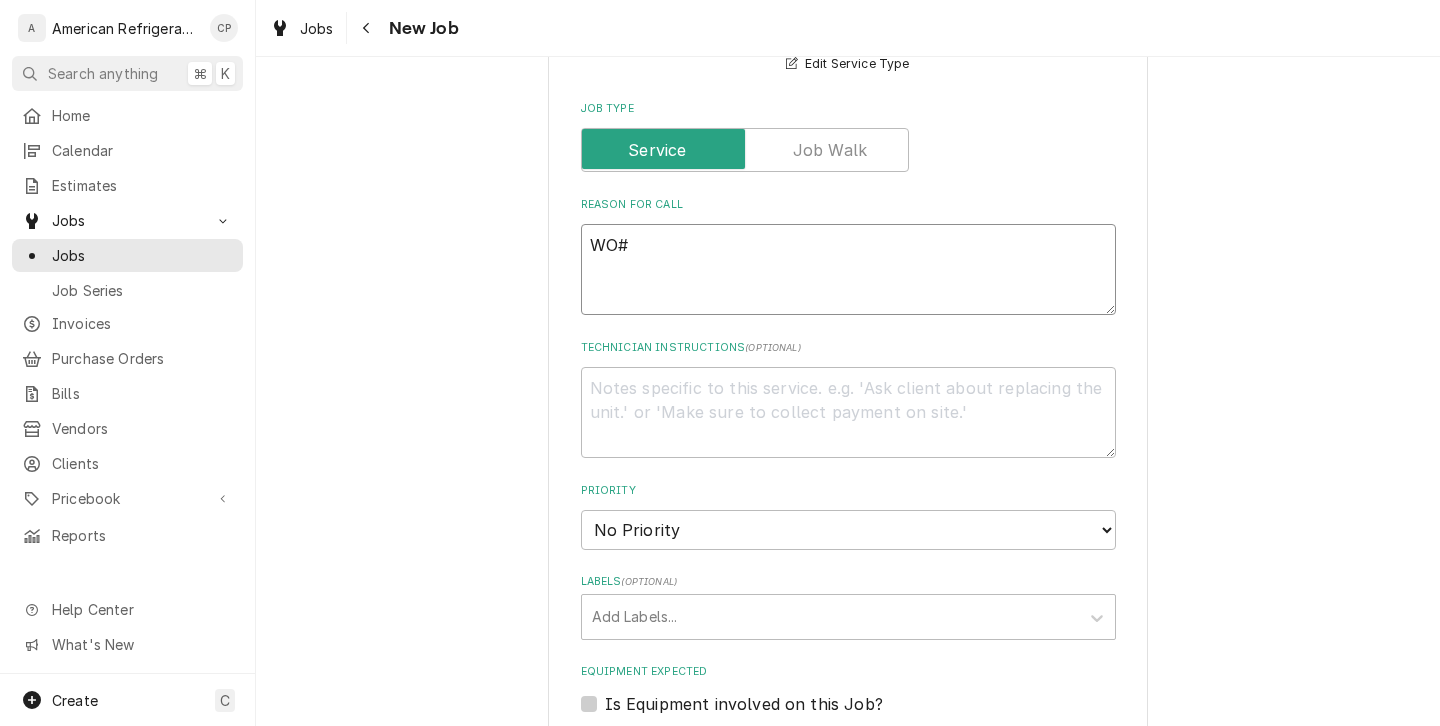 type on "WO#" 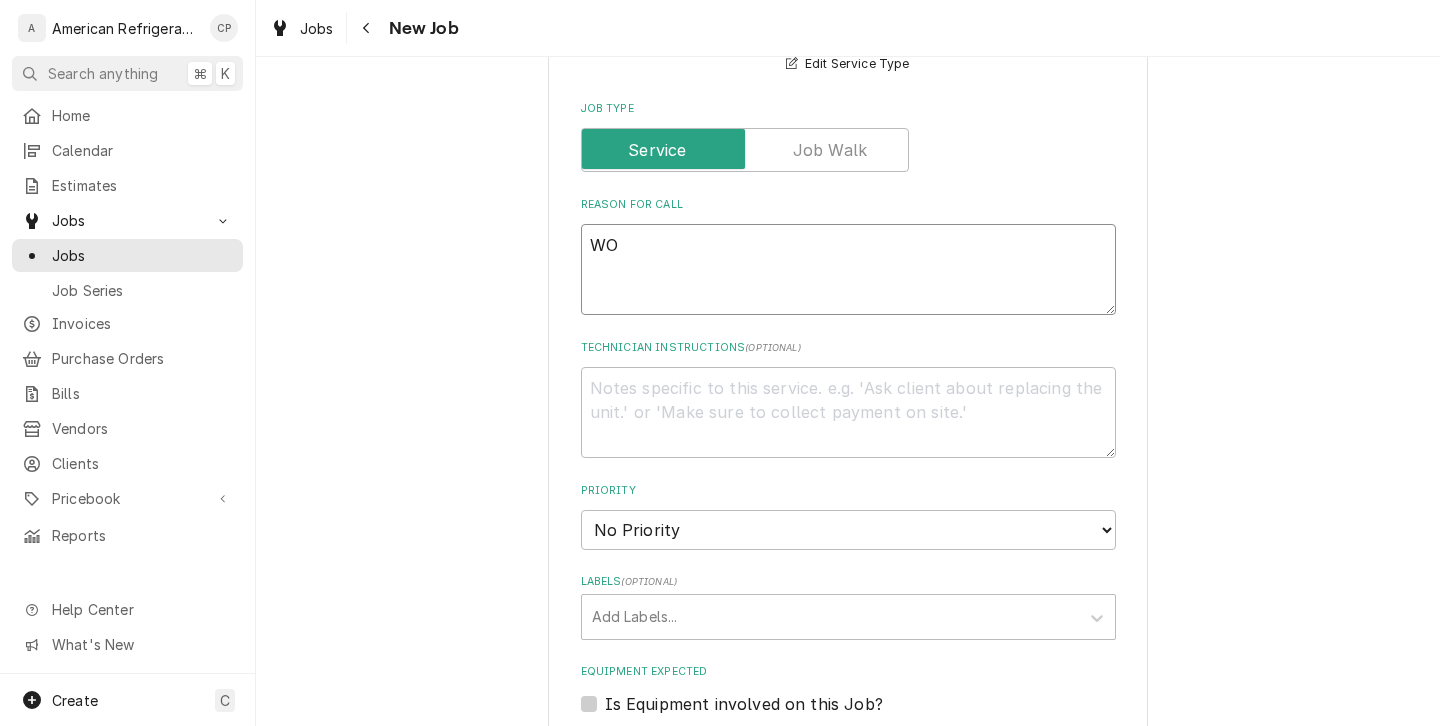 type on "x" 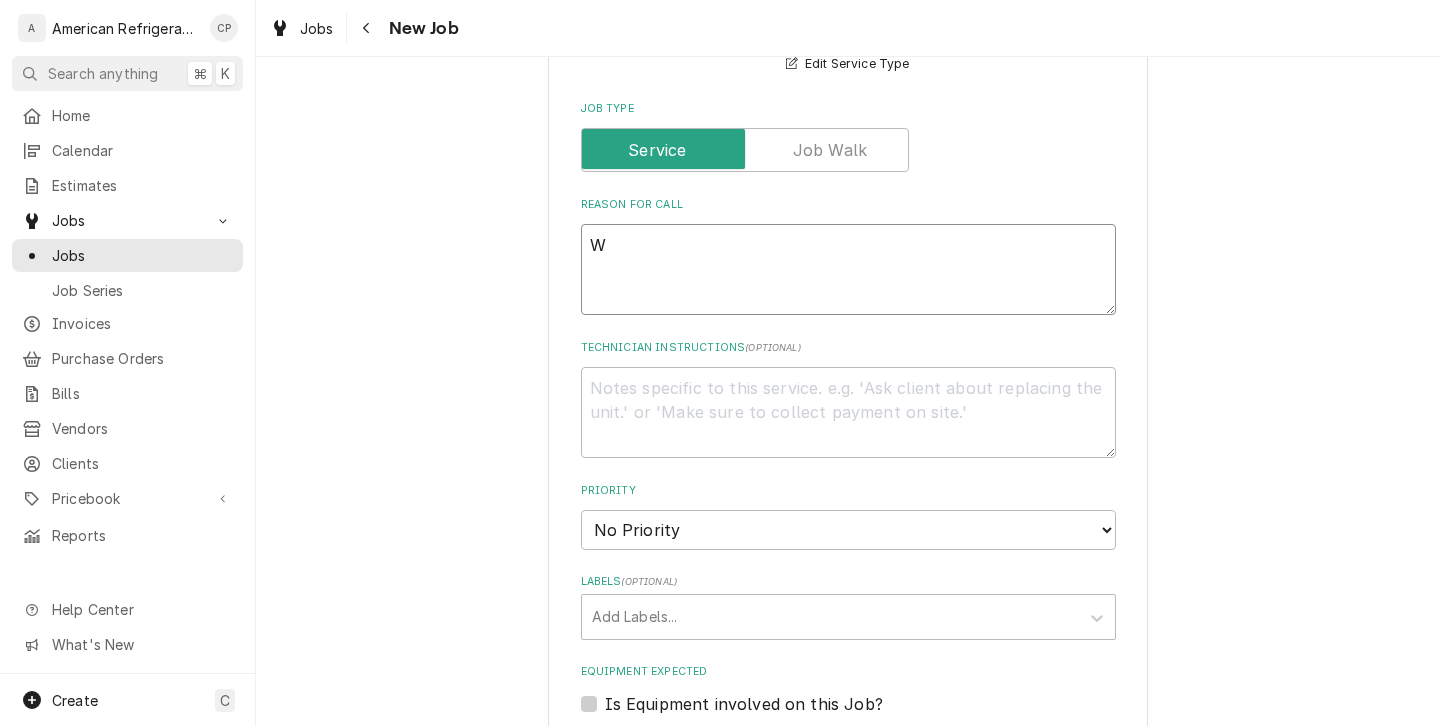 type on "x" 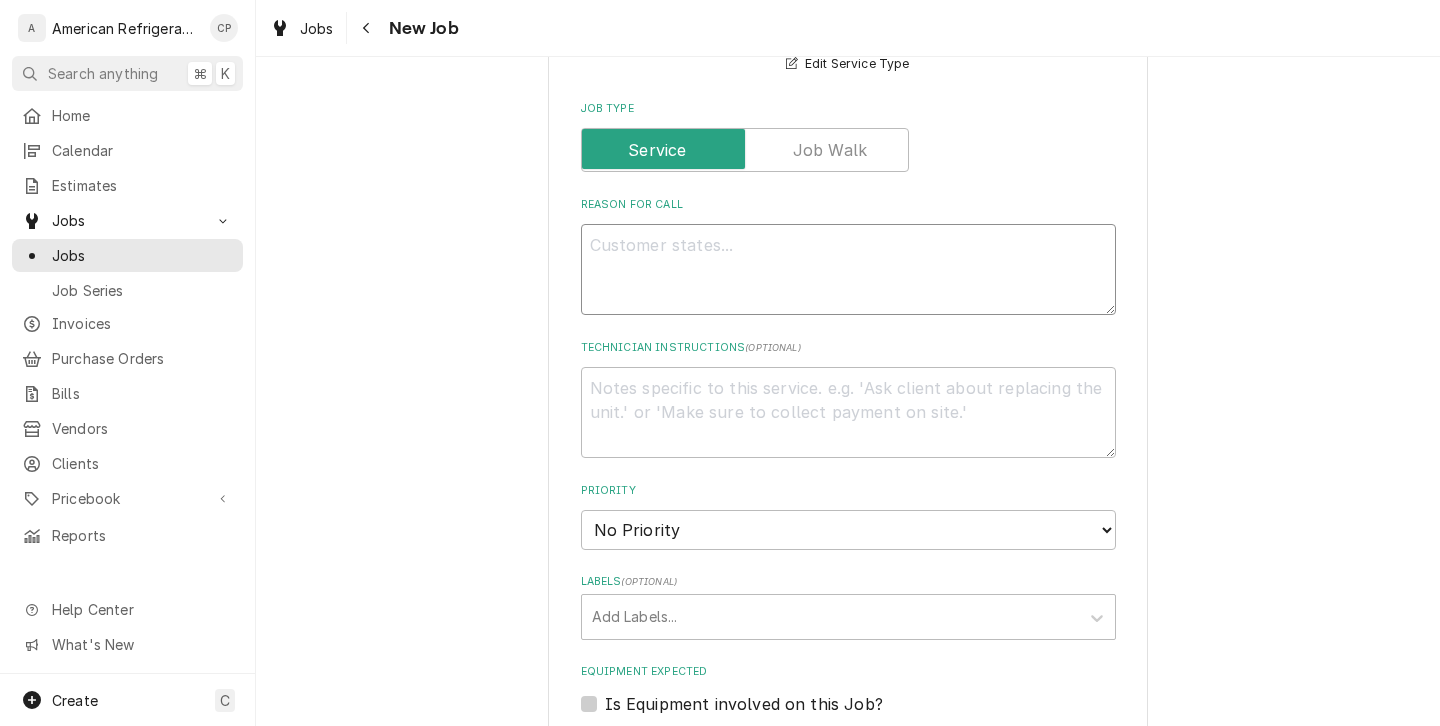 type on "x" 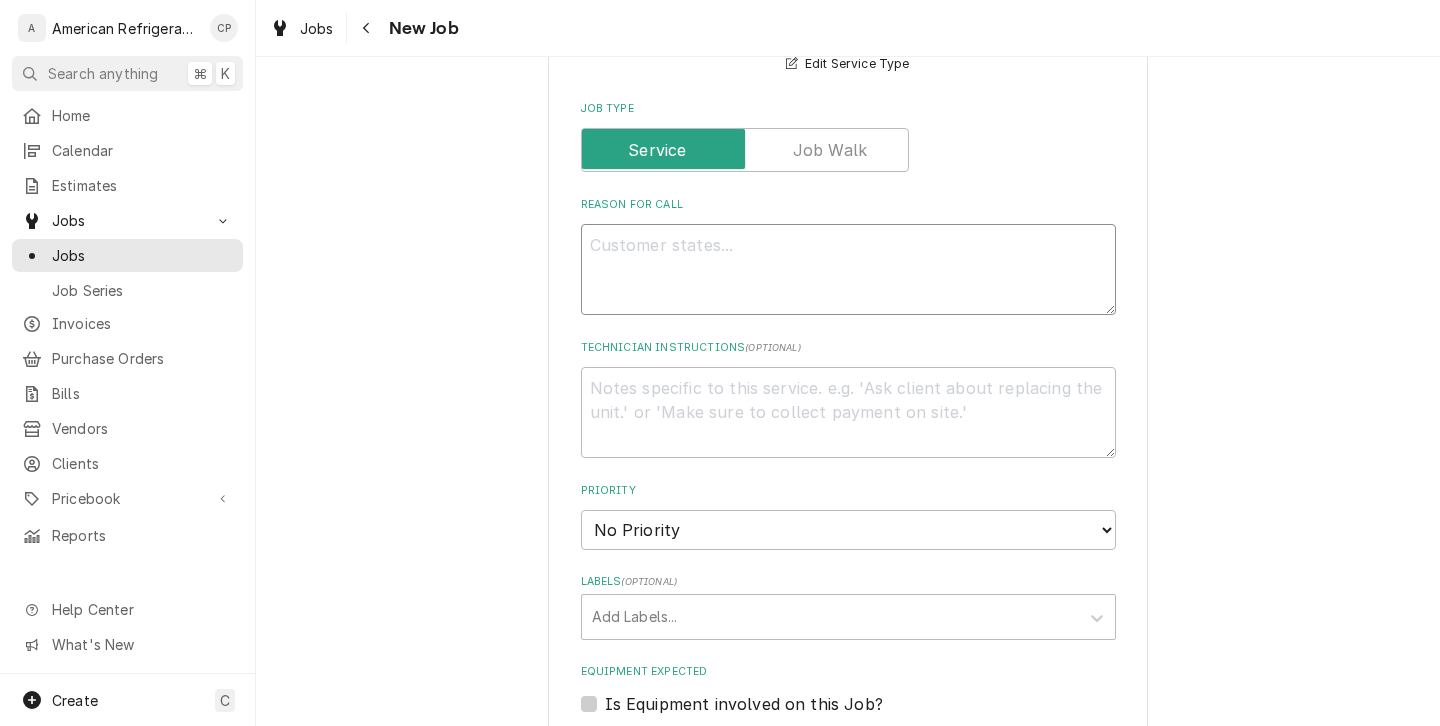 type on "3" 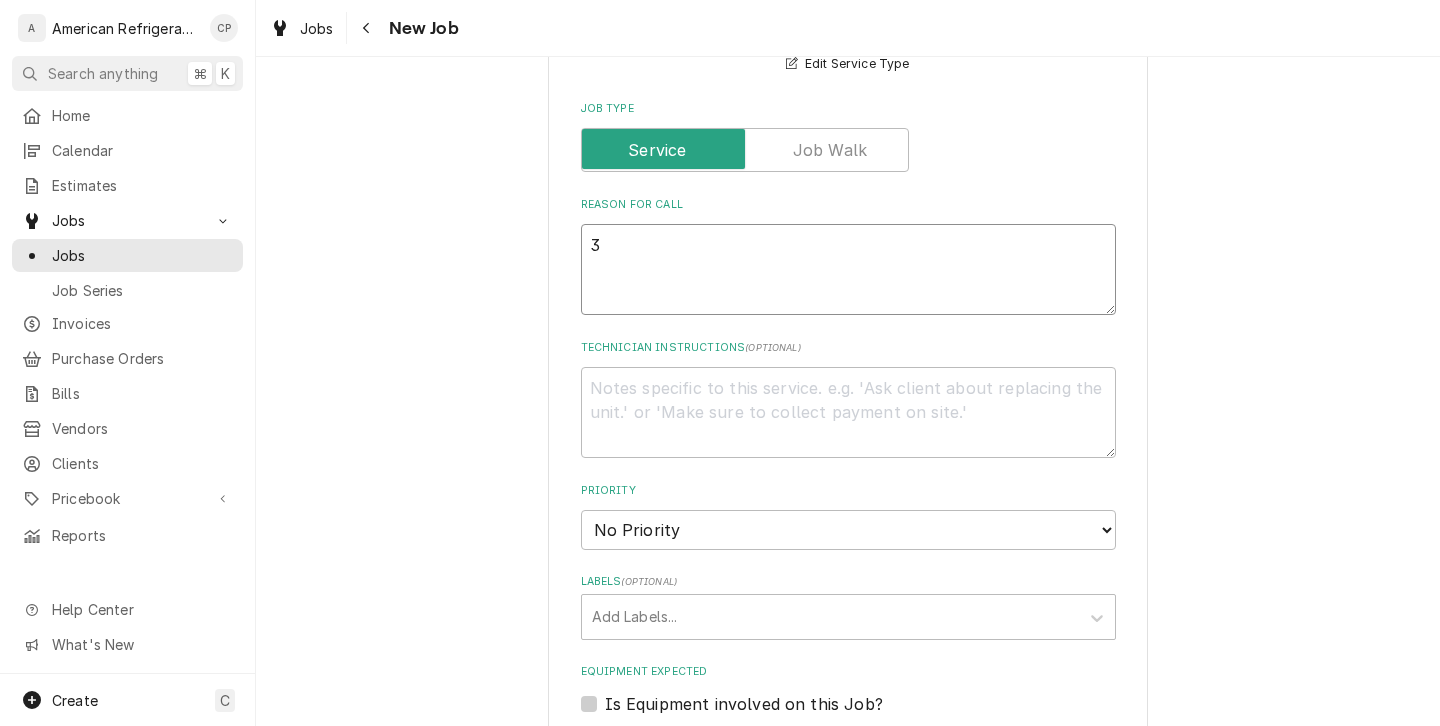 type on "x" 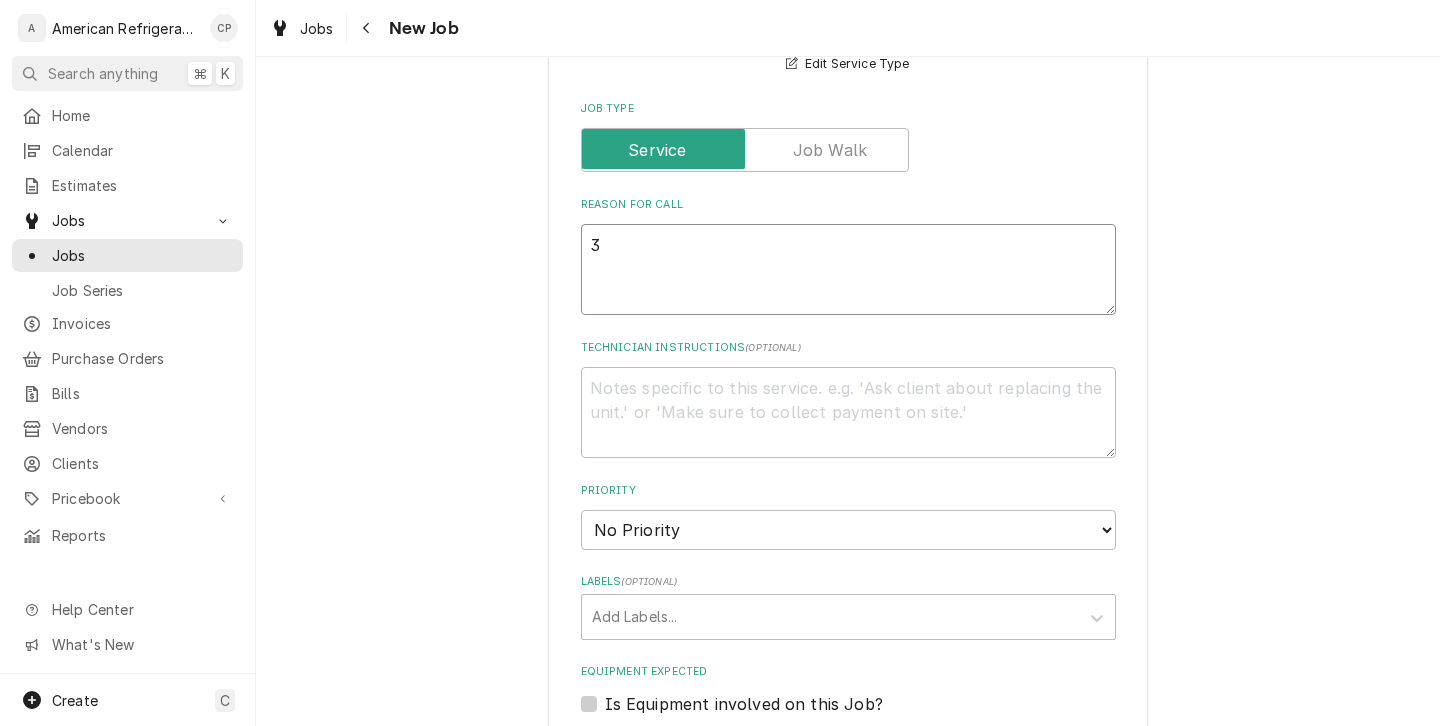 type on "3r" 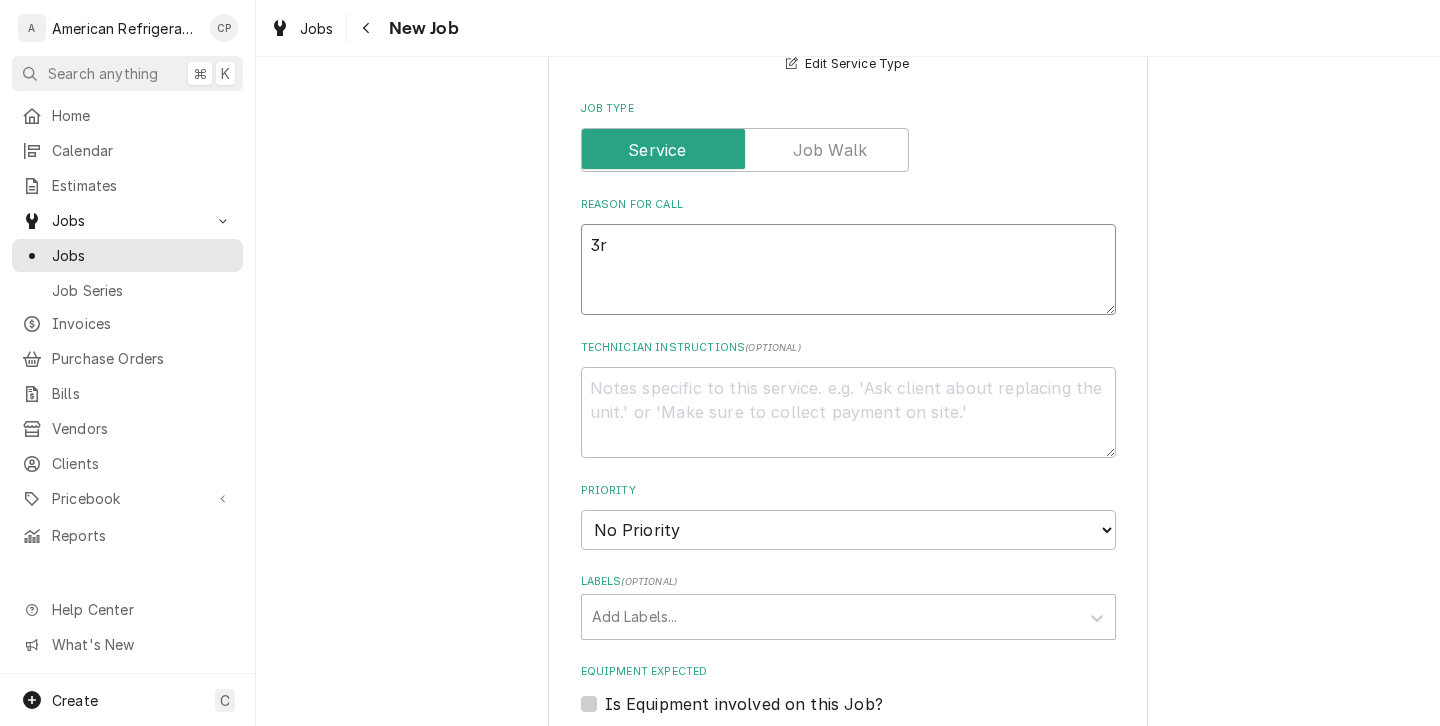 type on "x" 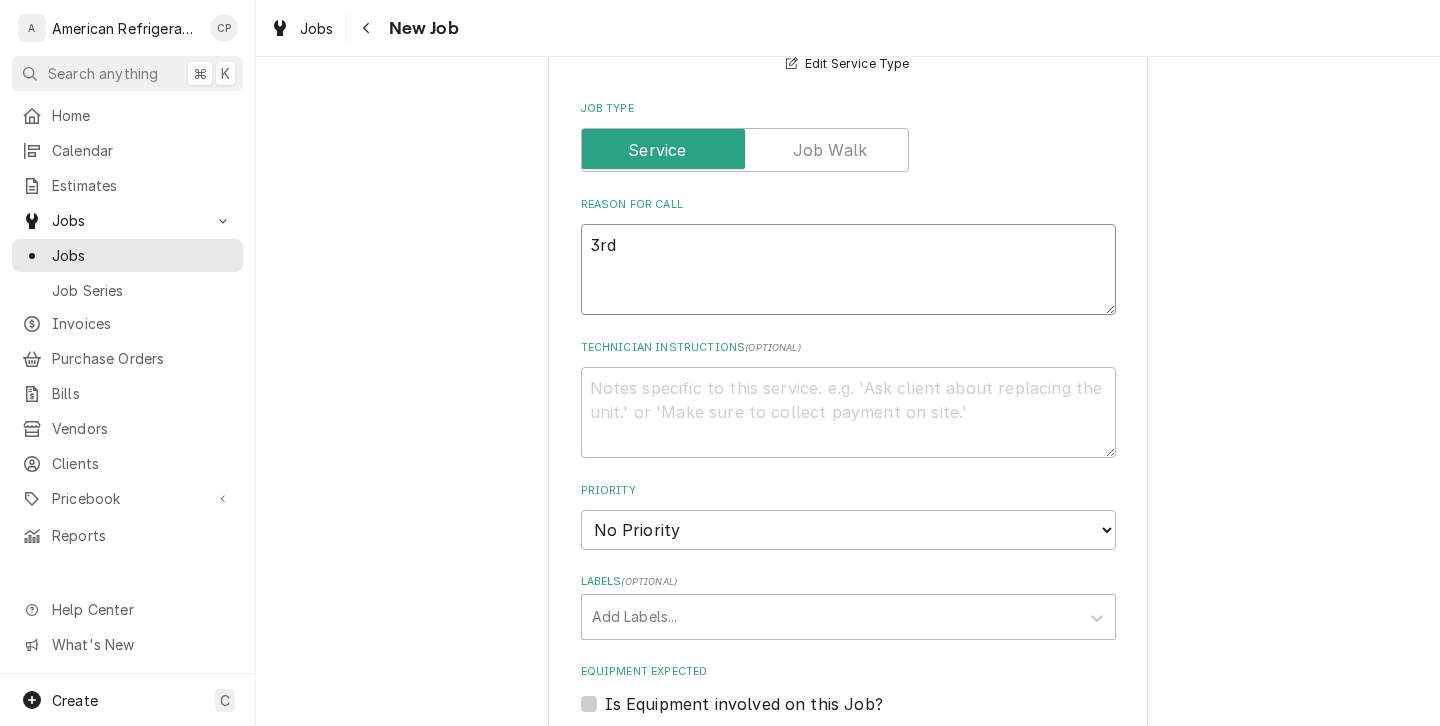 type on "x" 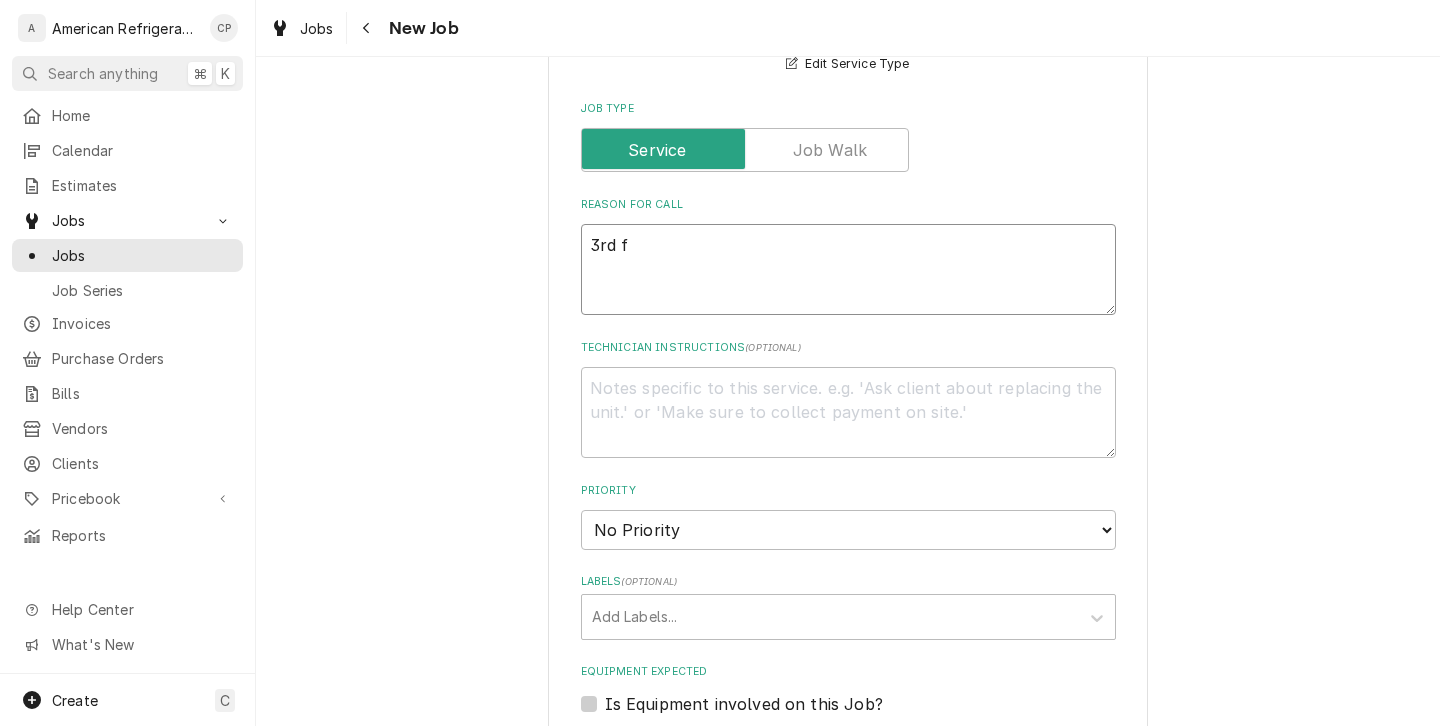 type on "x" 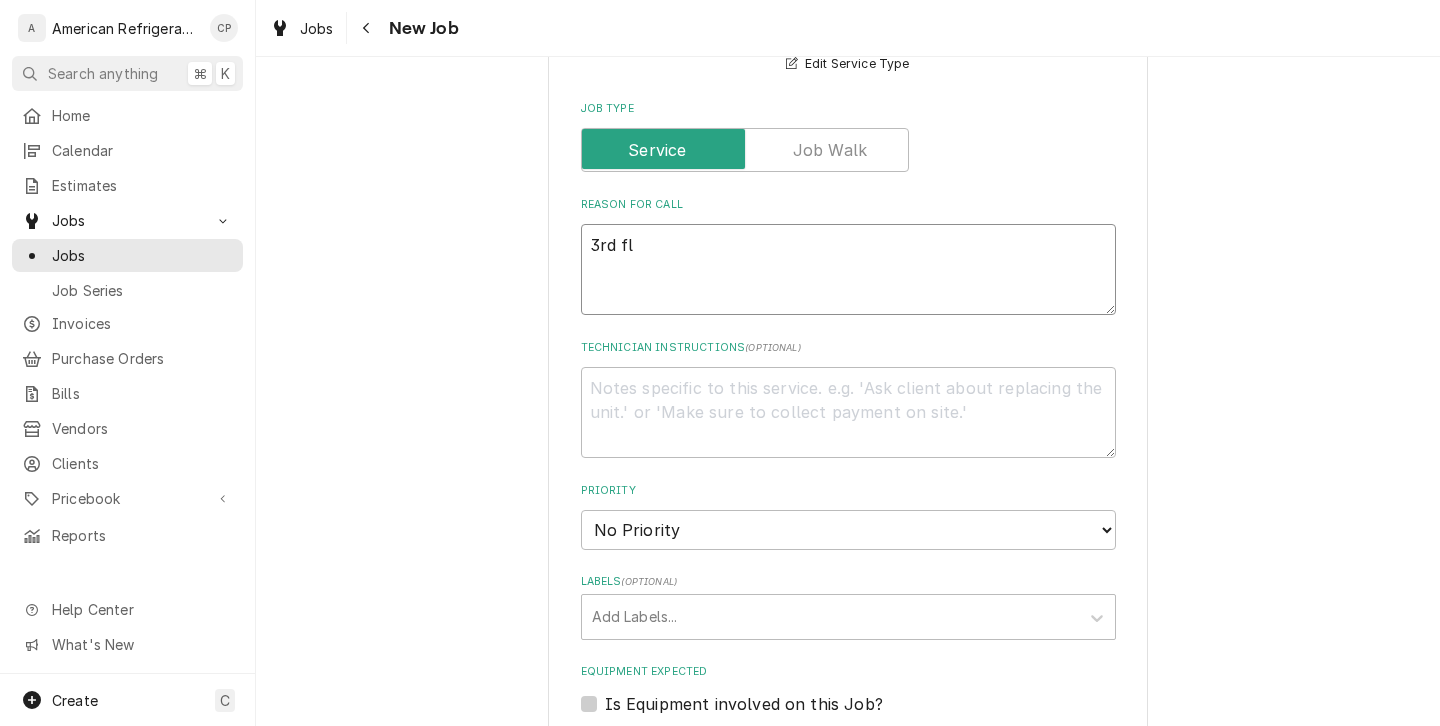 type on "x" 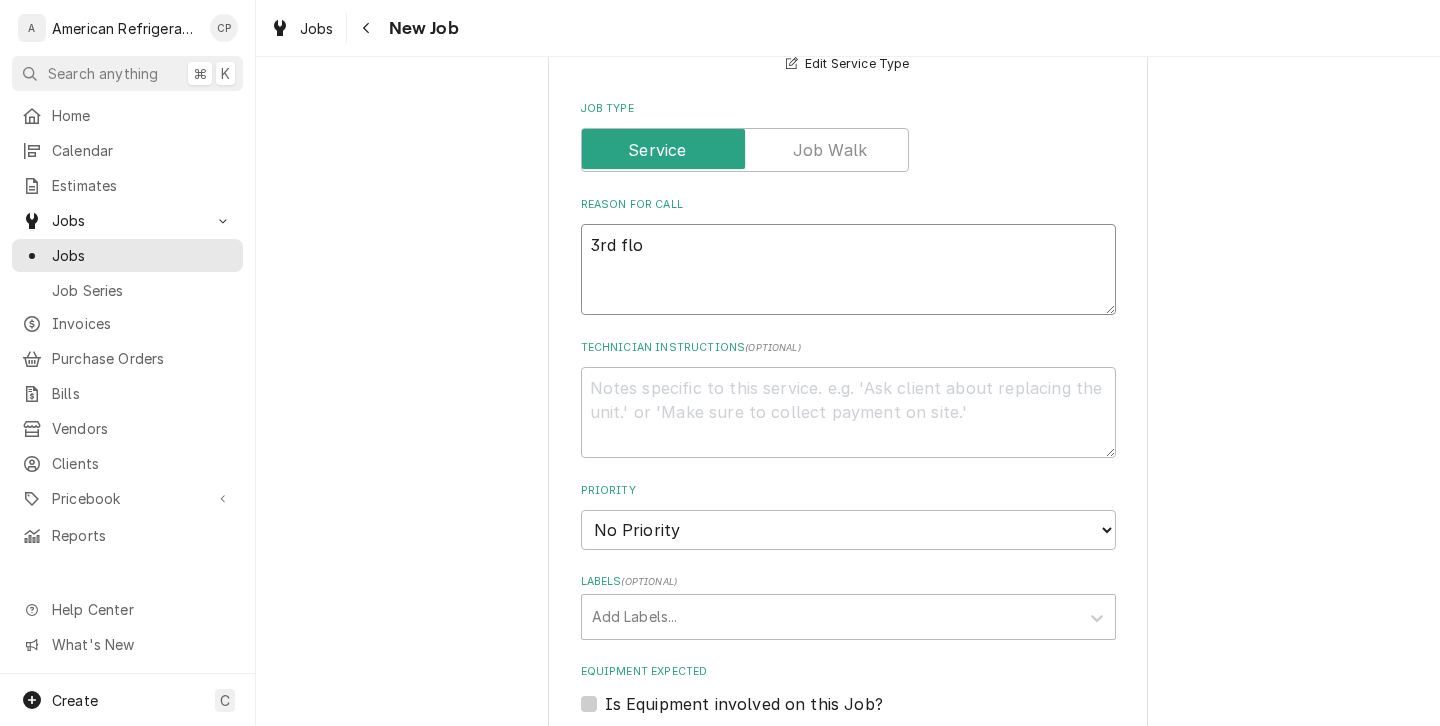 type on "x" 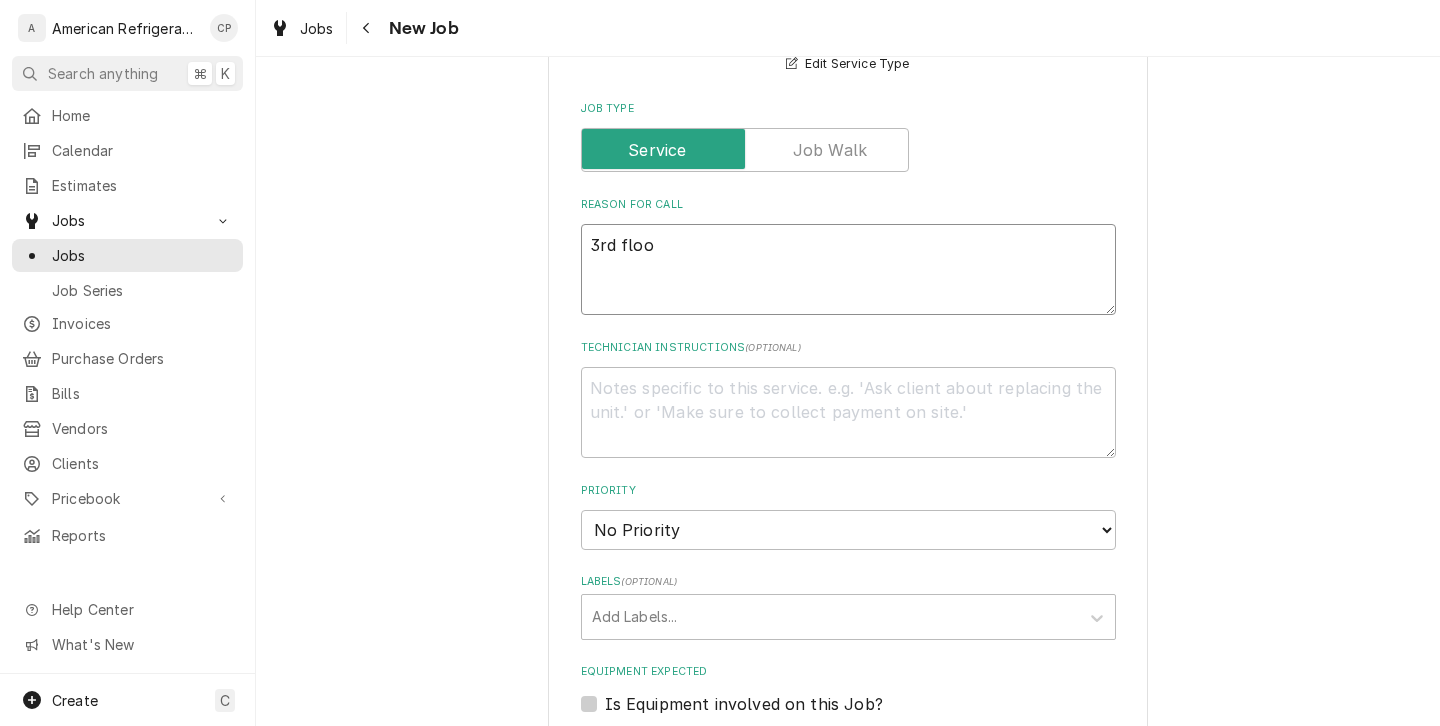 type on "x" 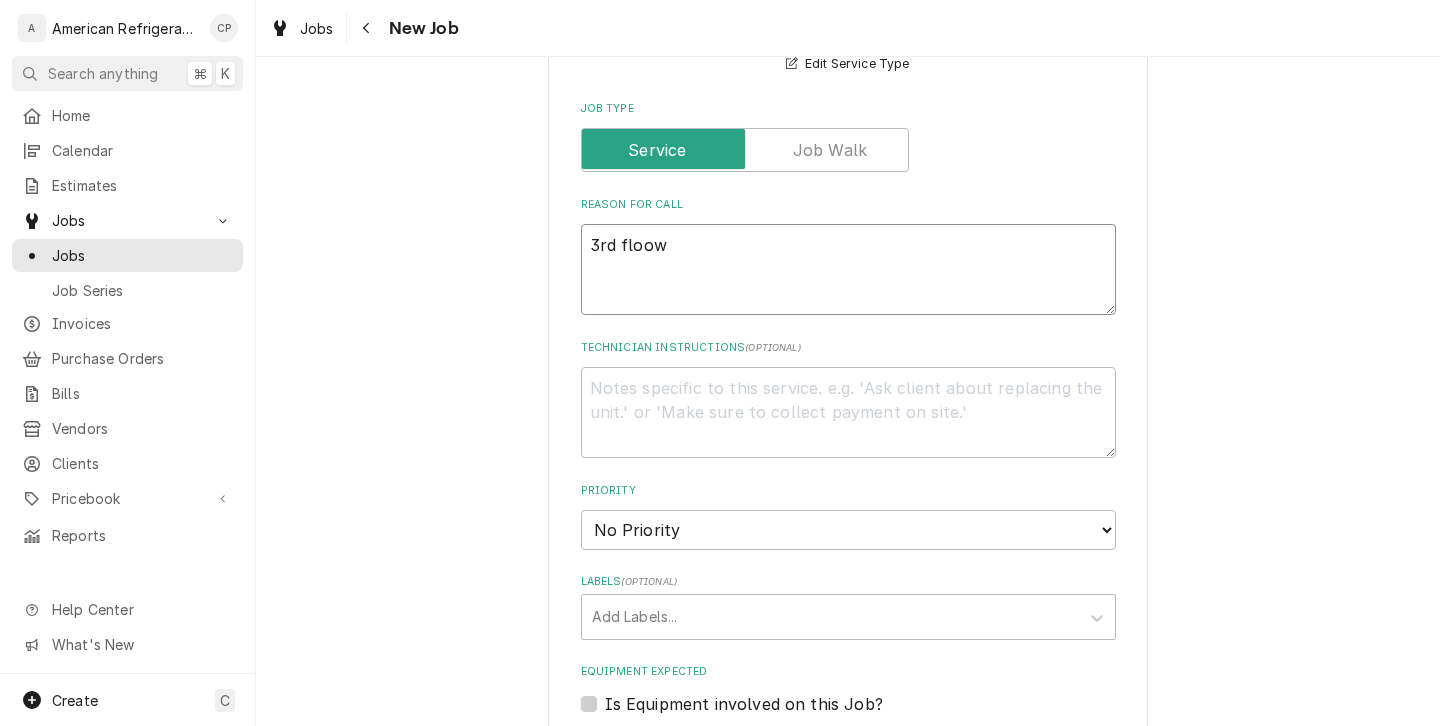 type on "x" 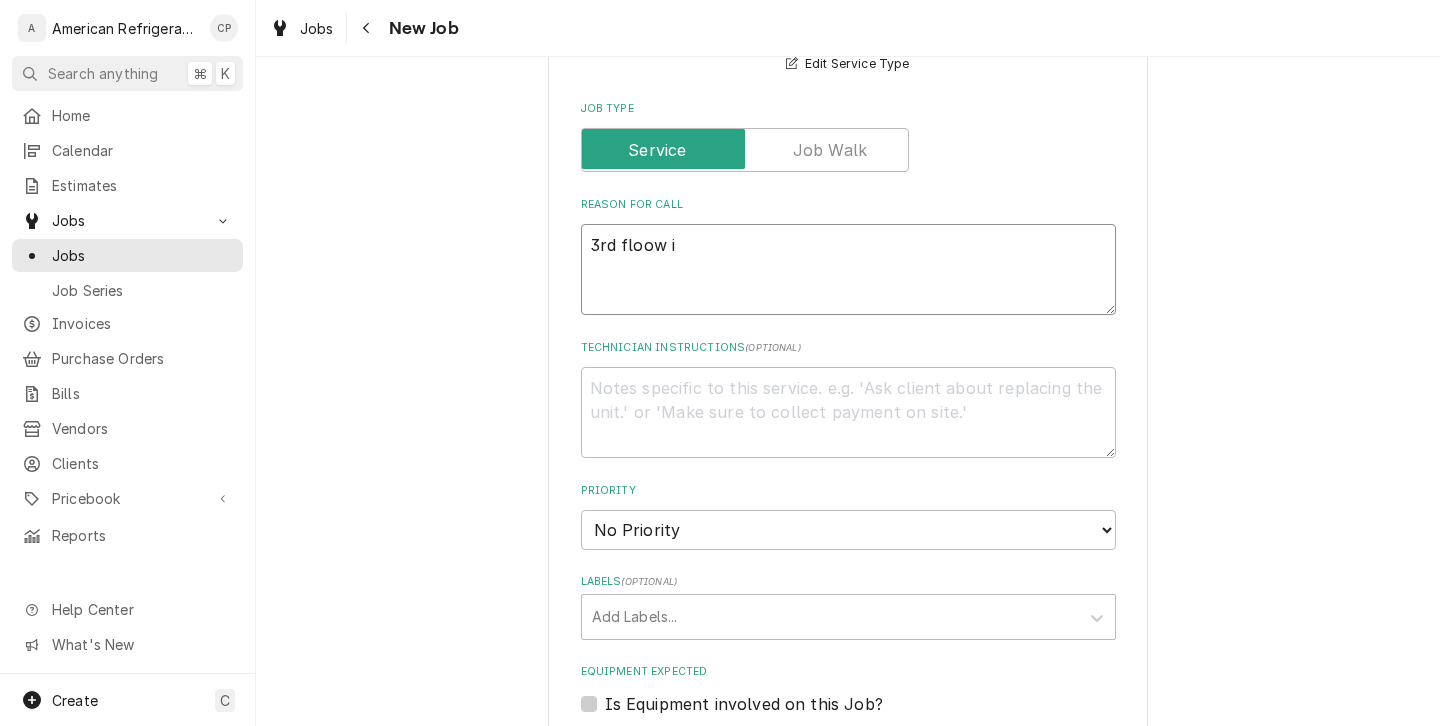 type on "x" 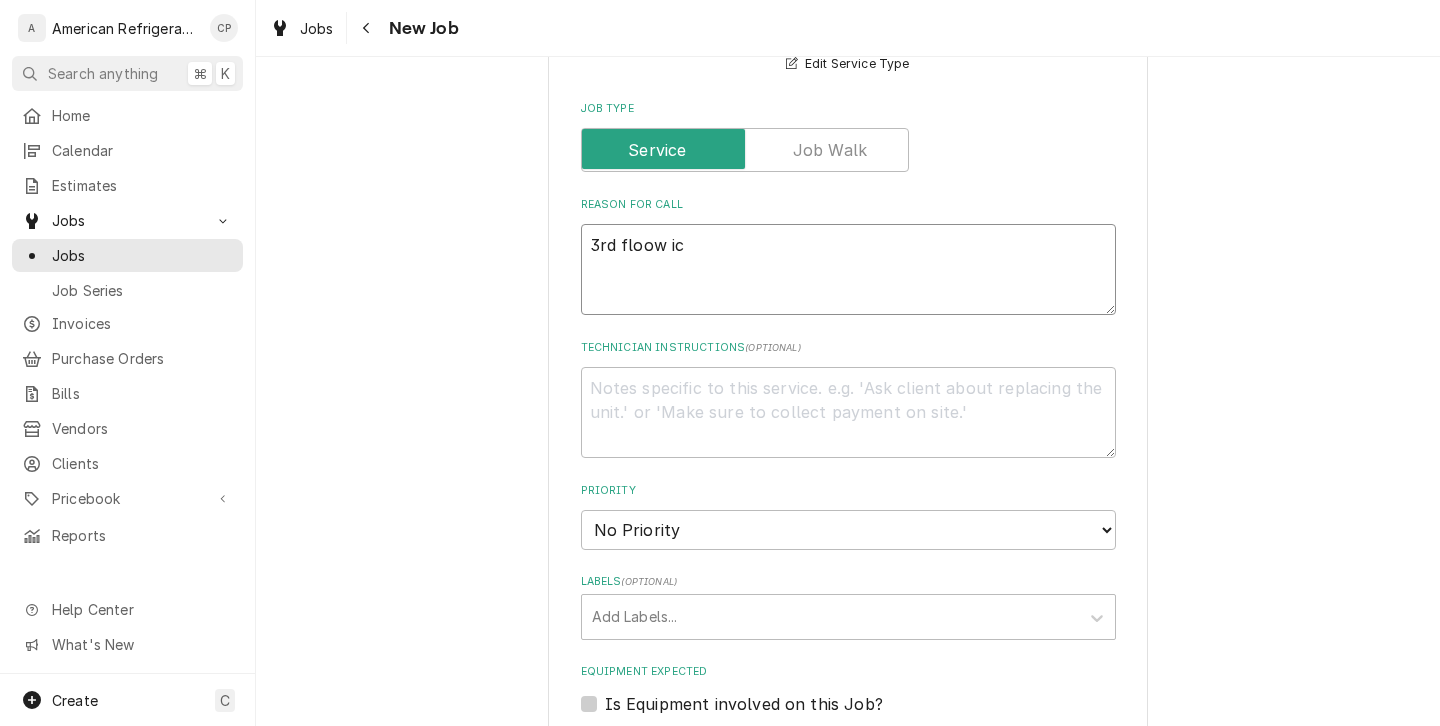 type on "x" 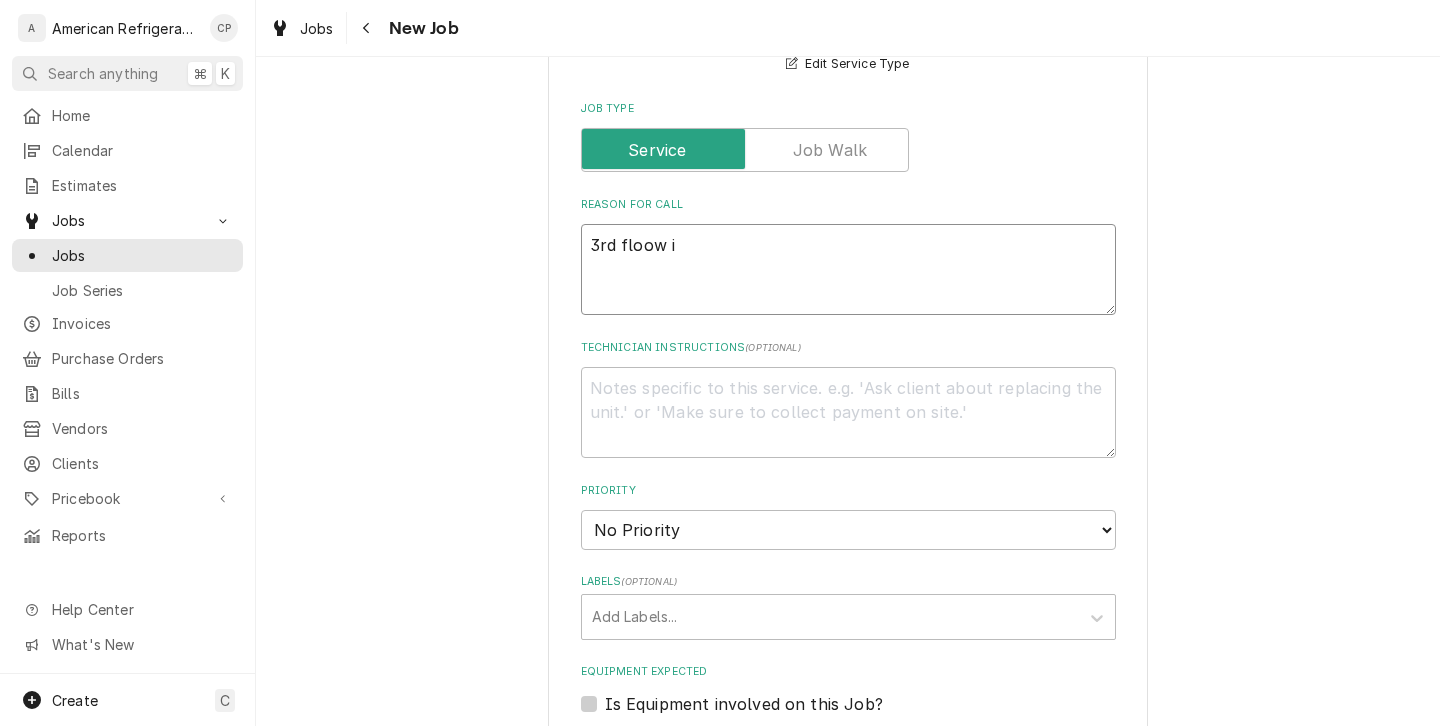 type on "x" 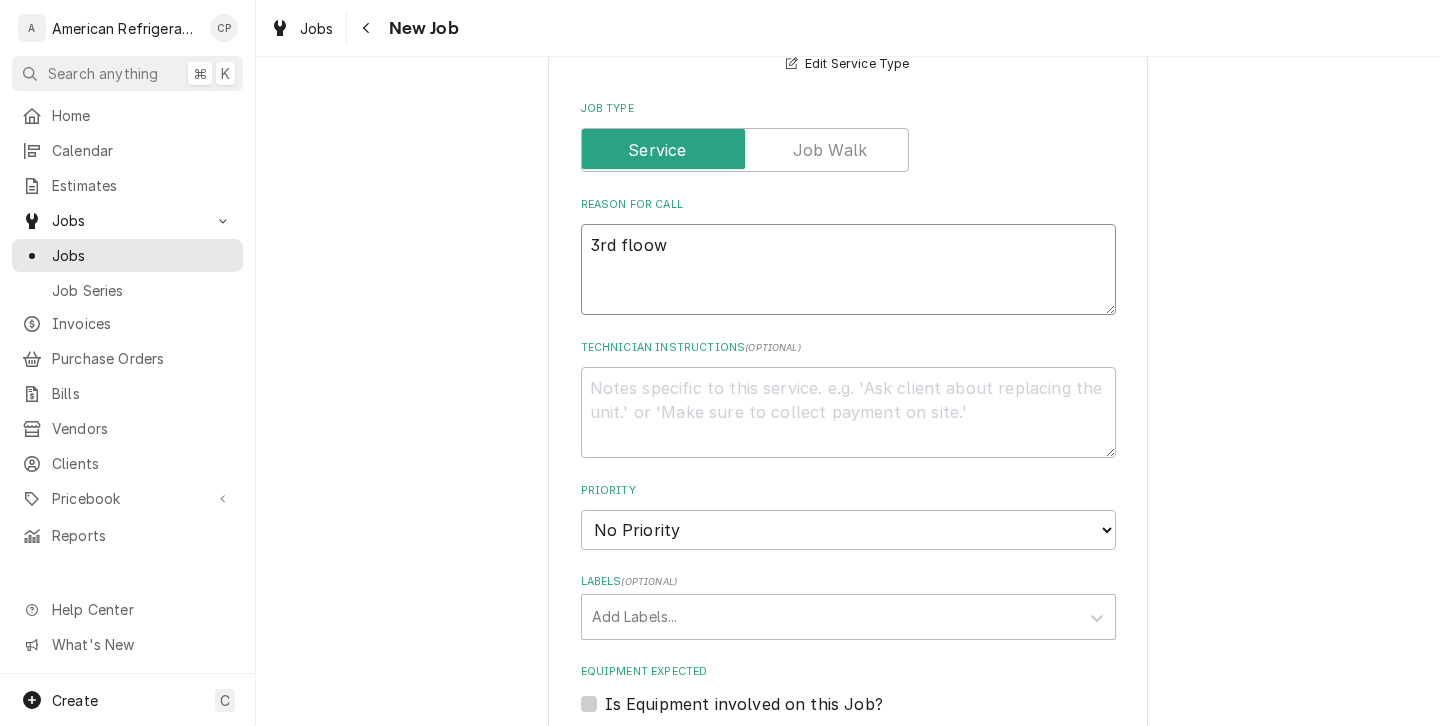type on "x" 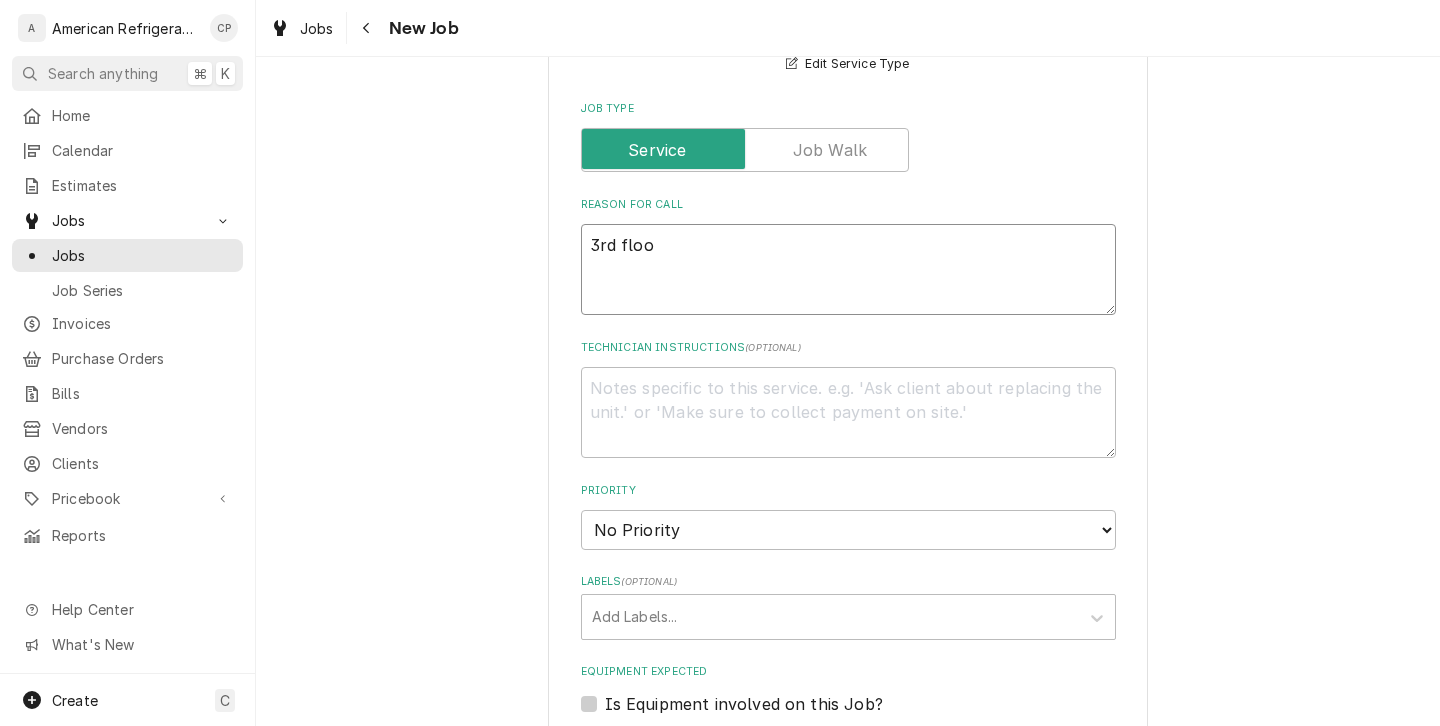 type on "x" 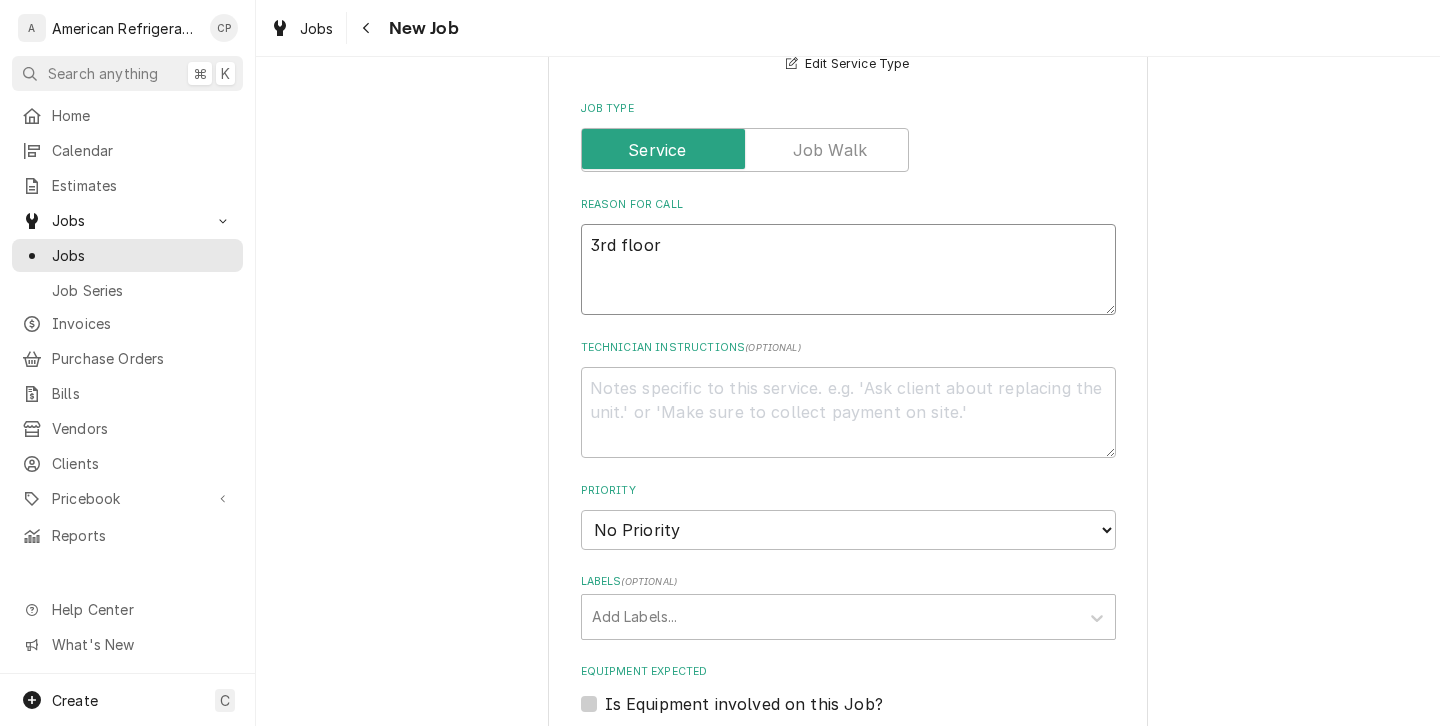 type on "x" 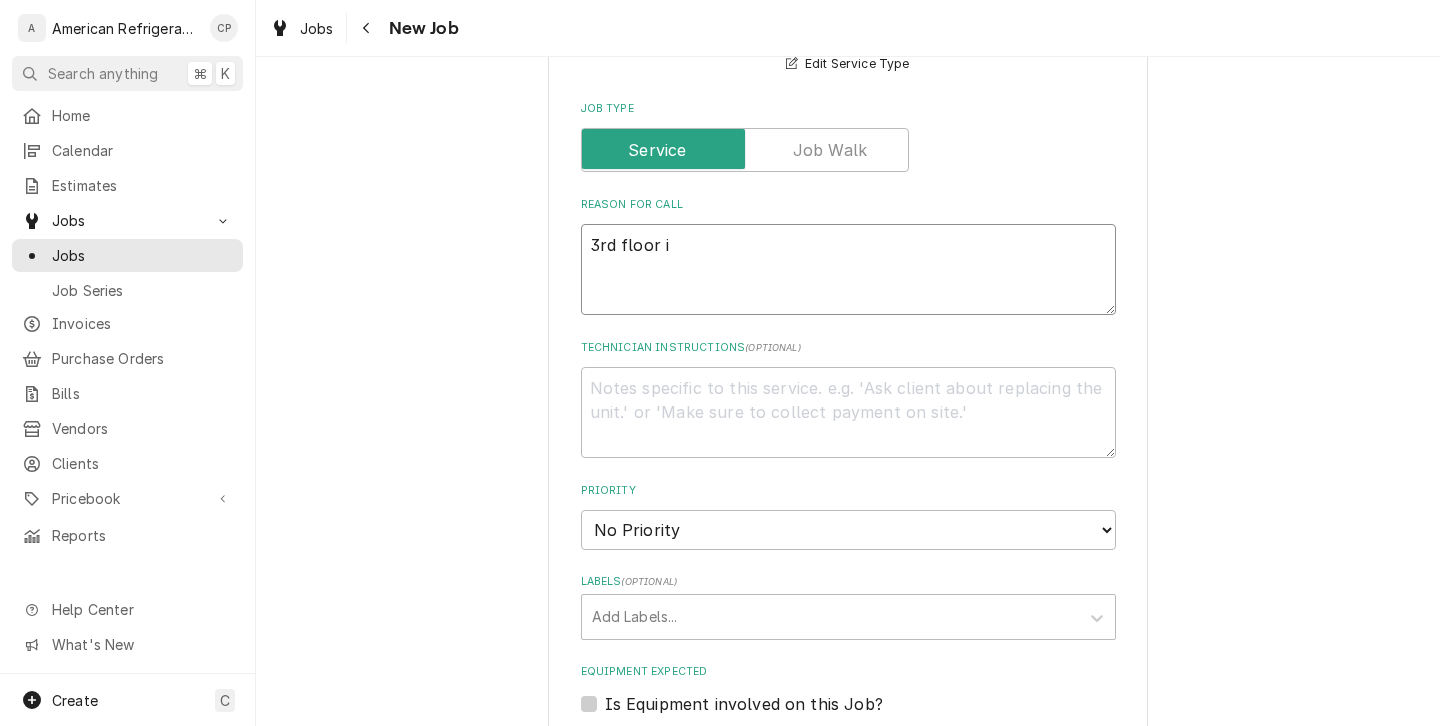 type on "x" 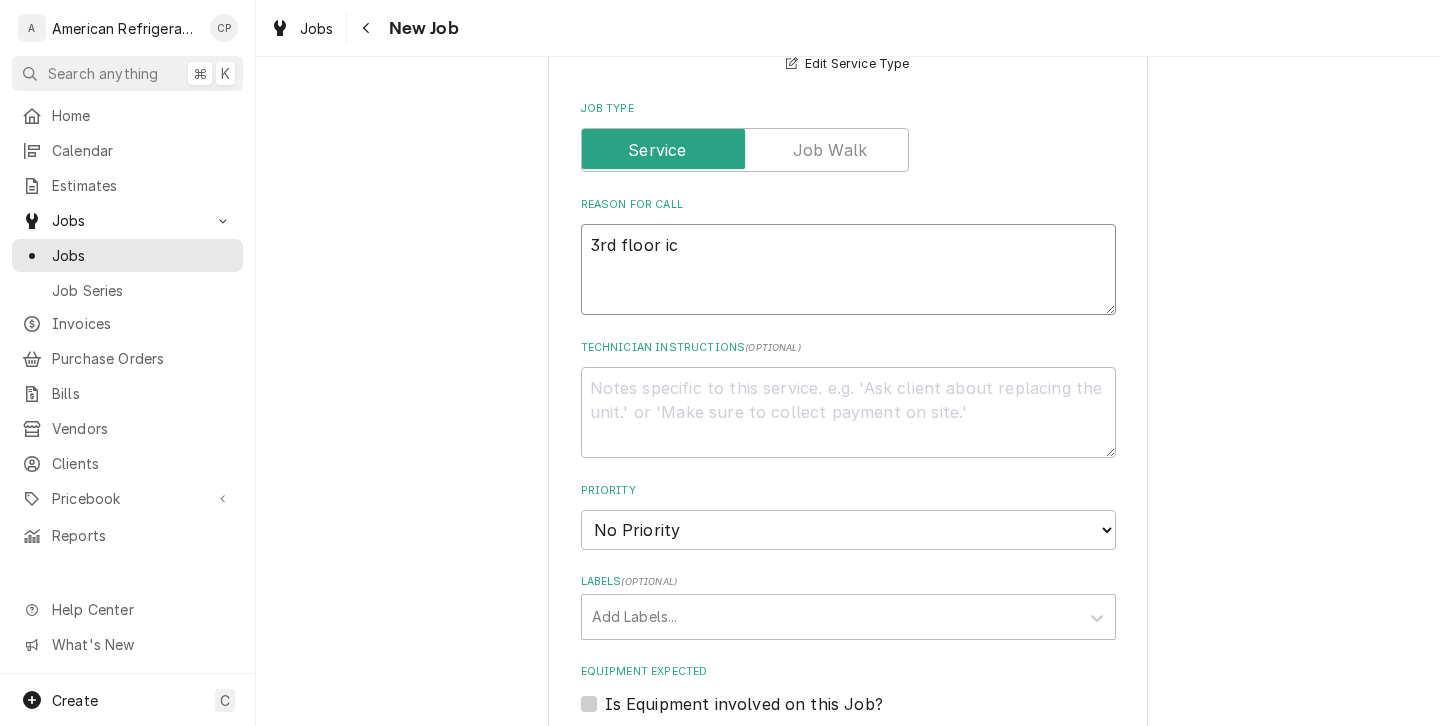 type on "x" 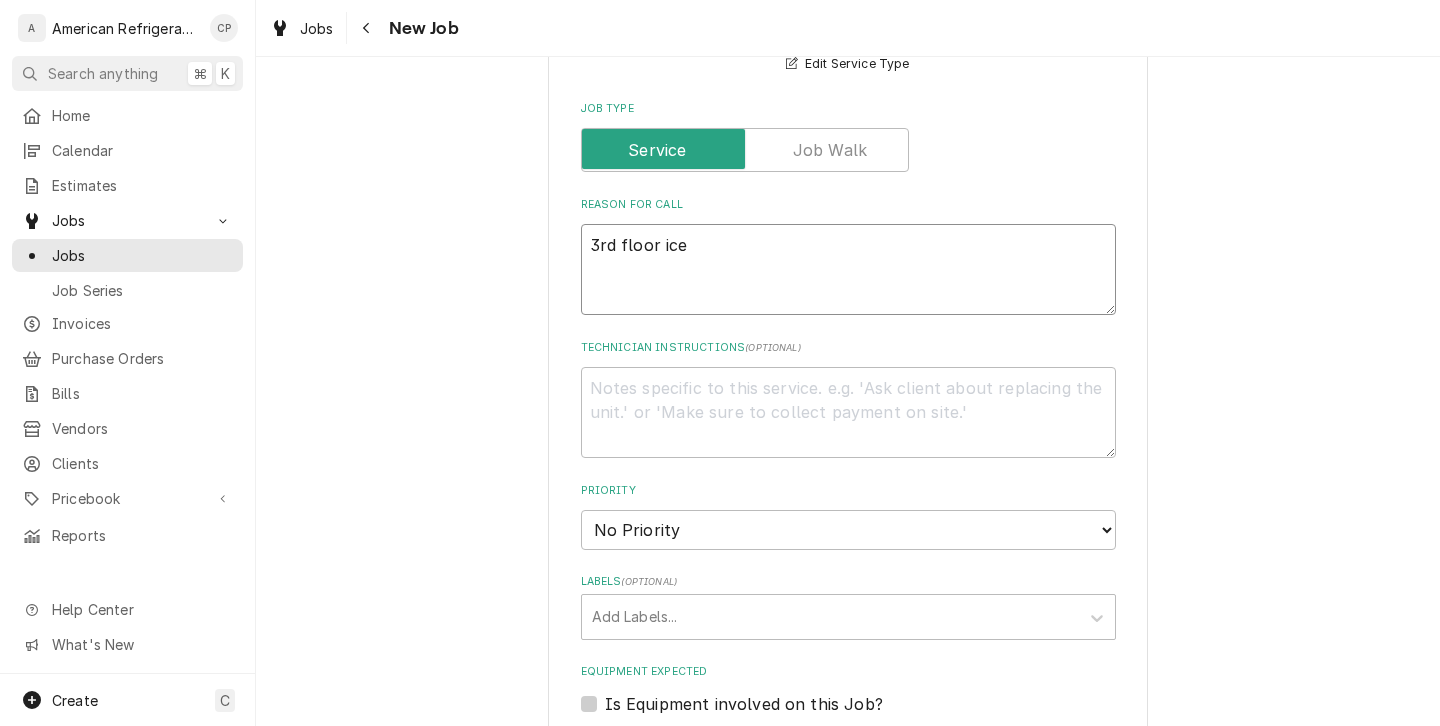 type on "3rd floor ice" 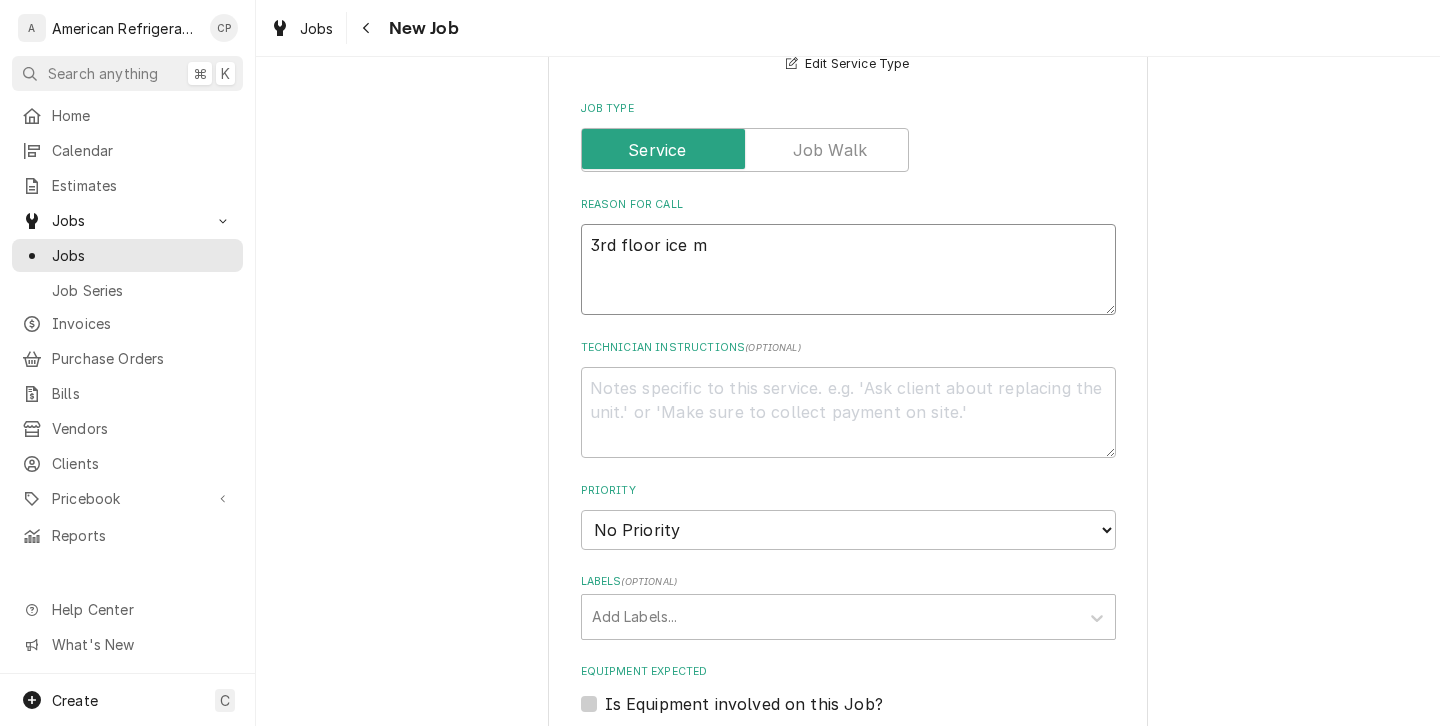 type on "x" 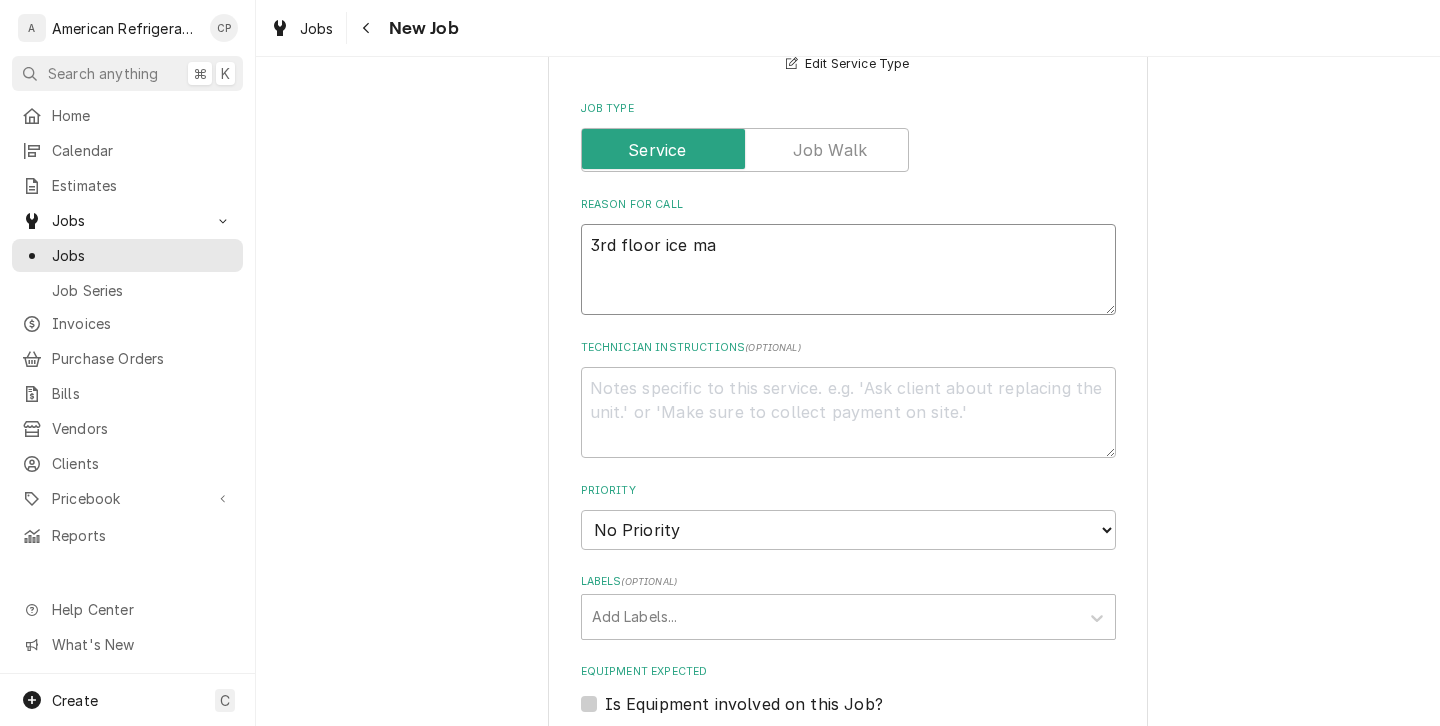 type on "x" 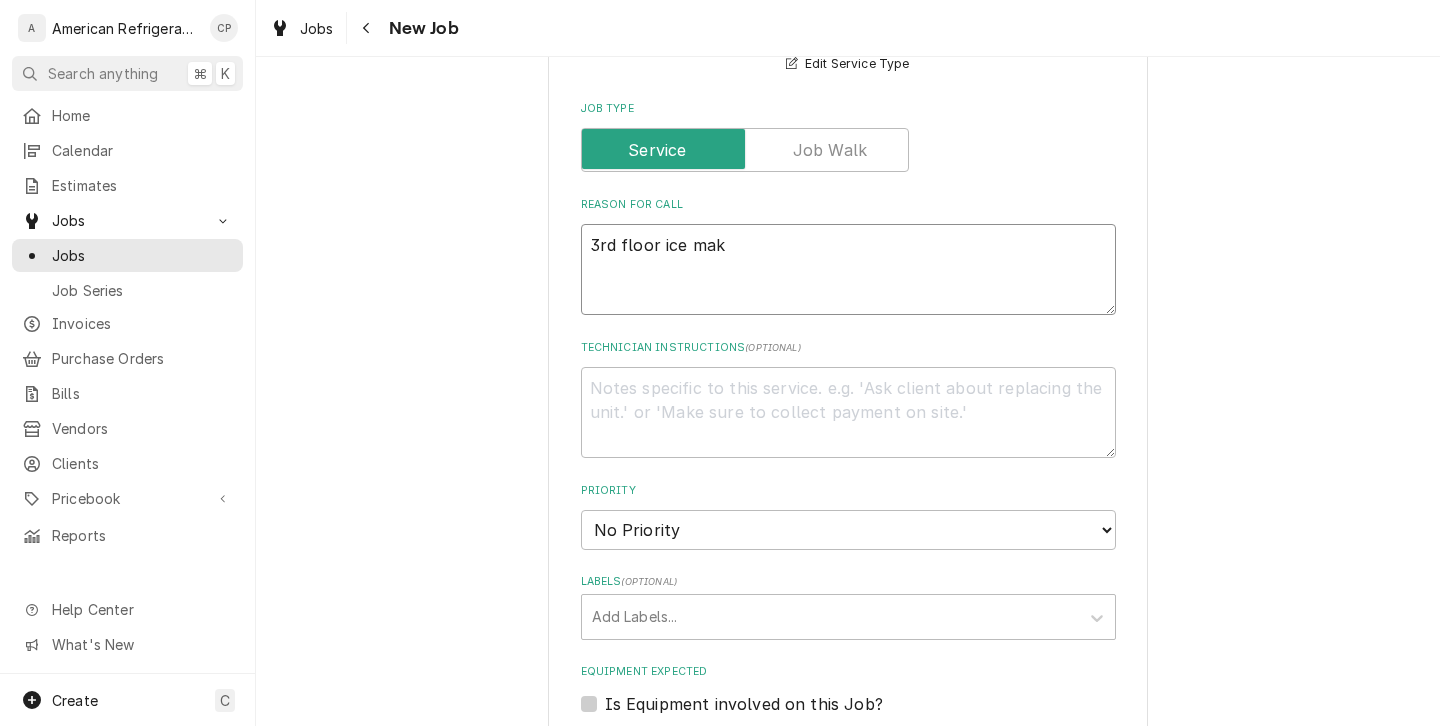 type on "x" 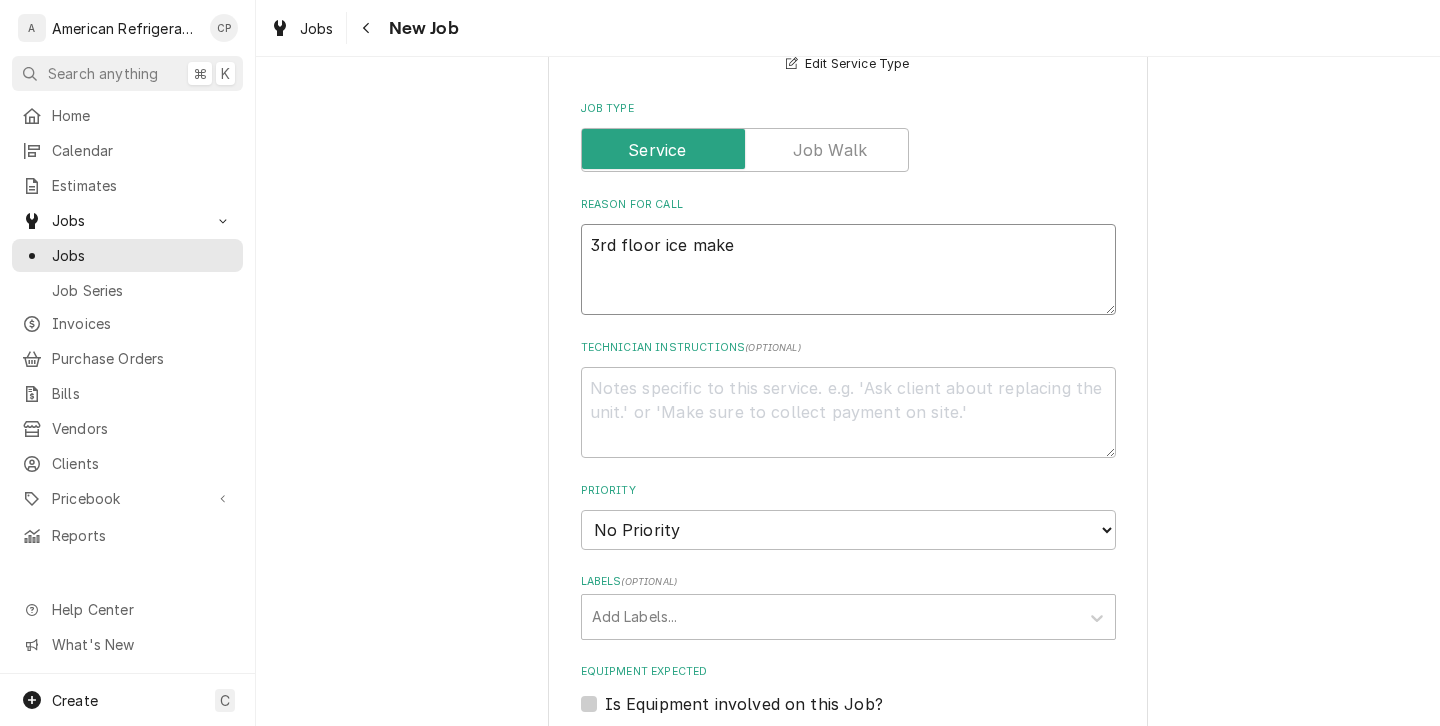 type on "x" 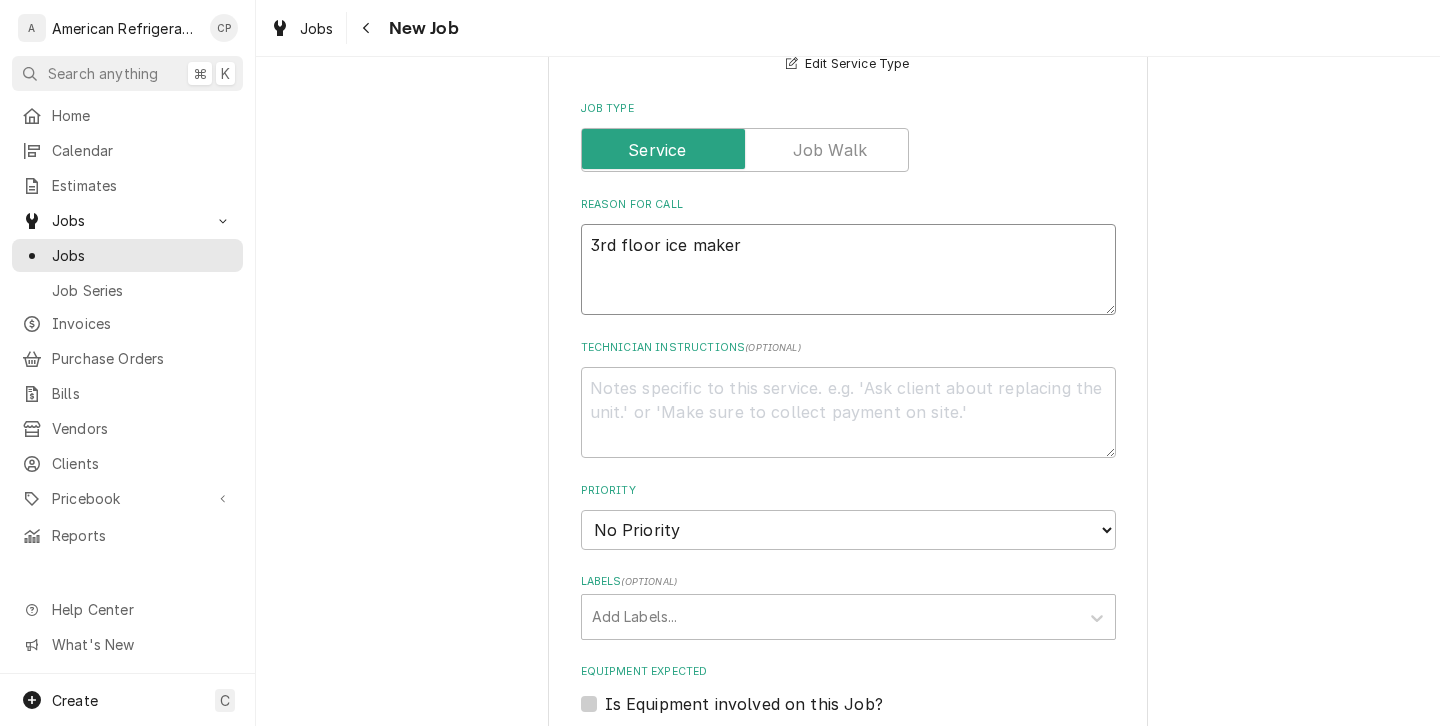 type on "x" 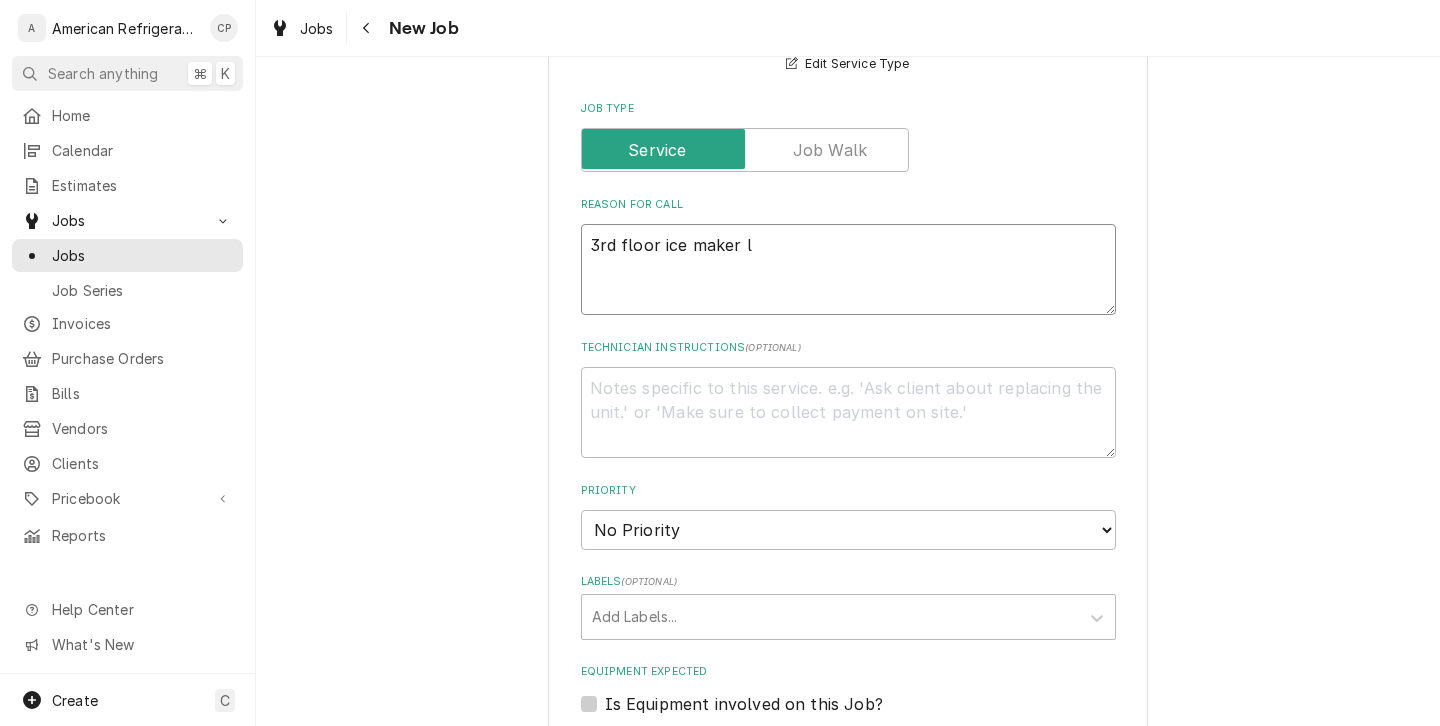 type on "3rd floor ice maker le" 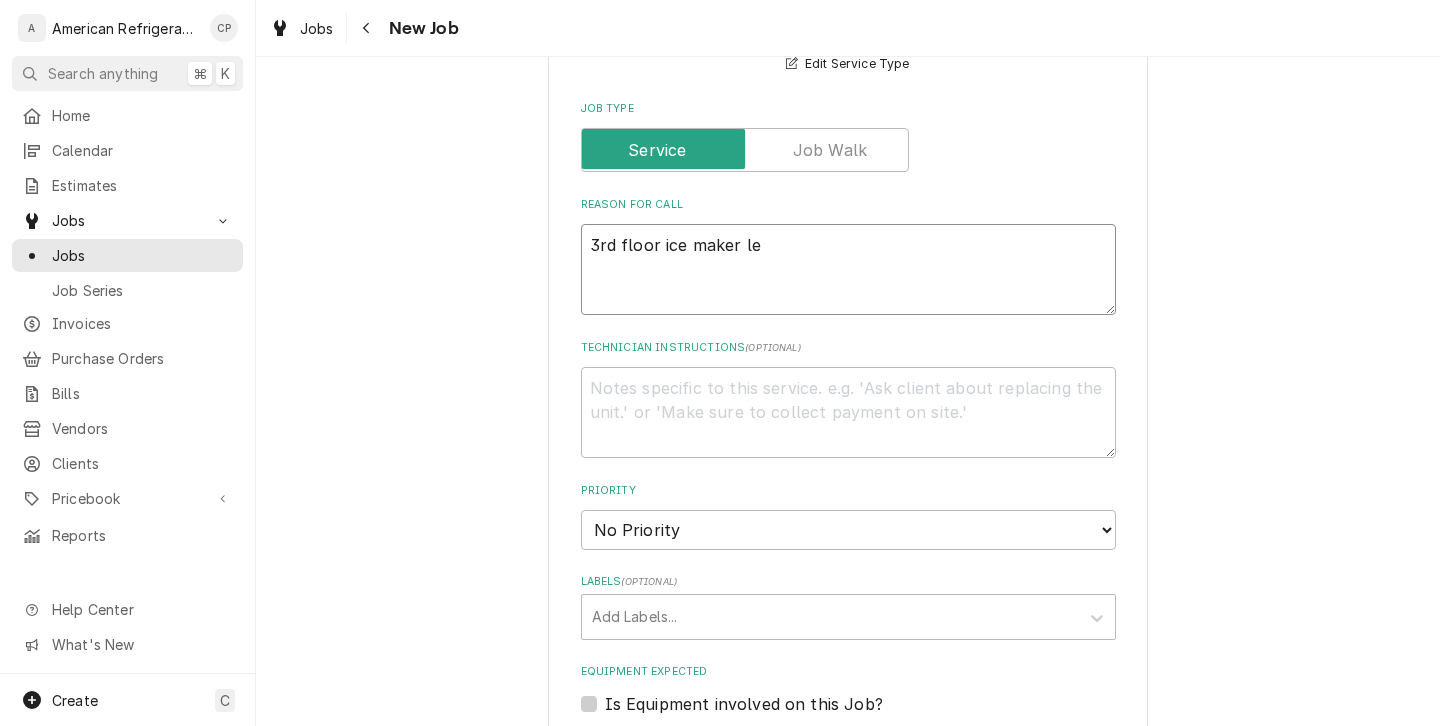 type on "x" 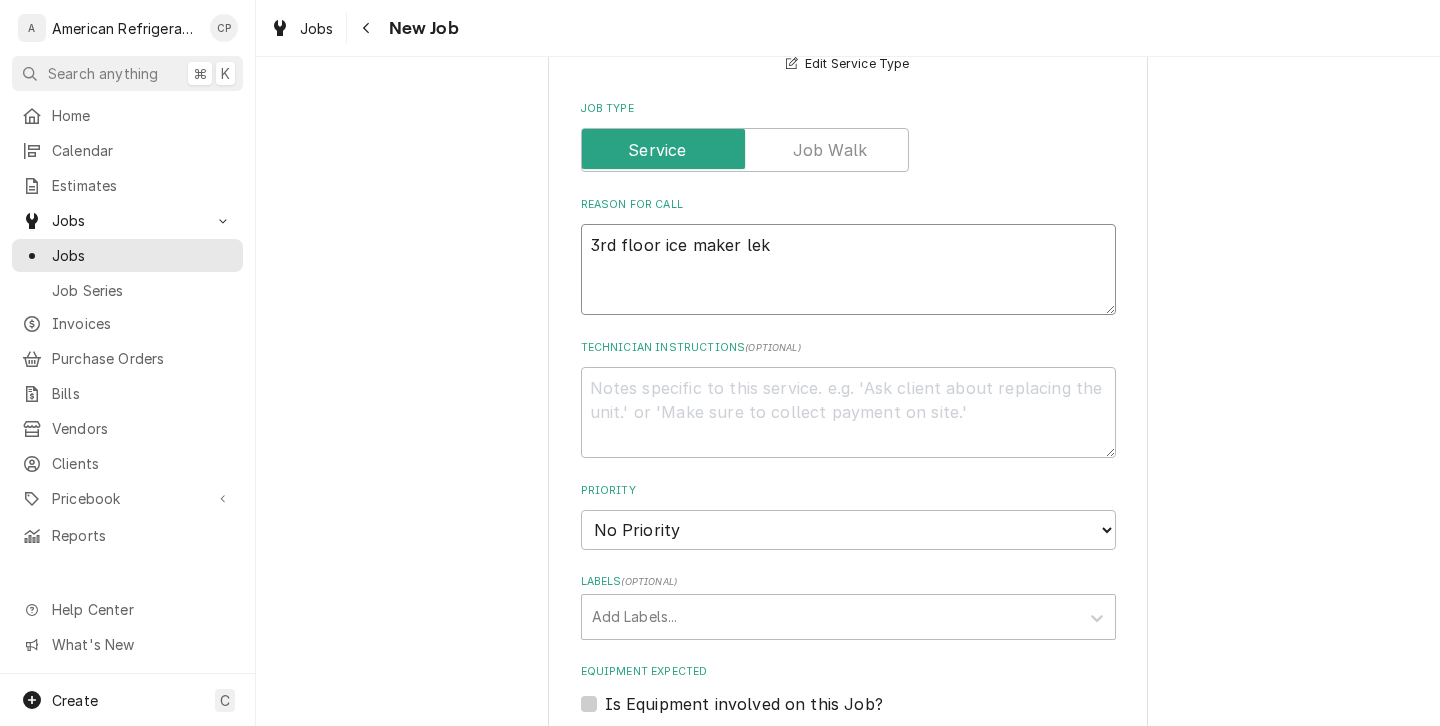 type on "x" 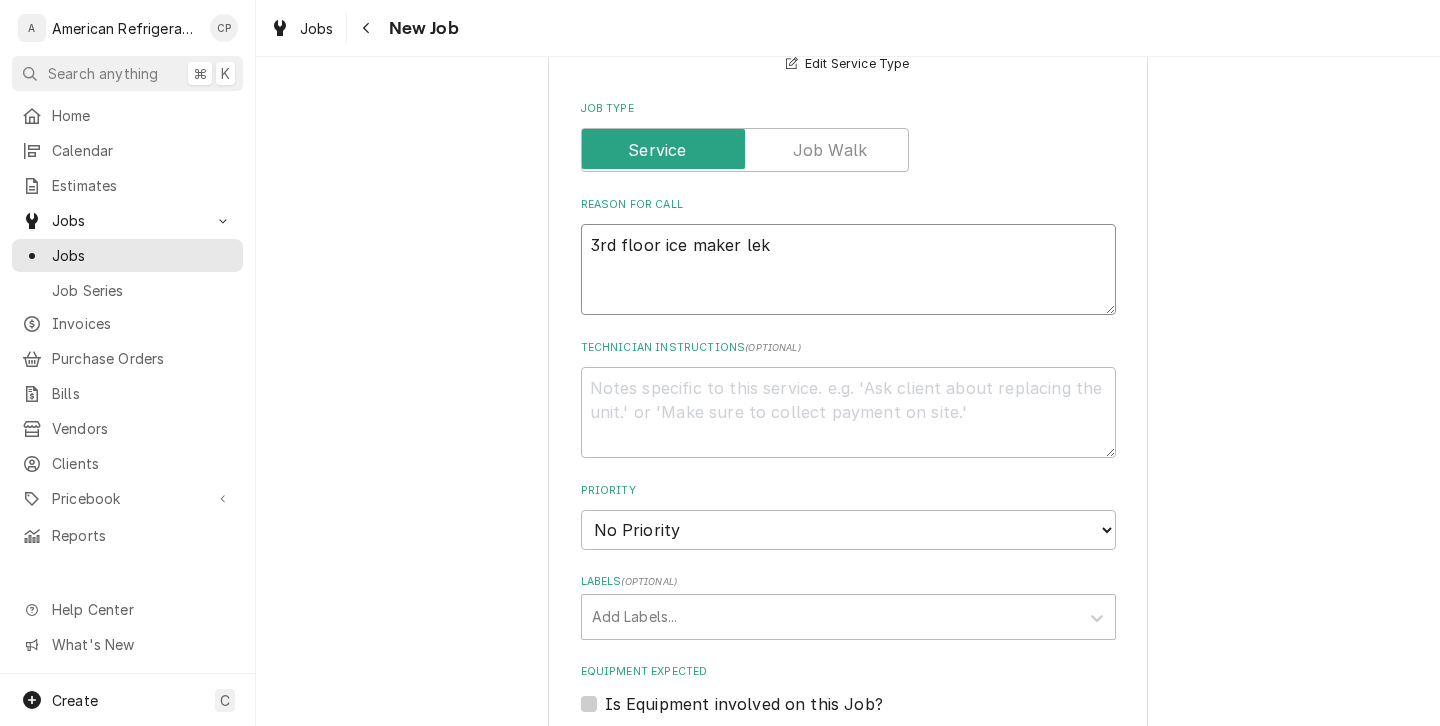 type on "3rd floor ice maker leka" 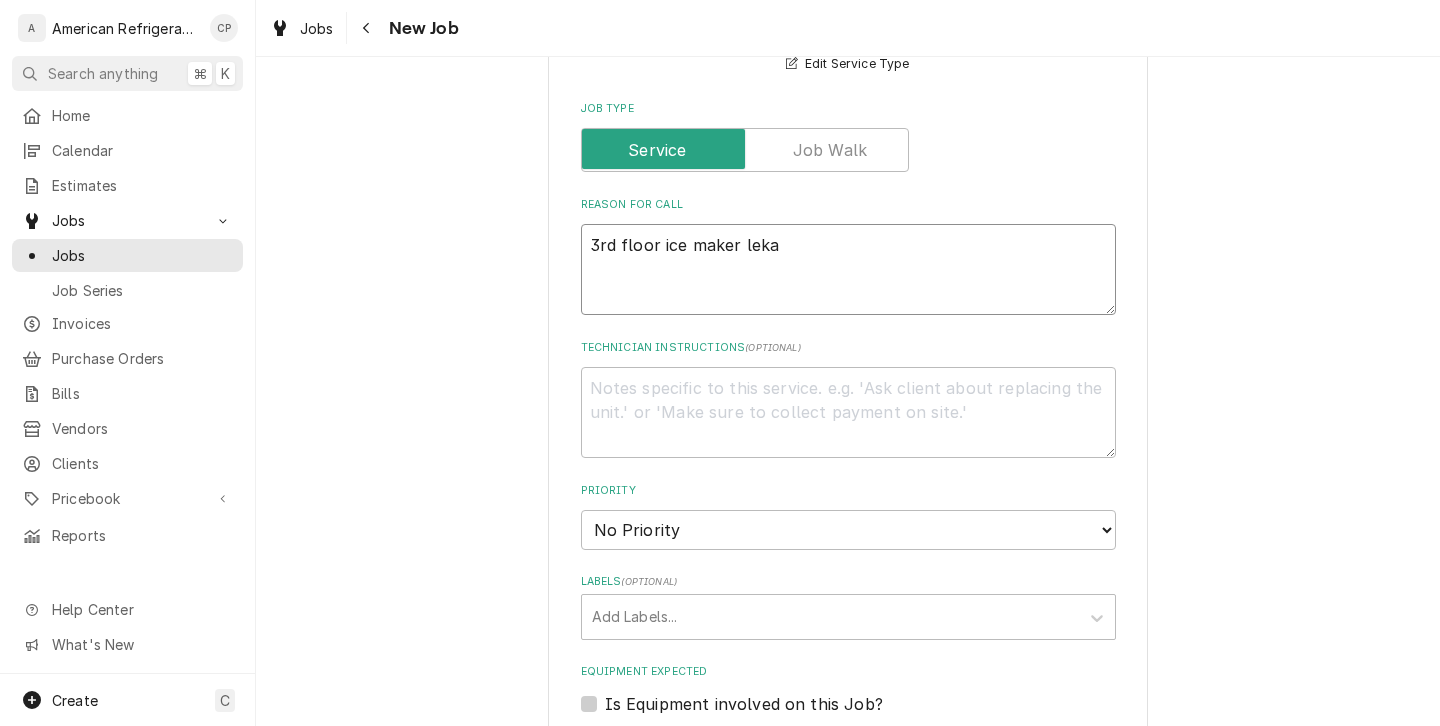 type on "x" 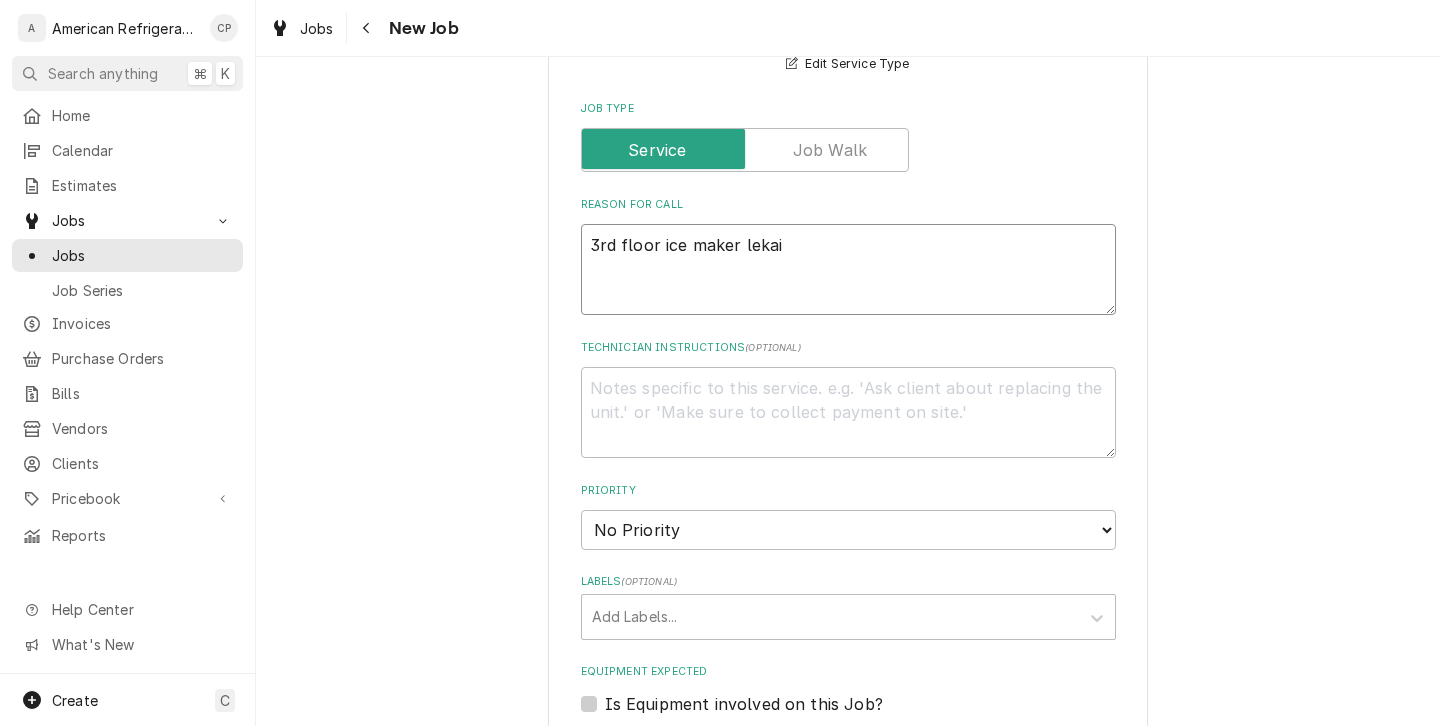 type on "3rd floor ice maker lekaig" 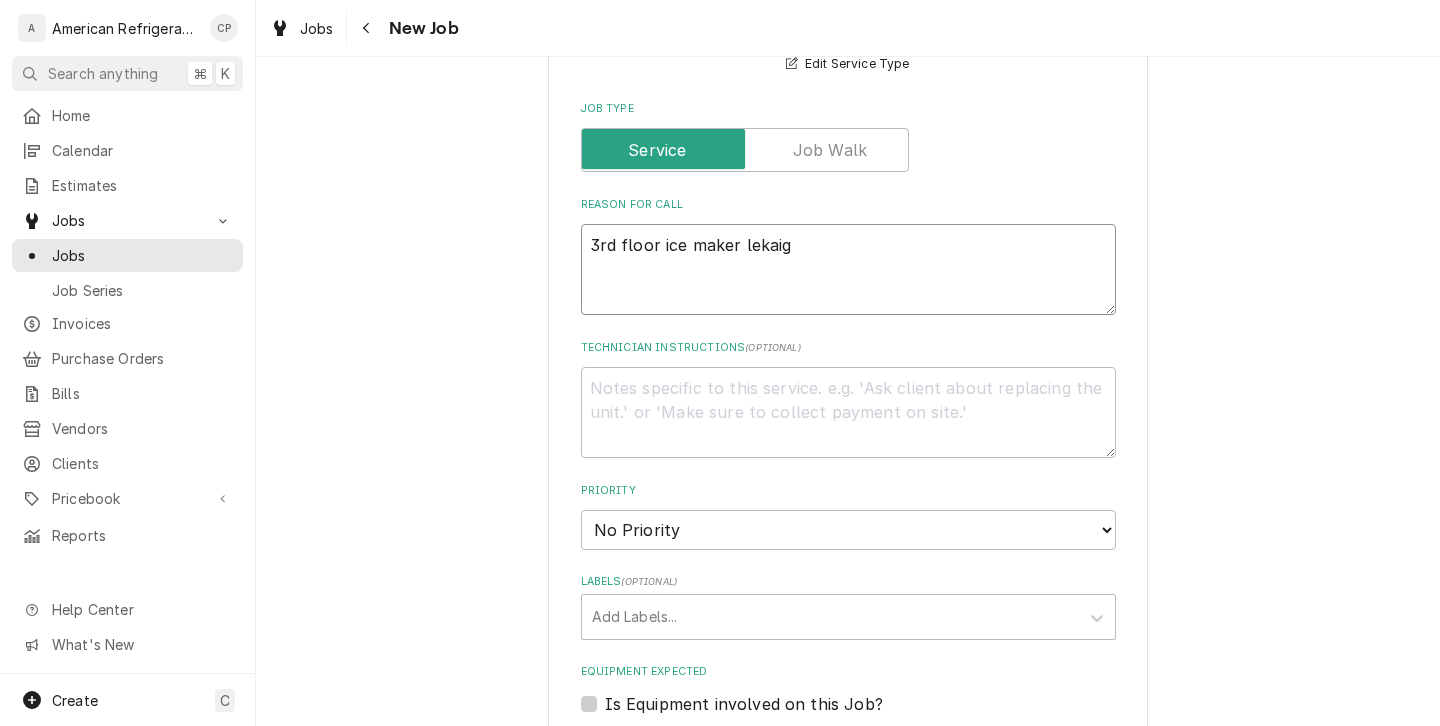 type on "x" 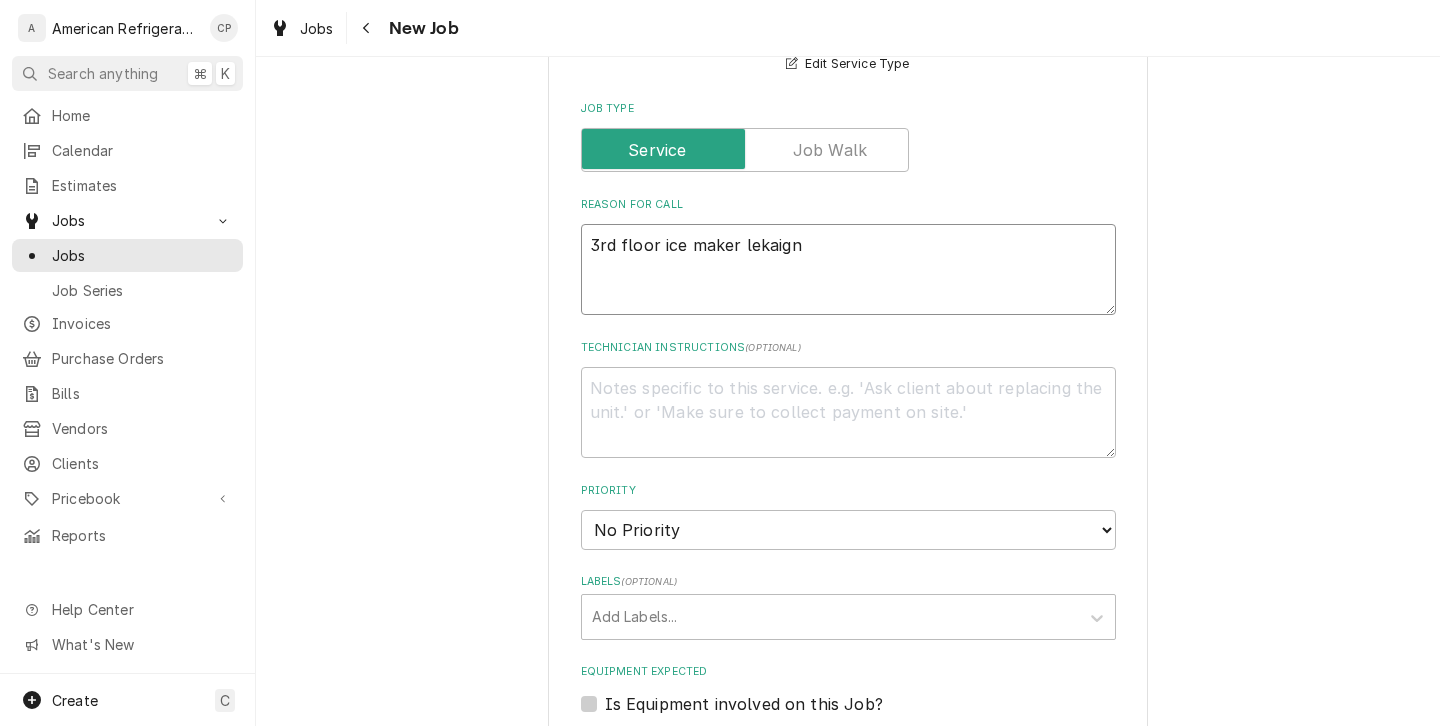 type on "x" 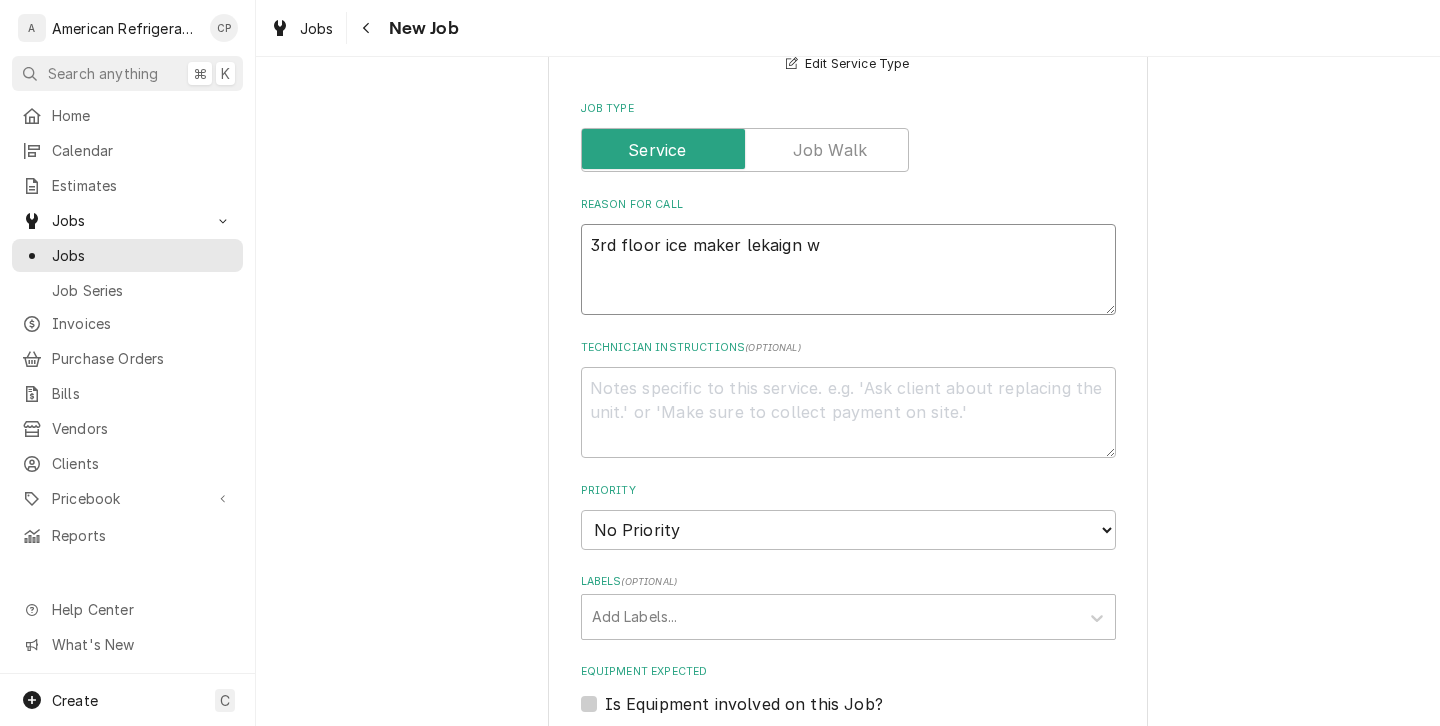 type on "x" 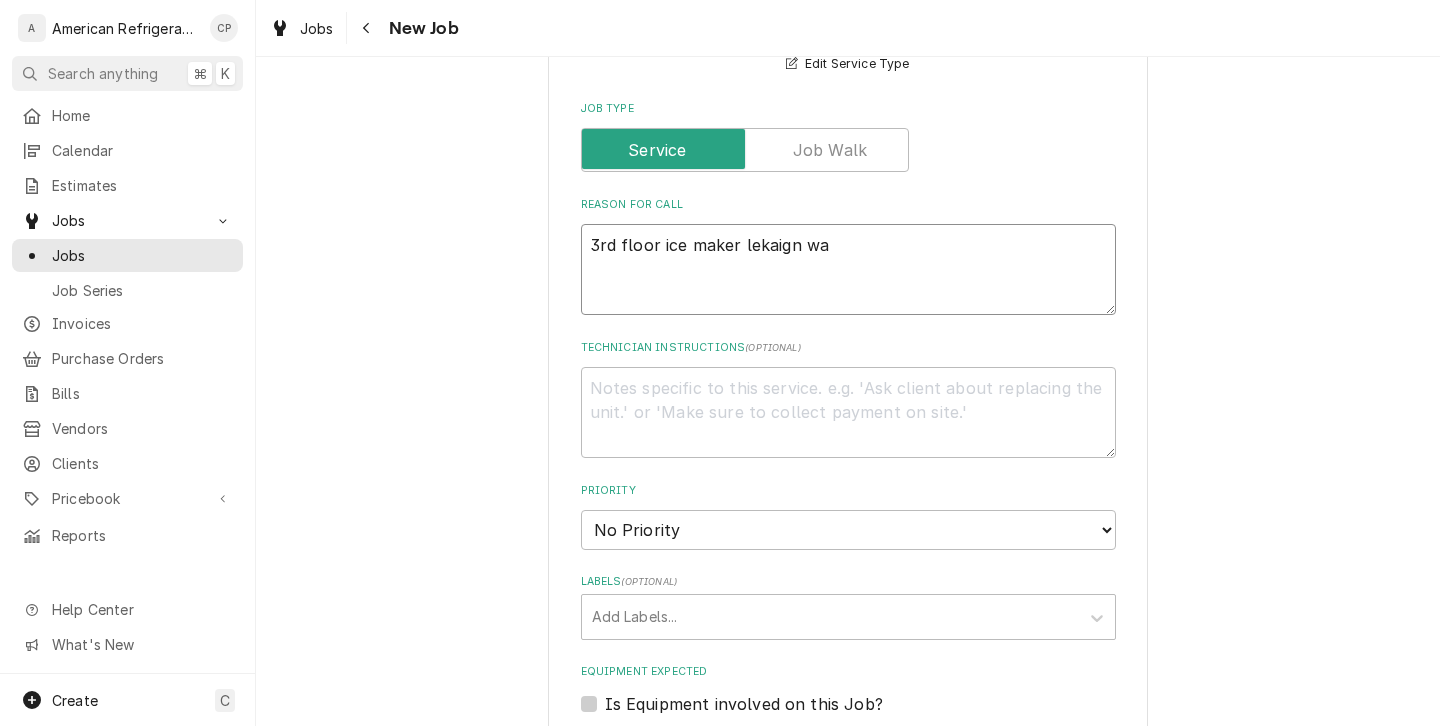 type on "x" 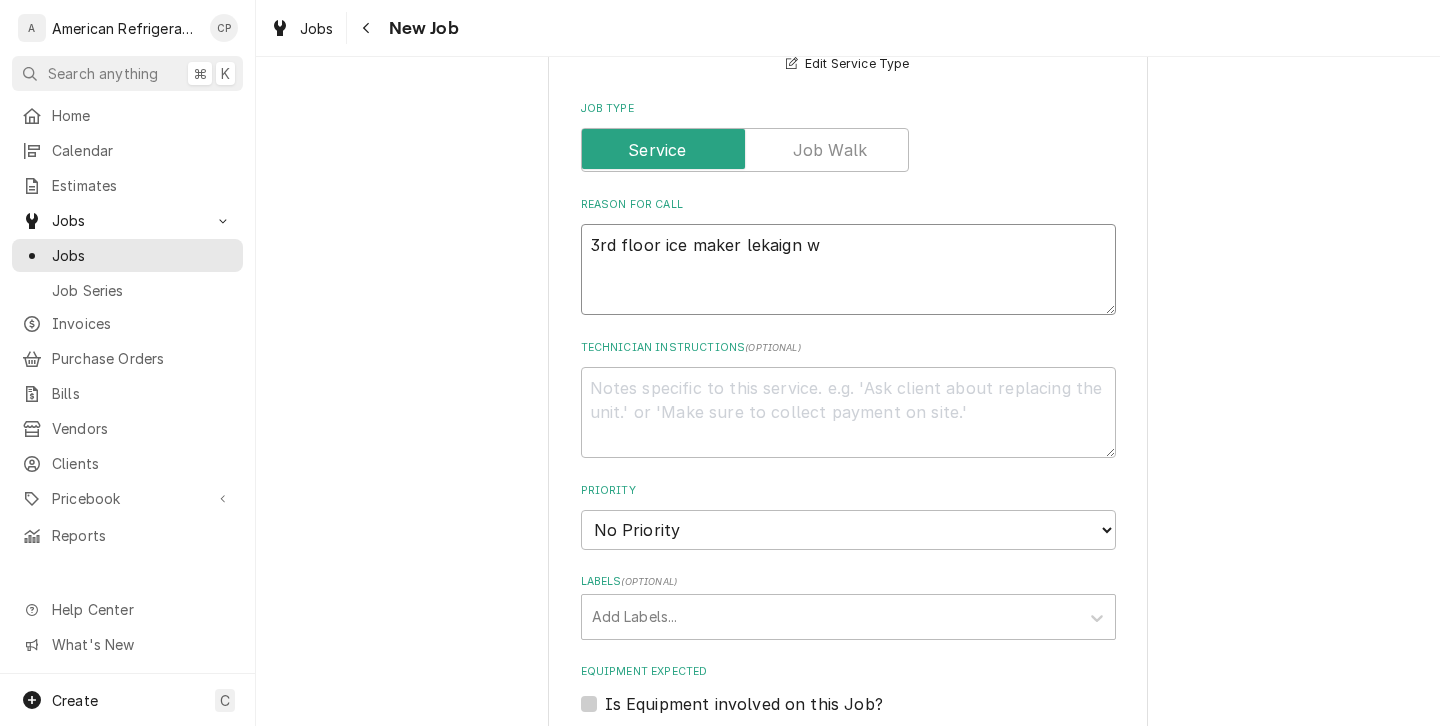 type on "x" 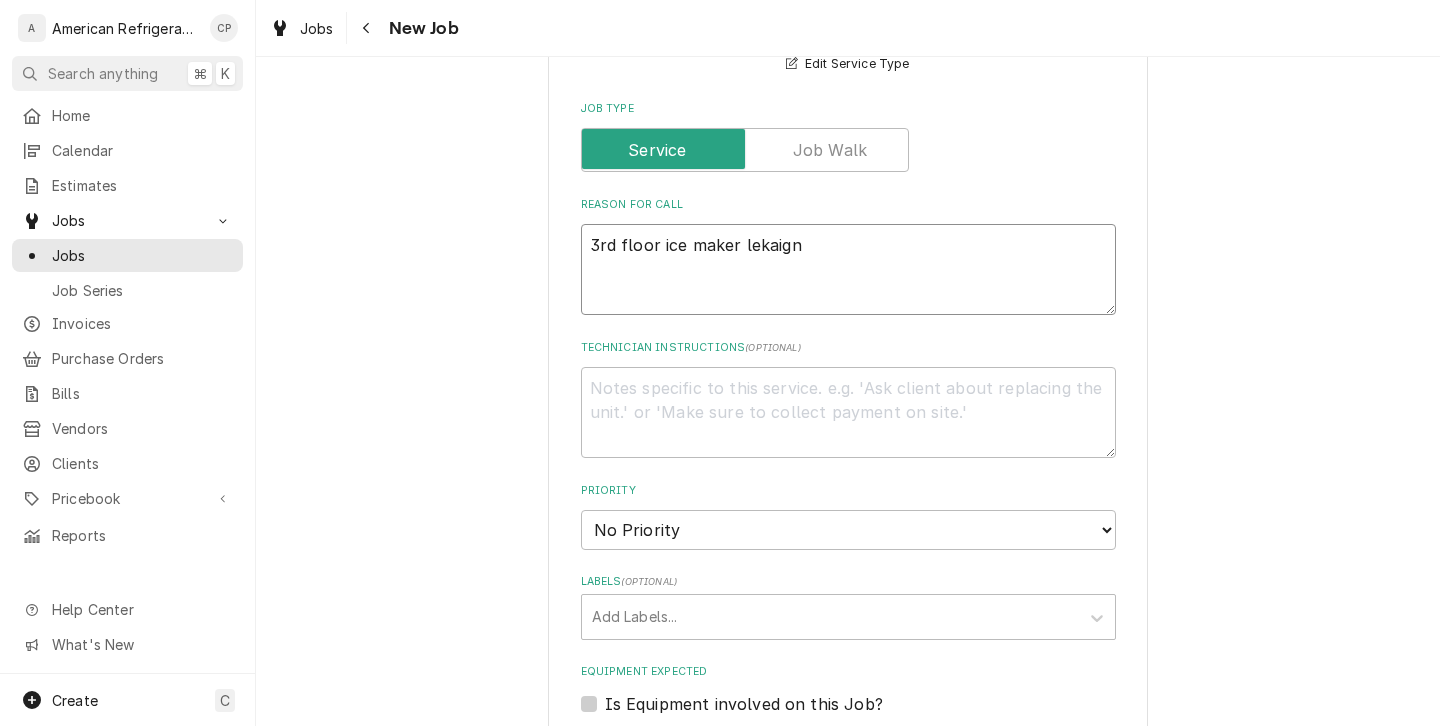 type on "x" 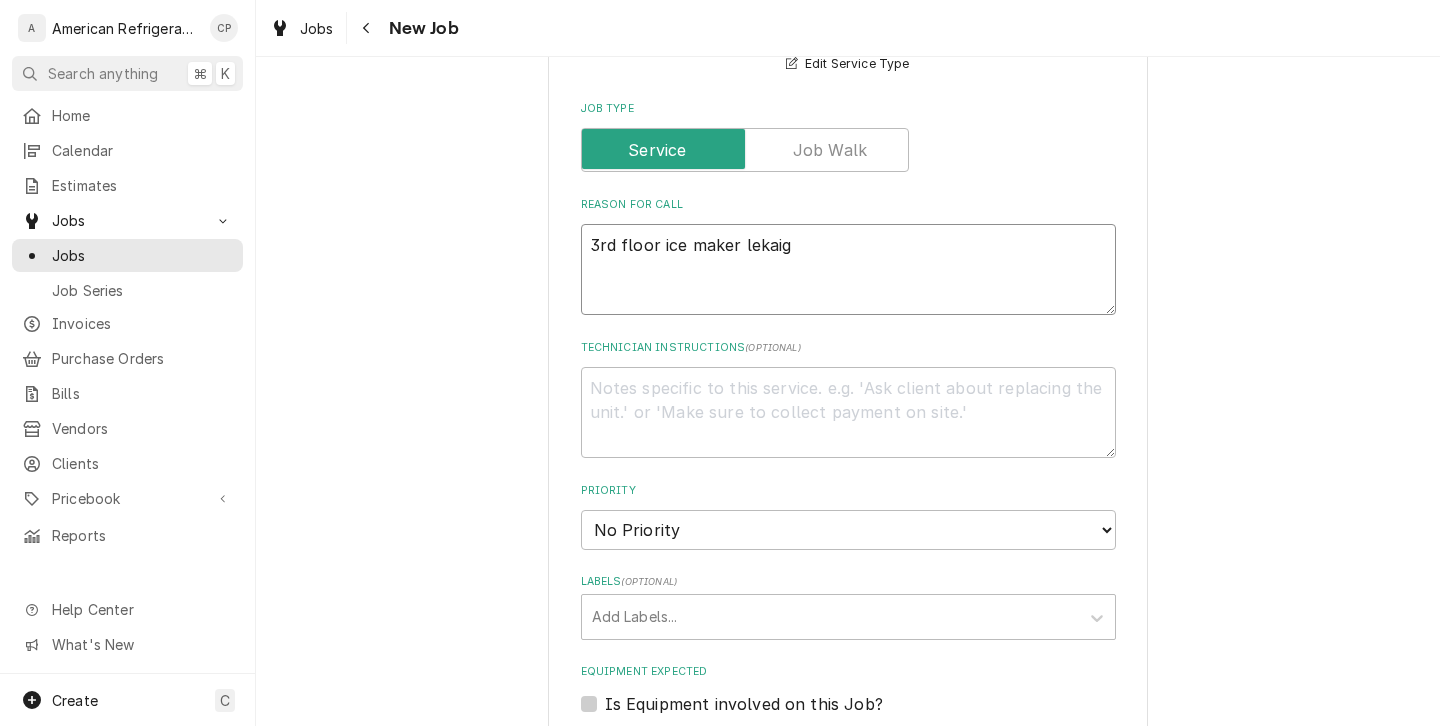 type on "x" 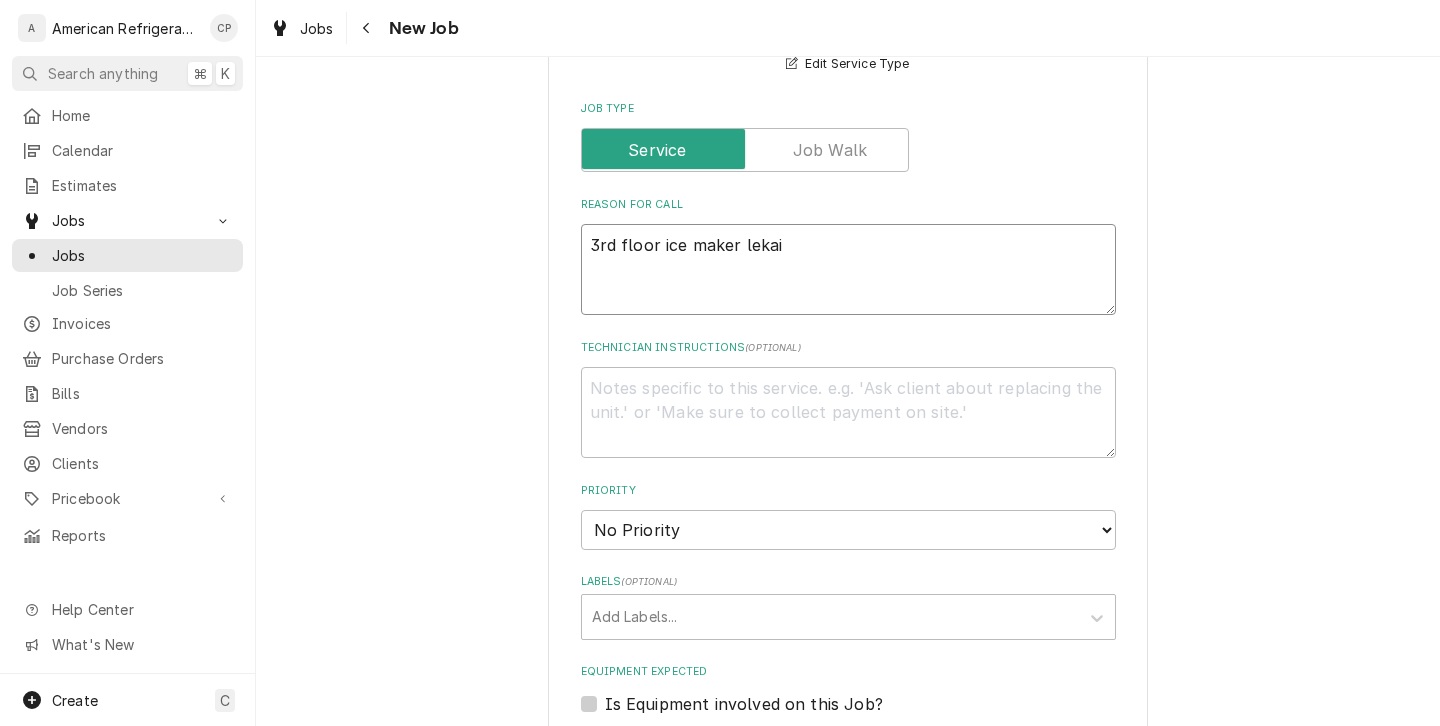 type on "x" 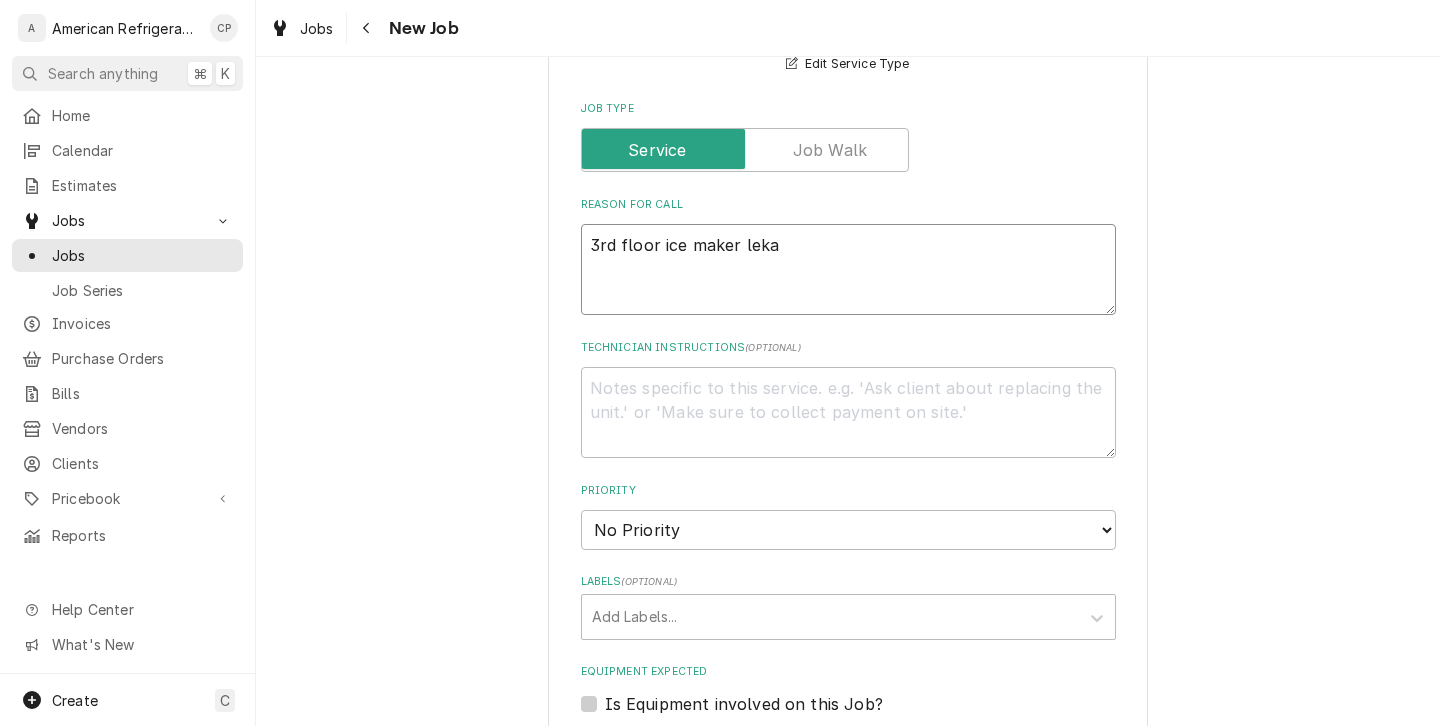 type on "x" 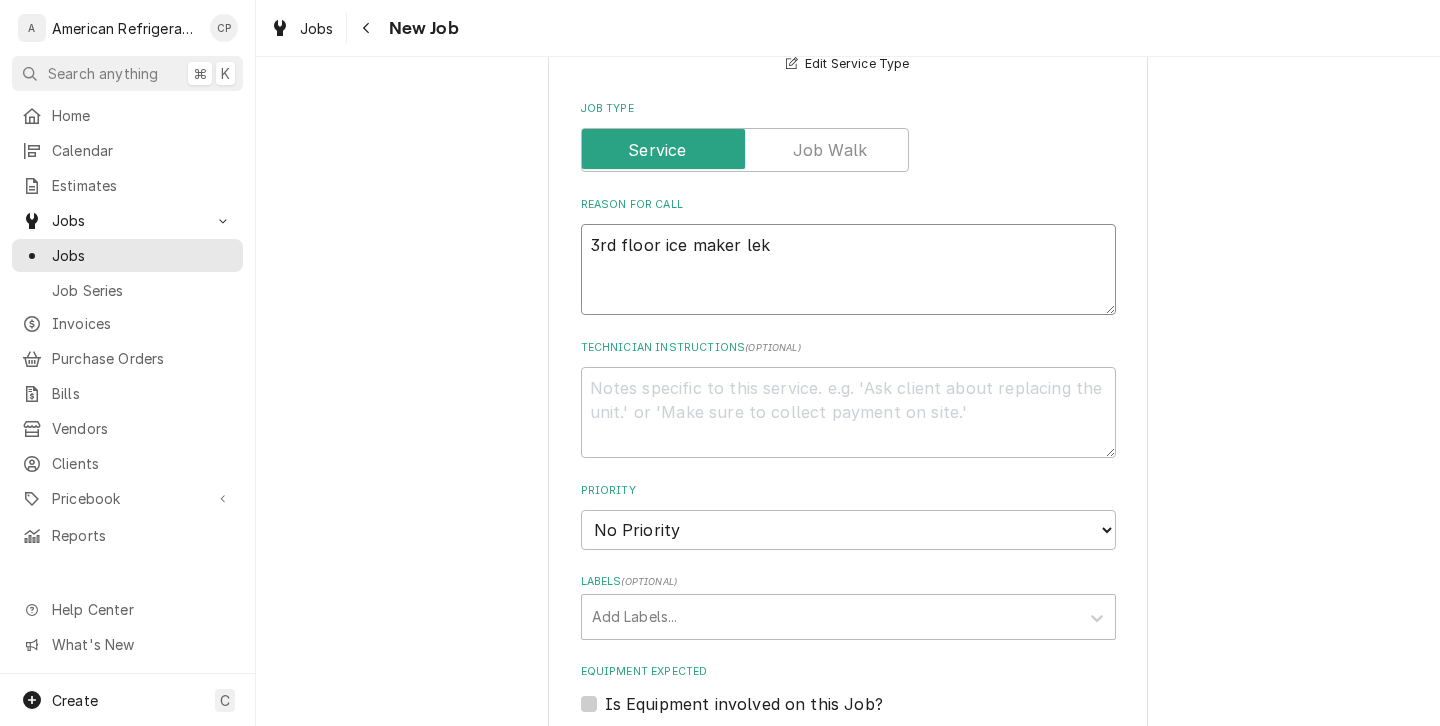 type on "x" 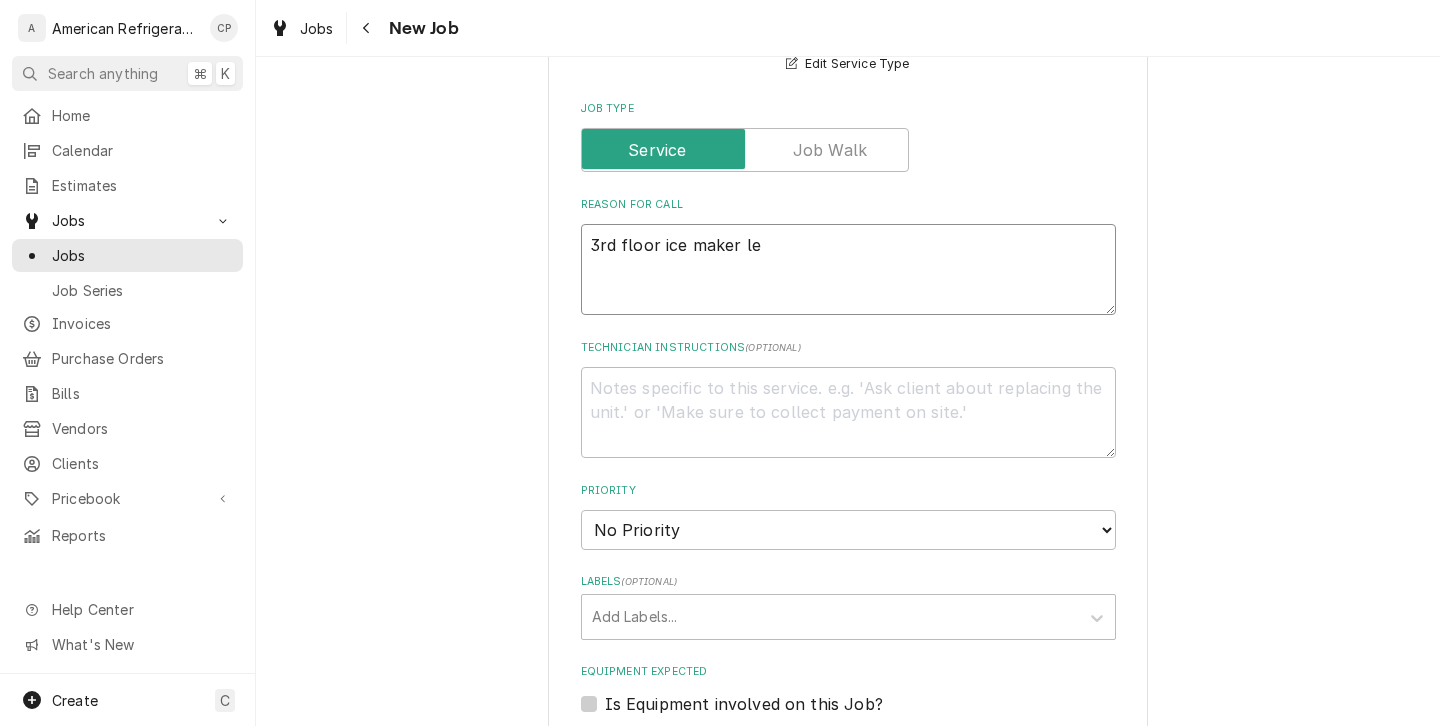 type on "x" 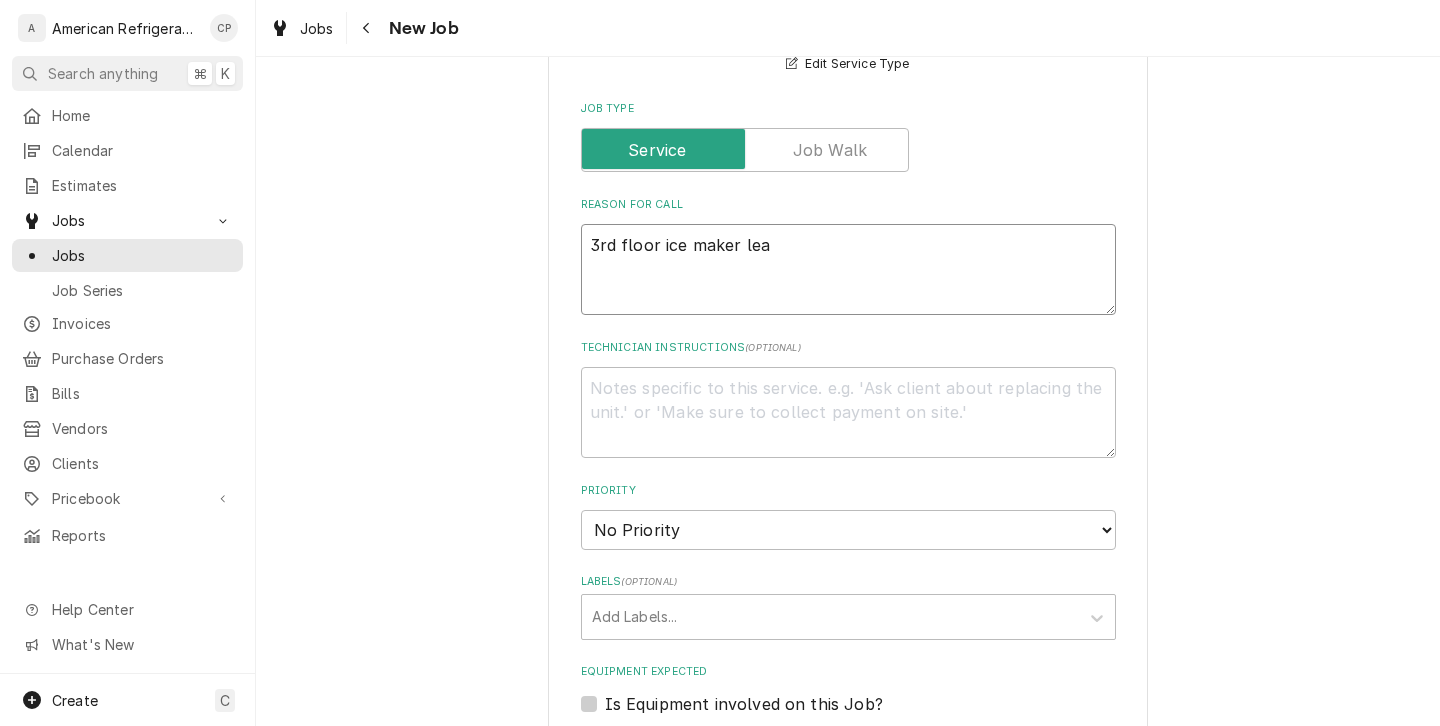 type on "x" 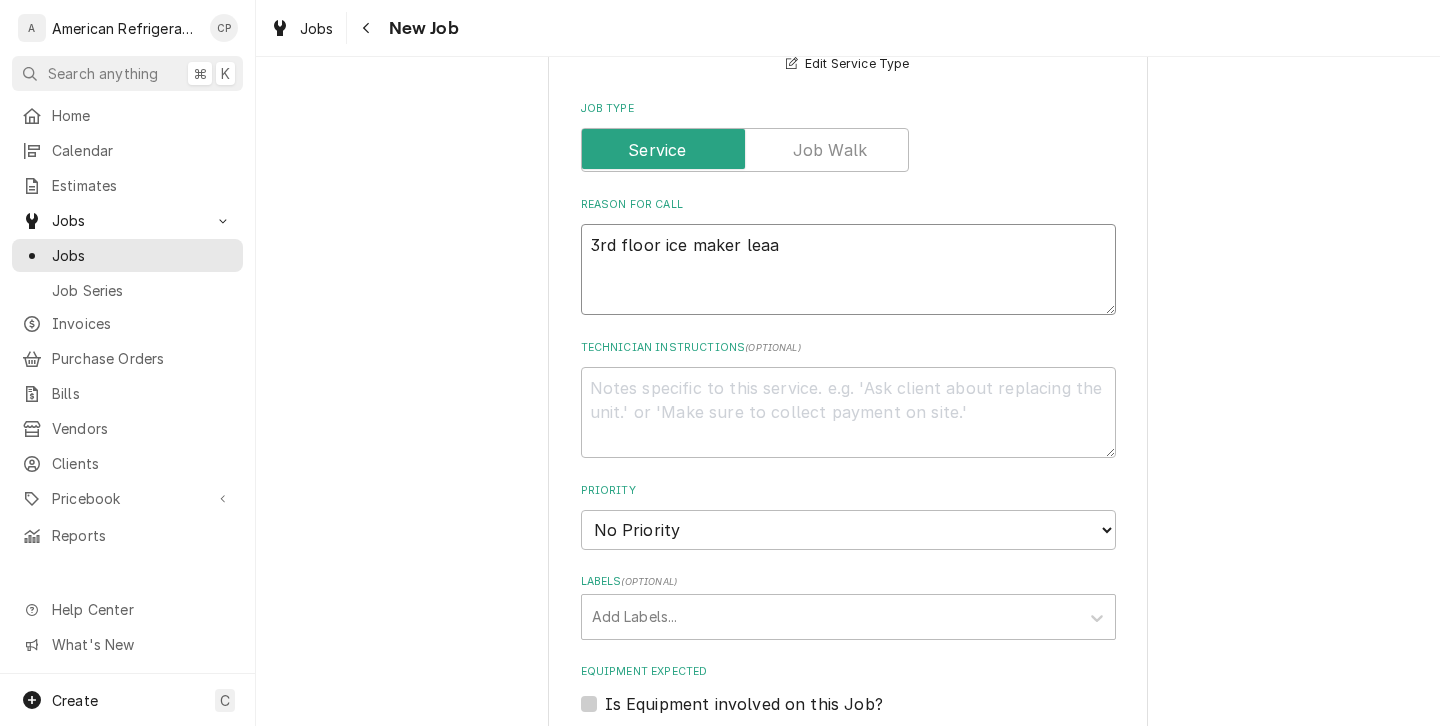 type on "x" 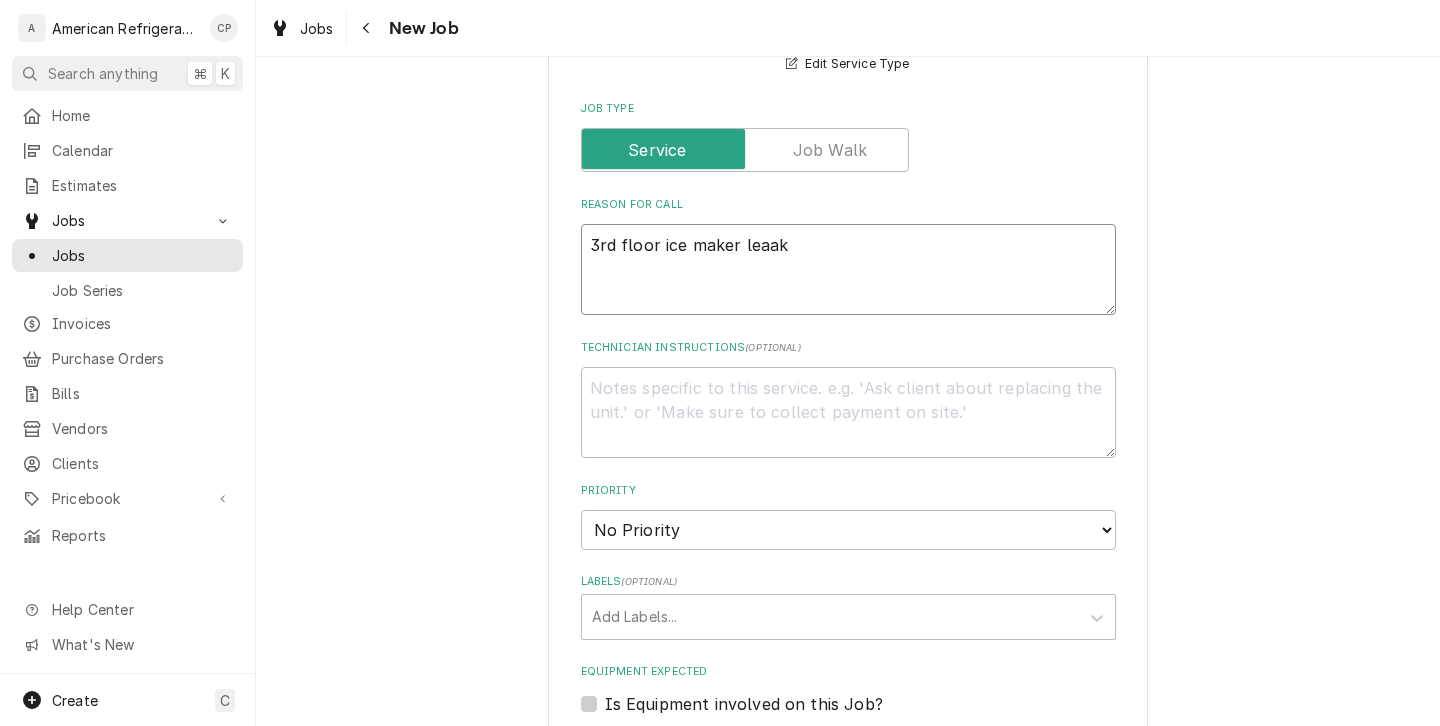 type on "x" 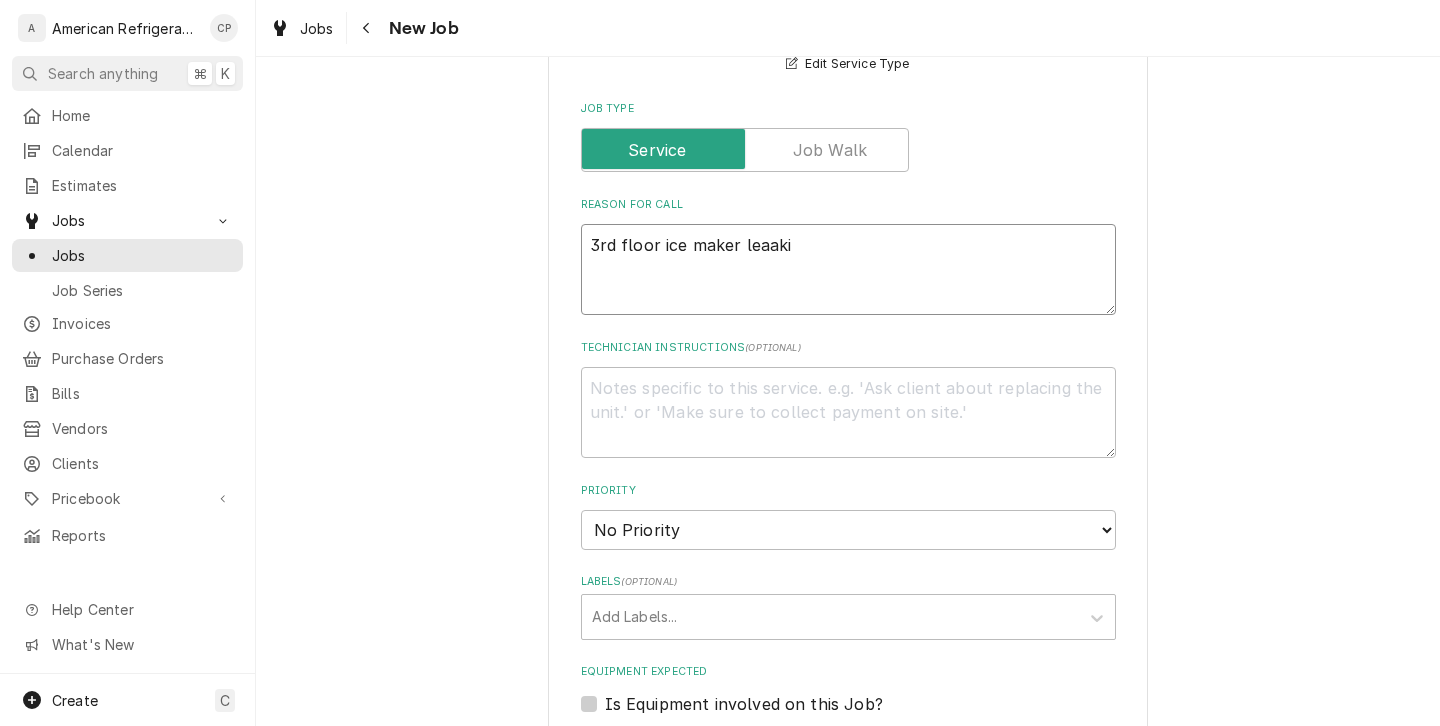type on "x" 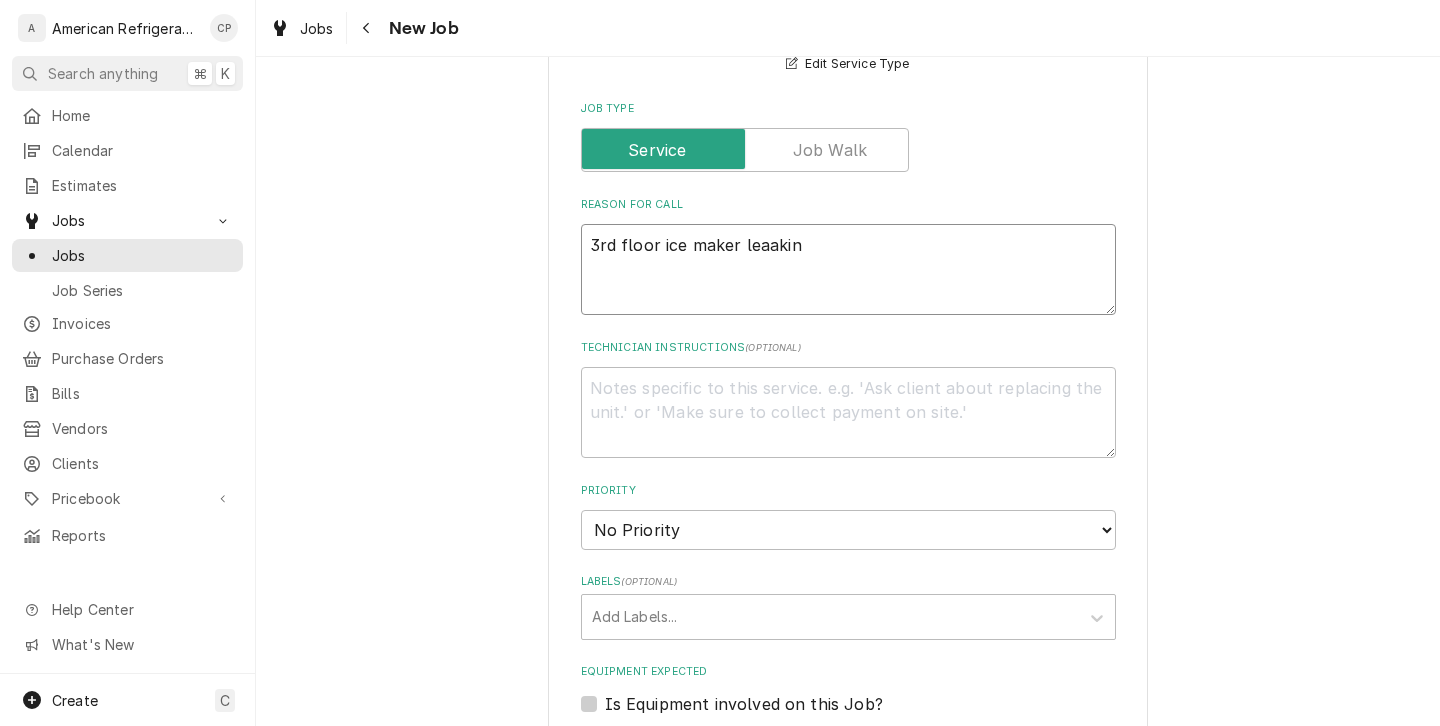 type on "3rd floor ice maker leaaking" 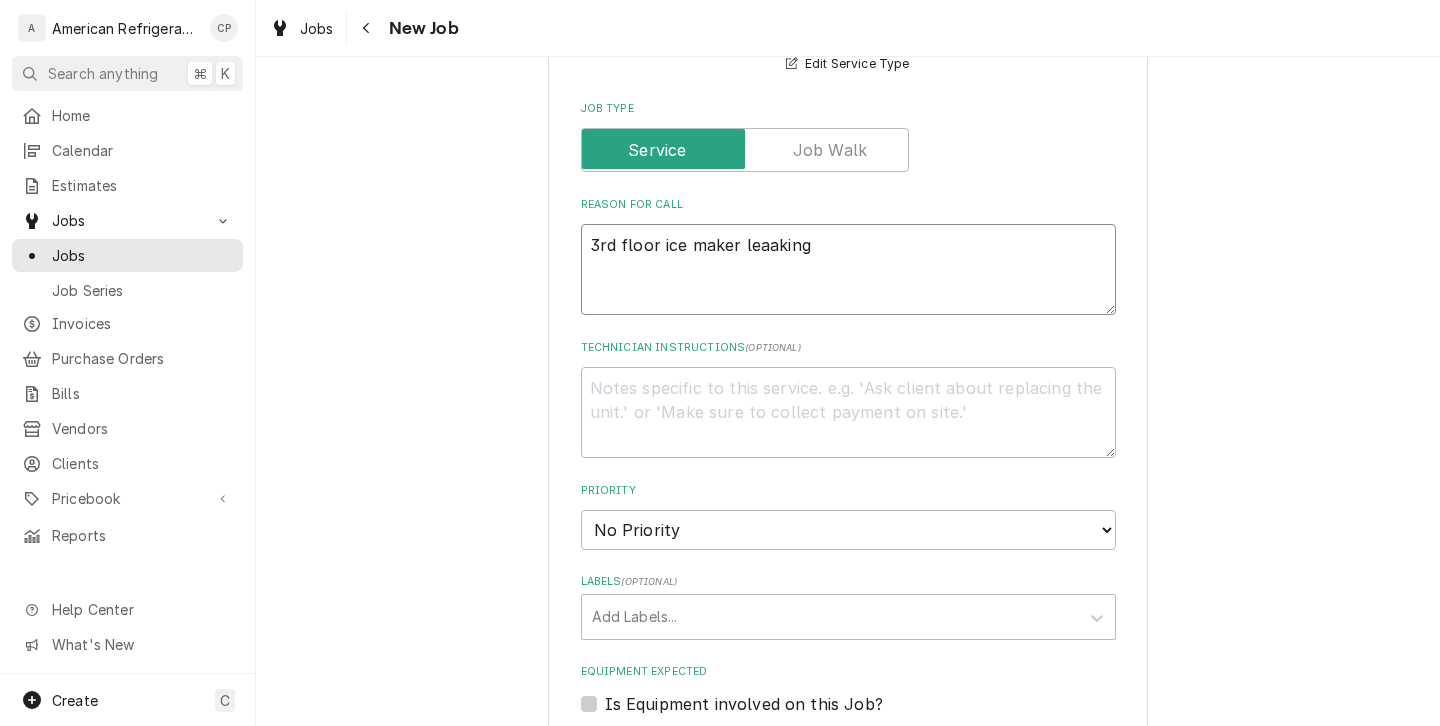 type on "x" 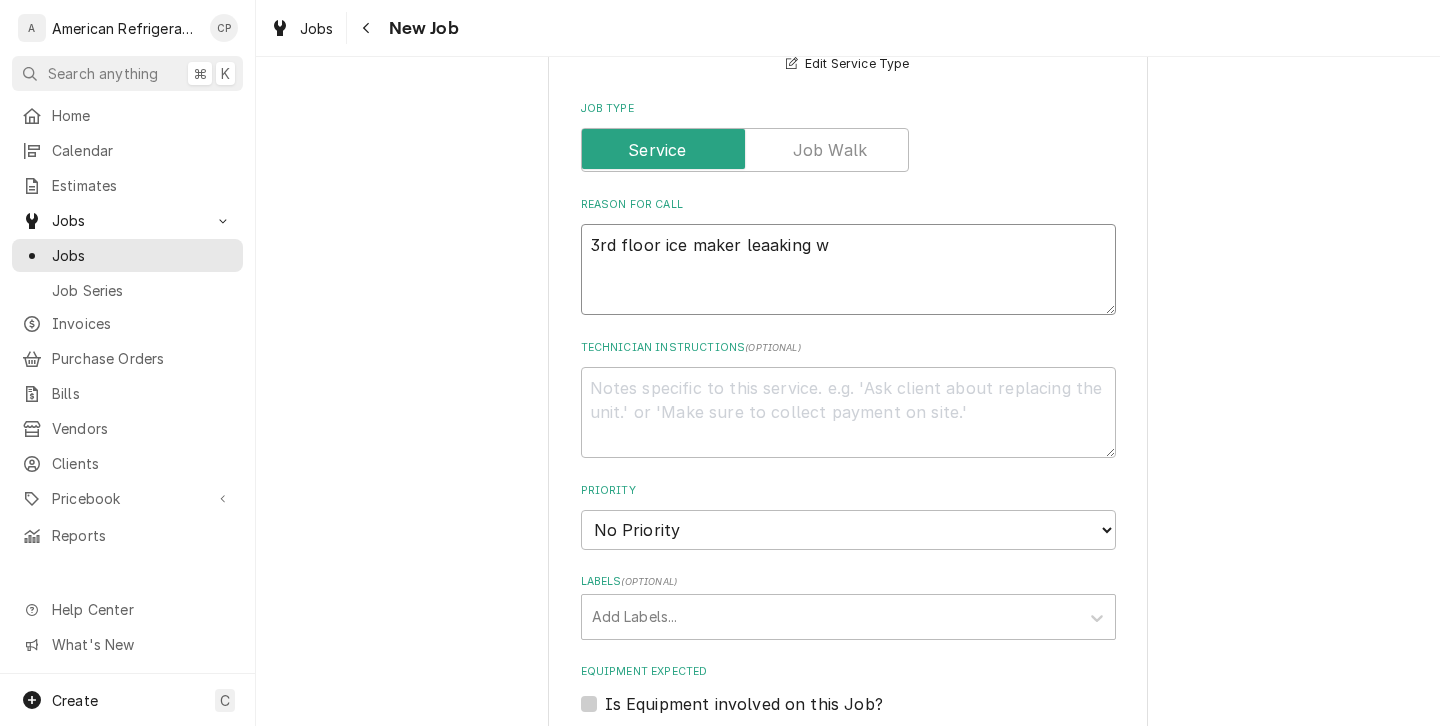 type on "x" 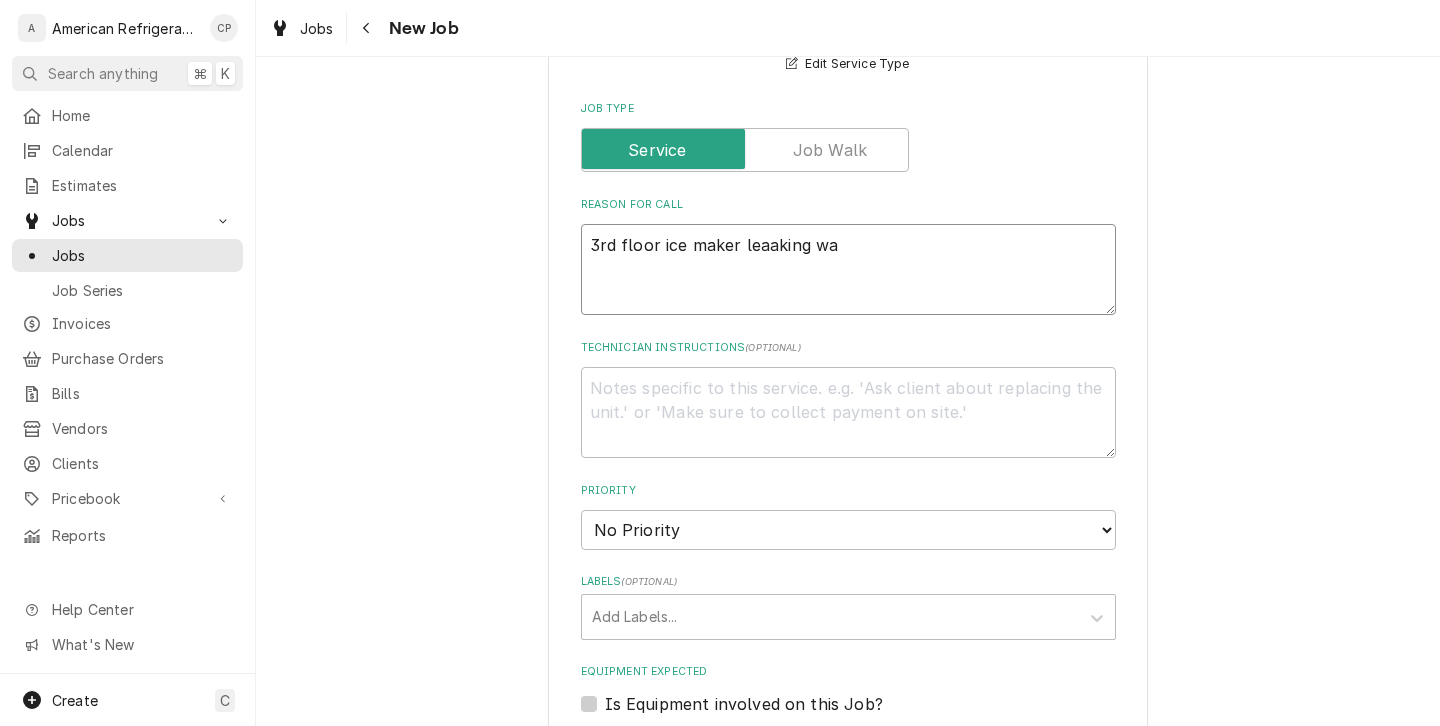 type on "x" 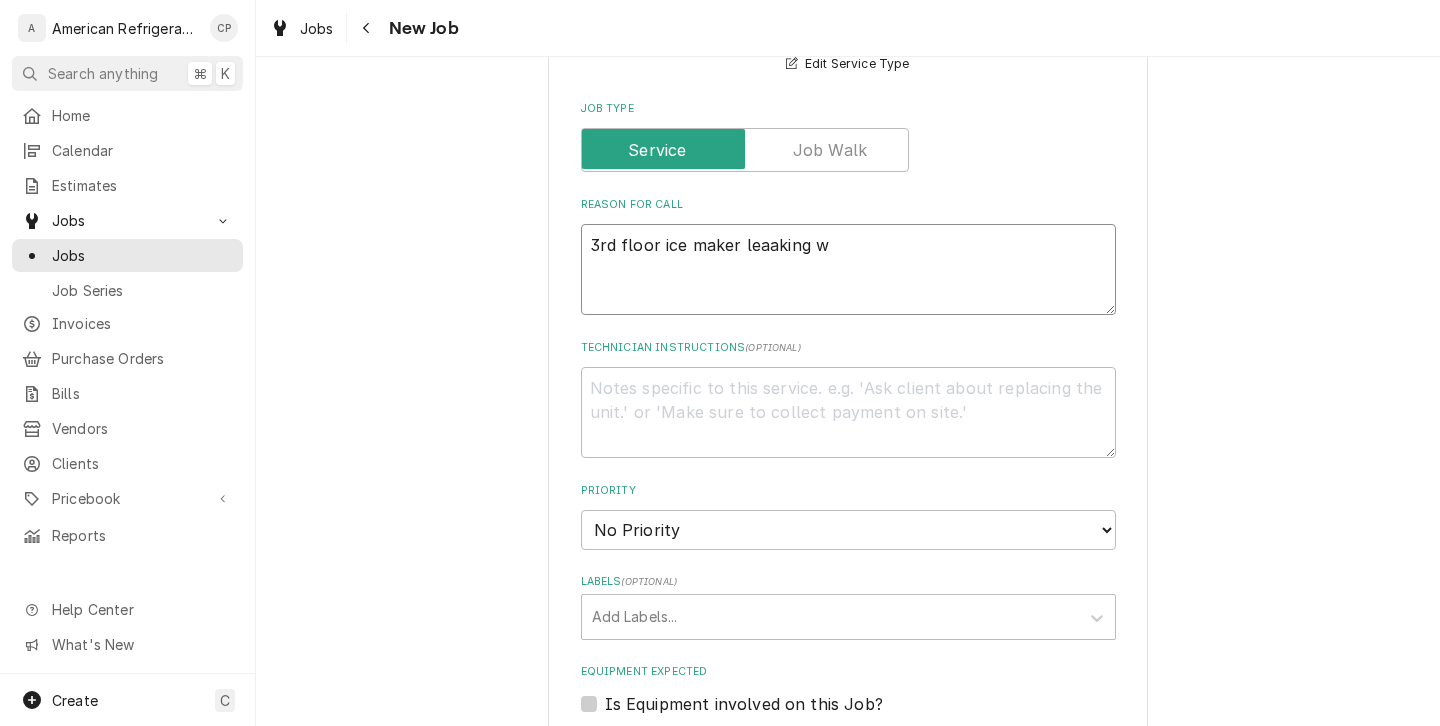 type on "x" 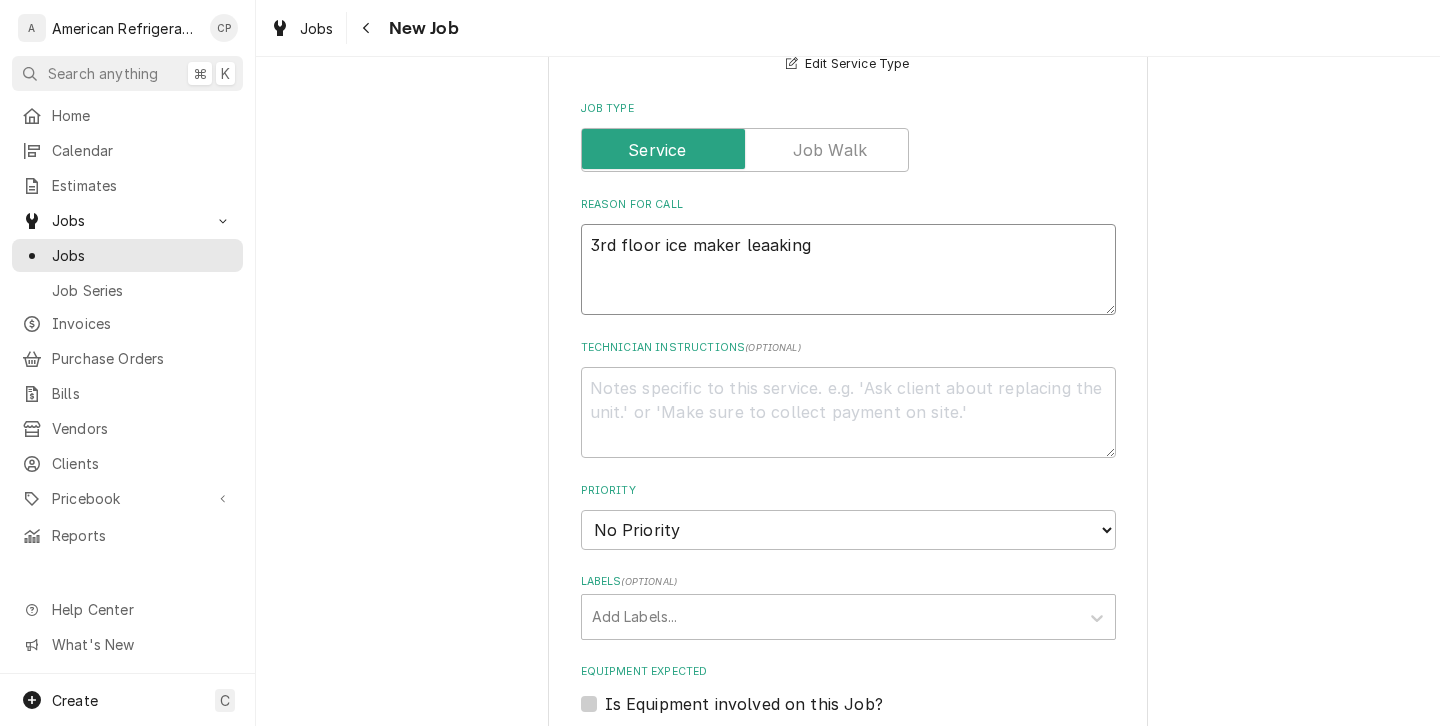 type on "x" 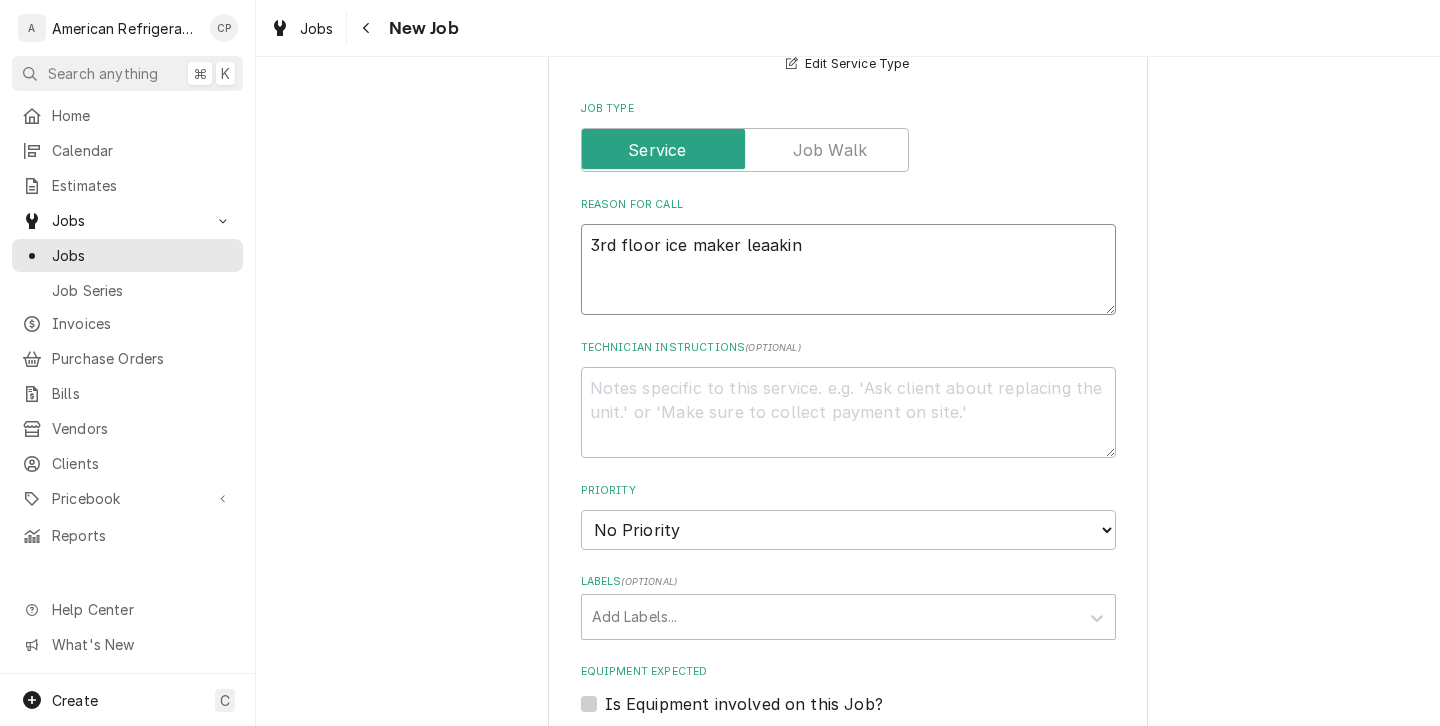 type on "x" 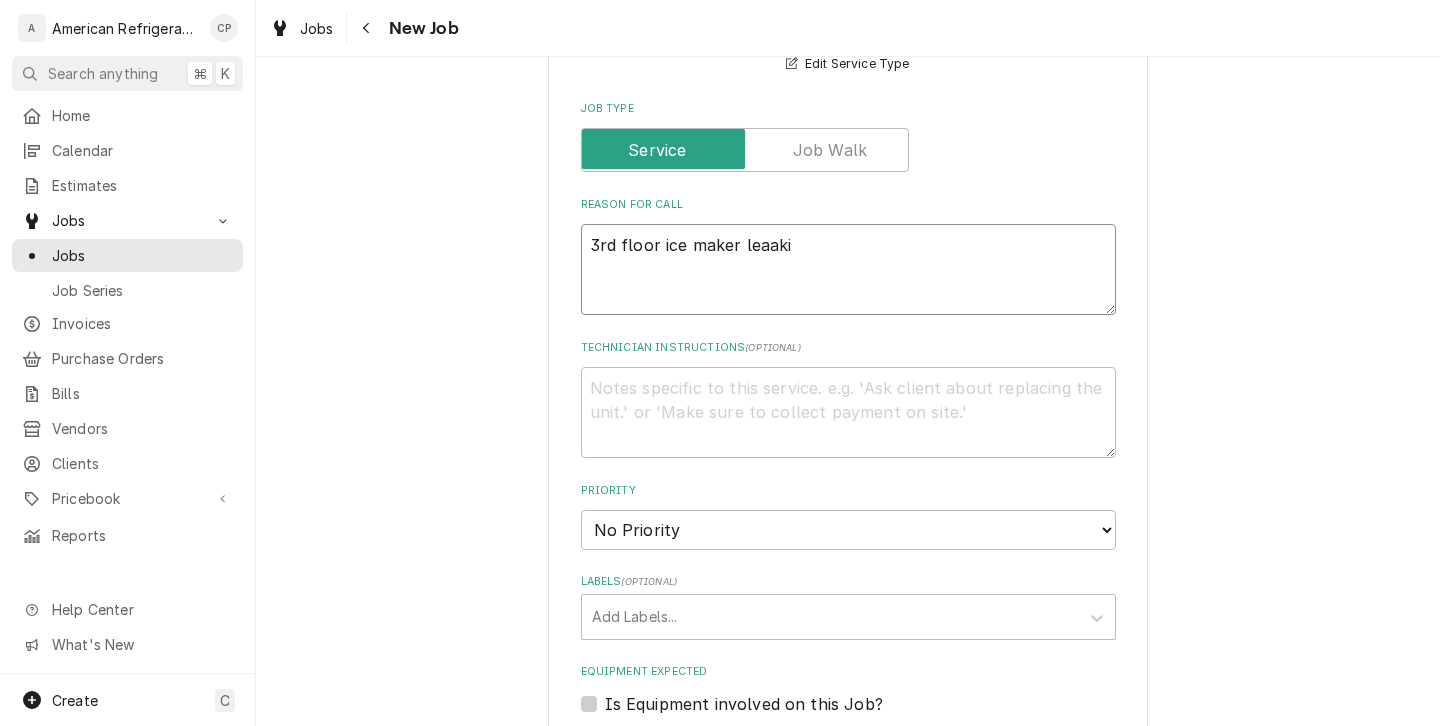 type on "x" 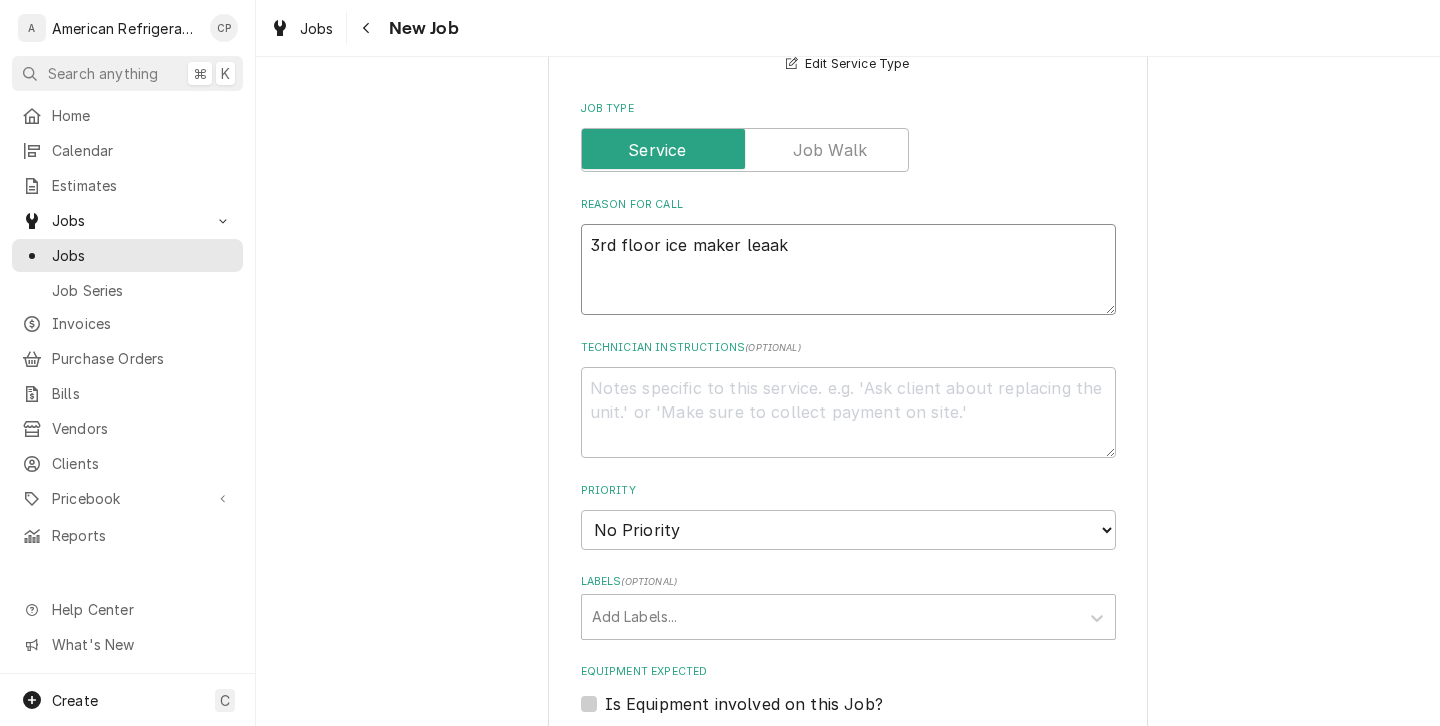 type on "x" 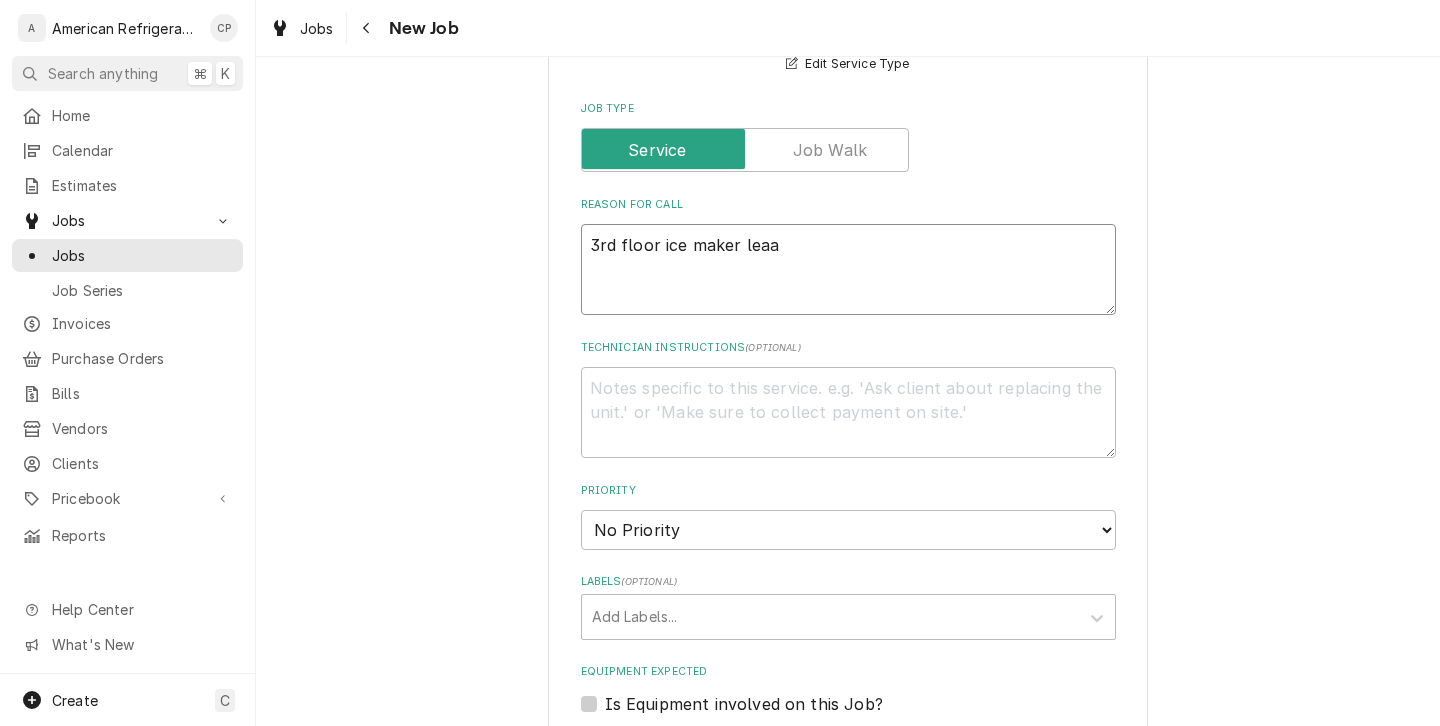 type on "x" 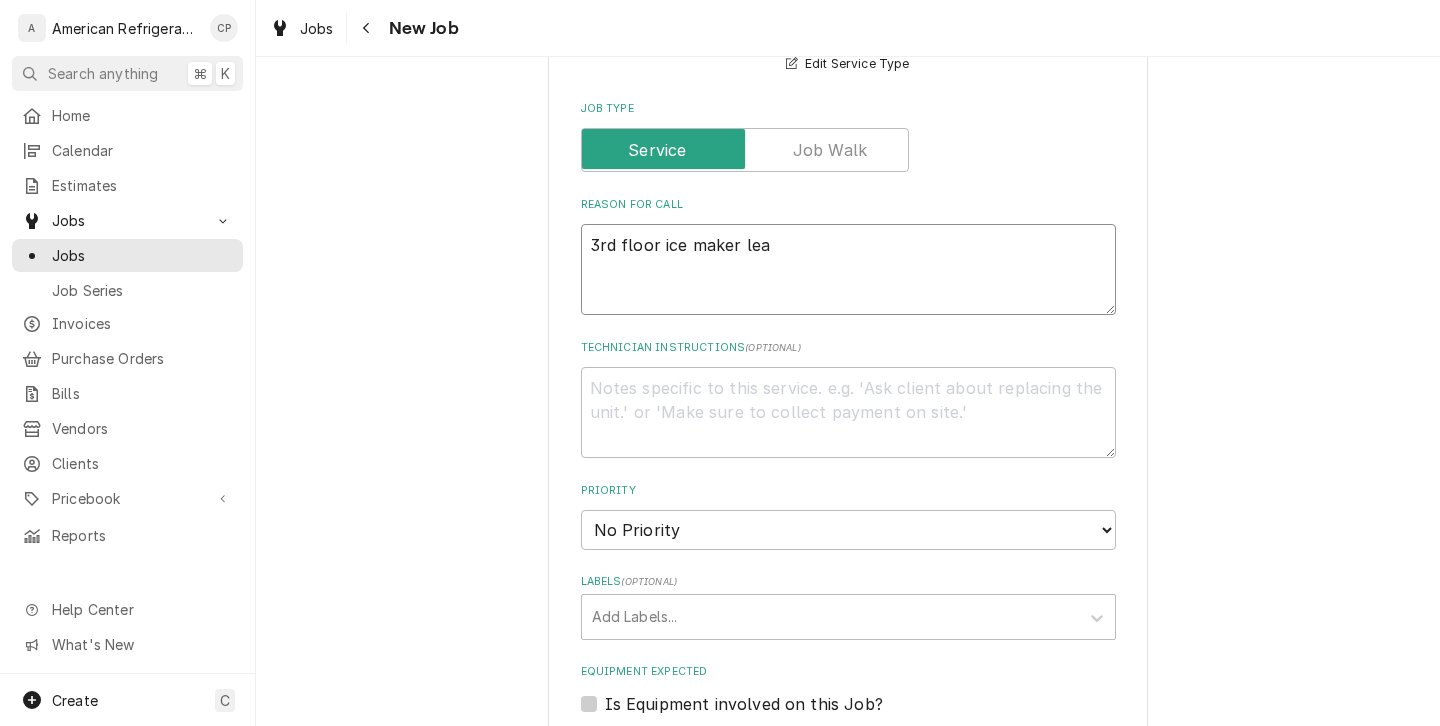 type on "x" 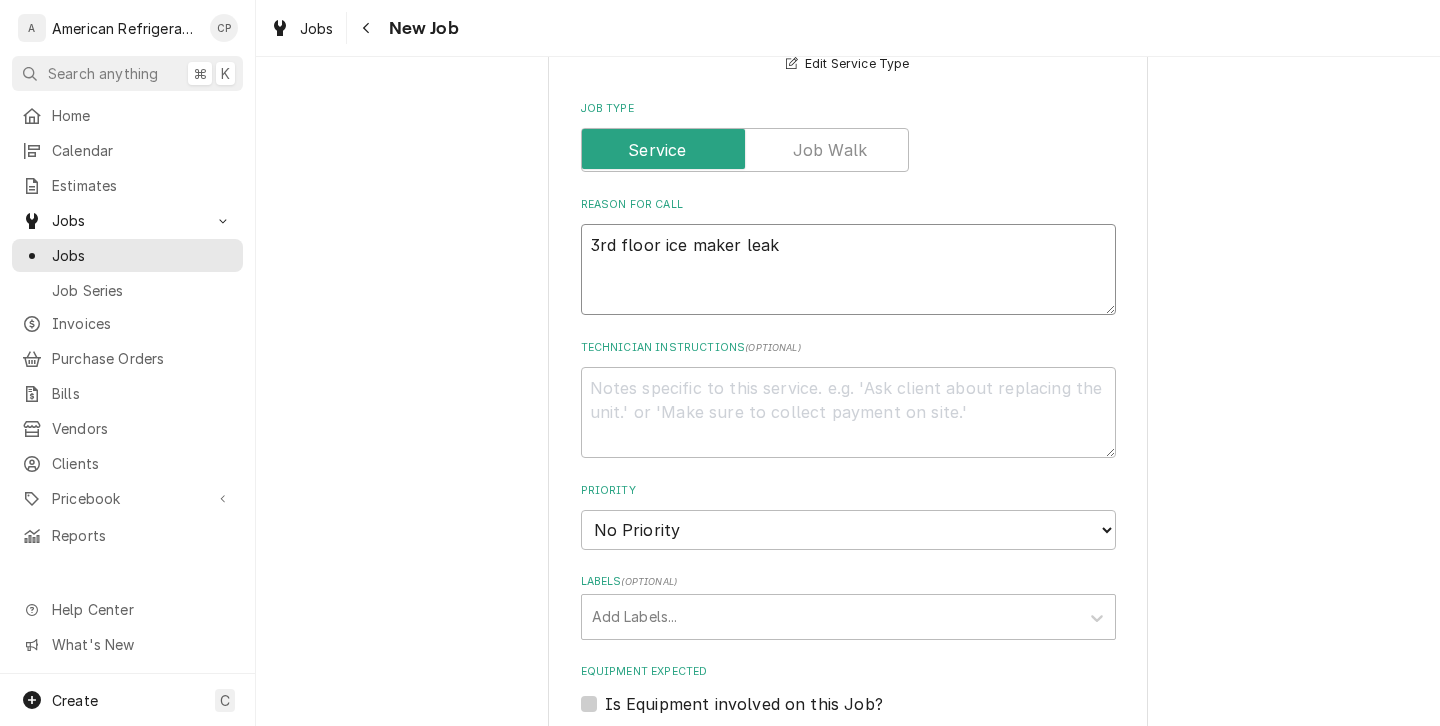 type on "x" 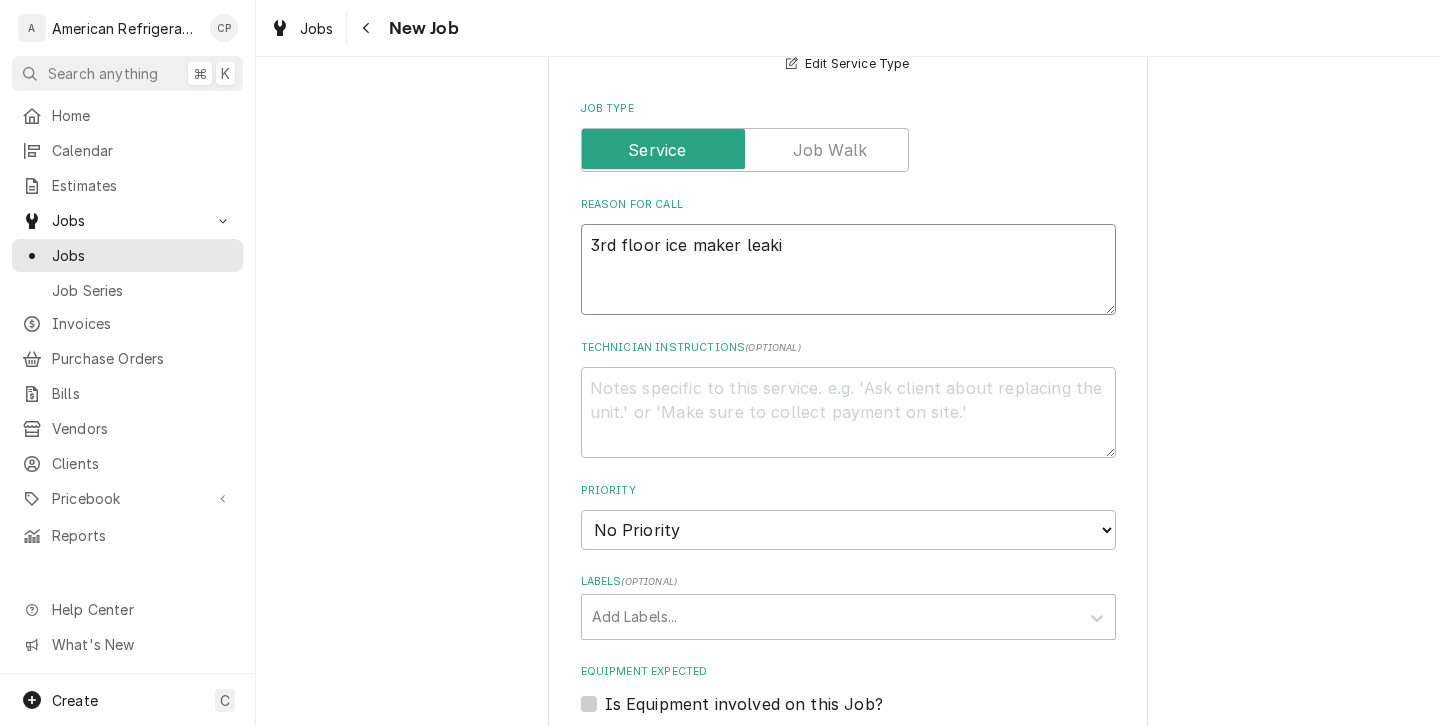 type on "x" 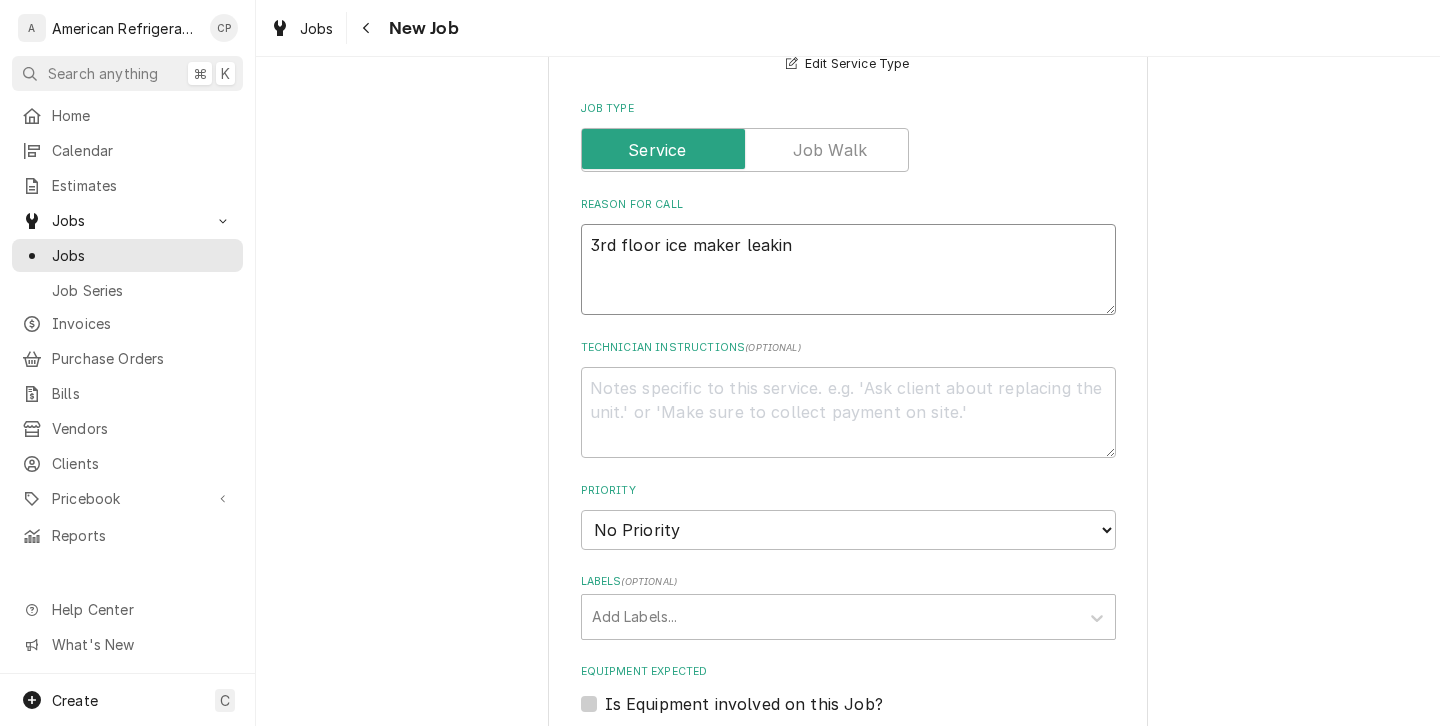 type on "3rd floor ice maker leaking" 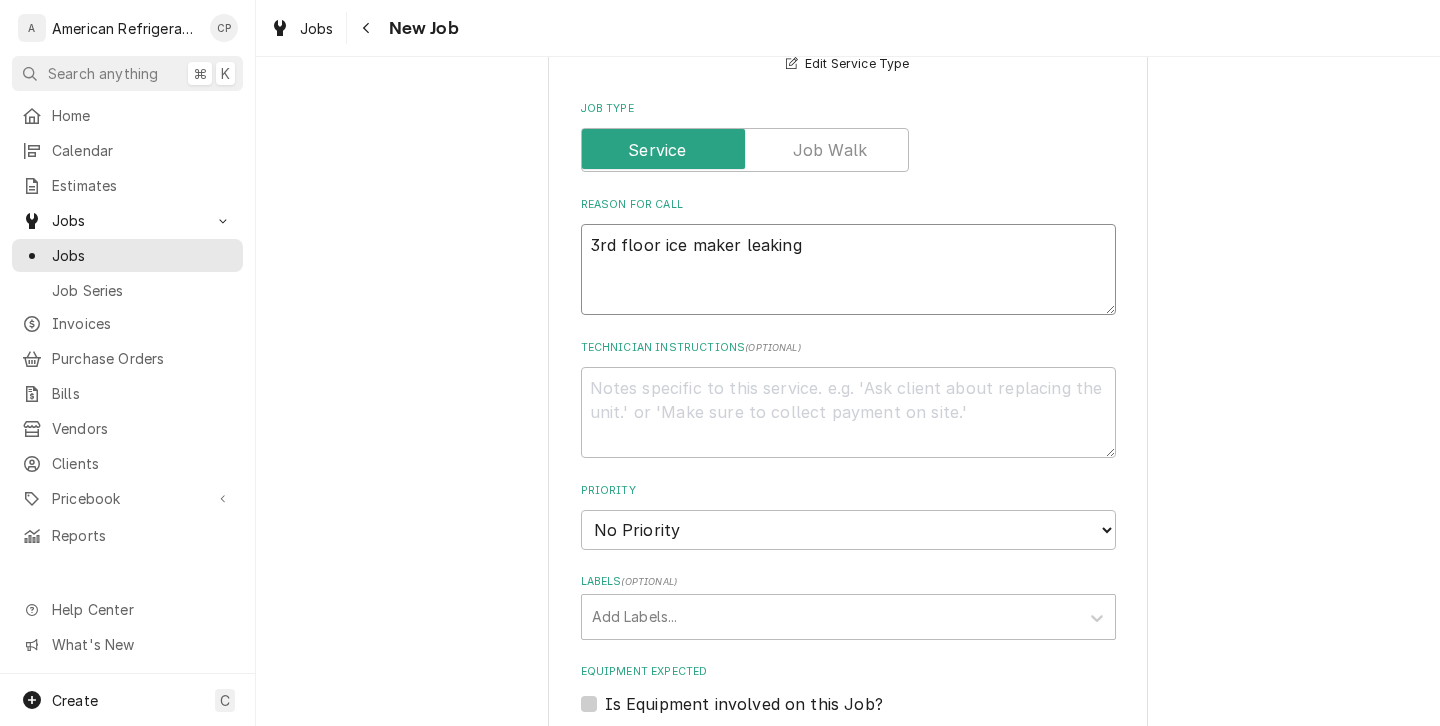 type on "x" 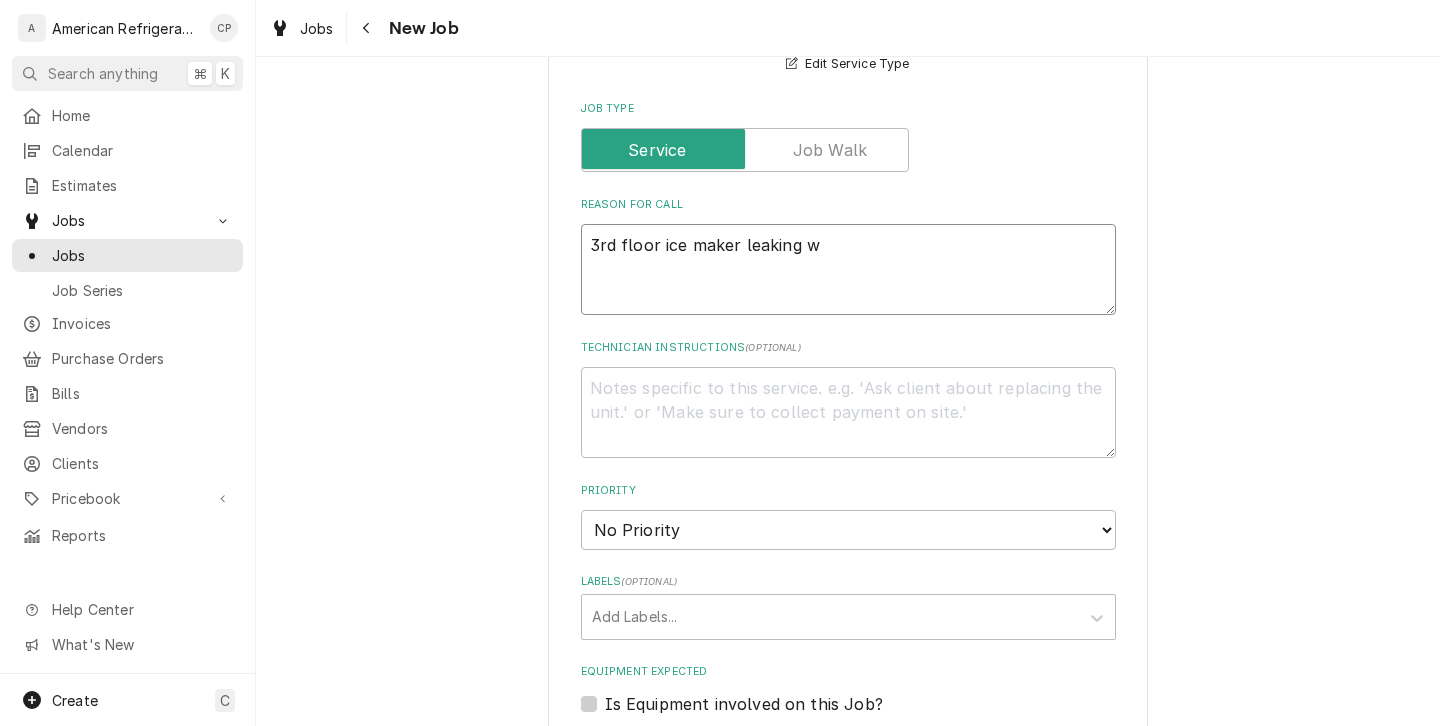 type on "x" 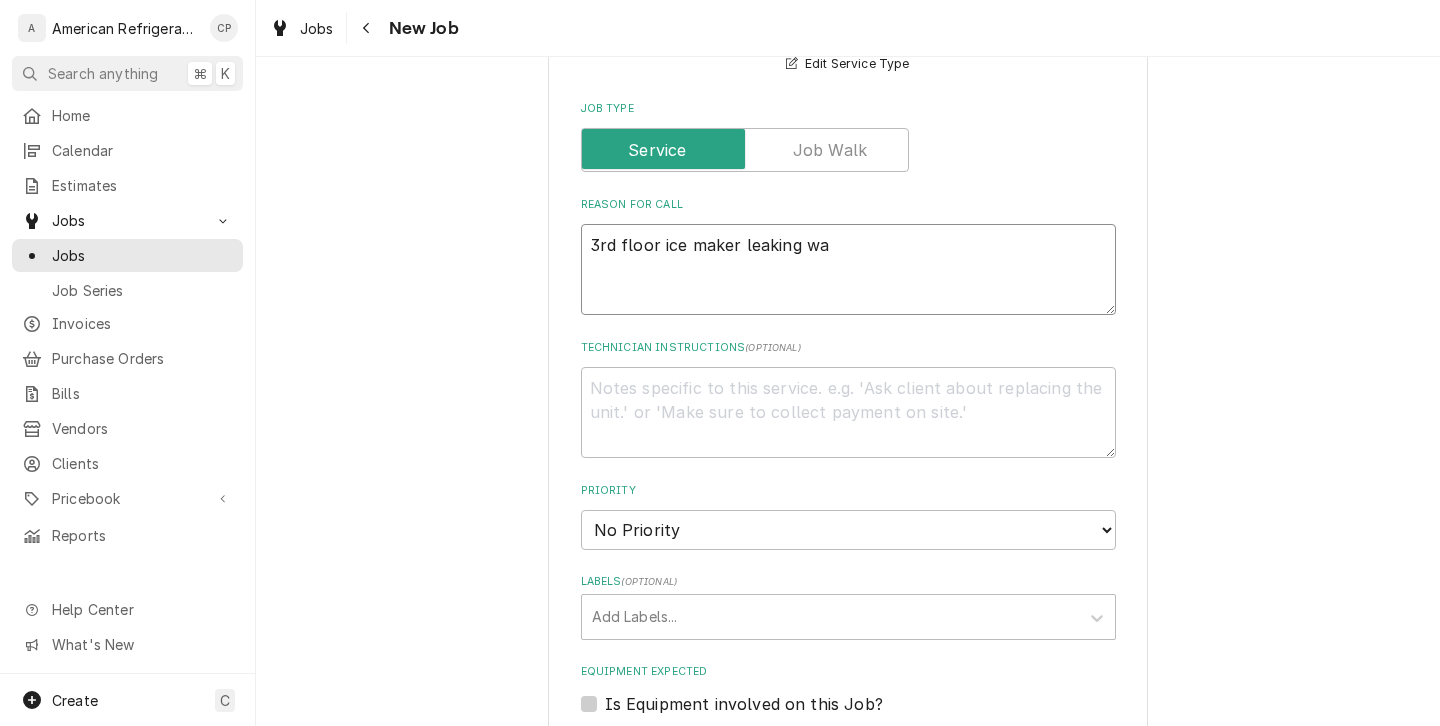 type on "x" 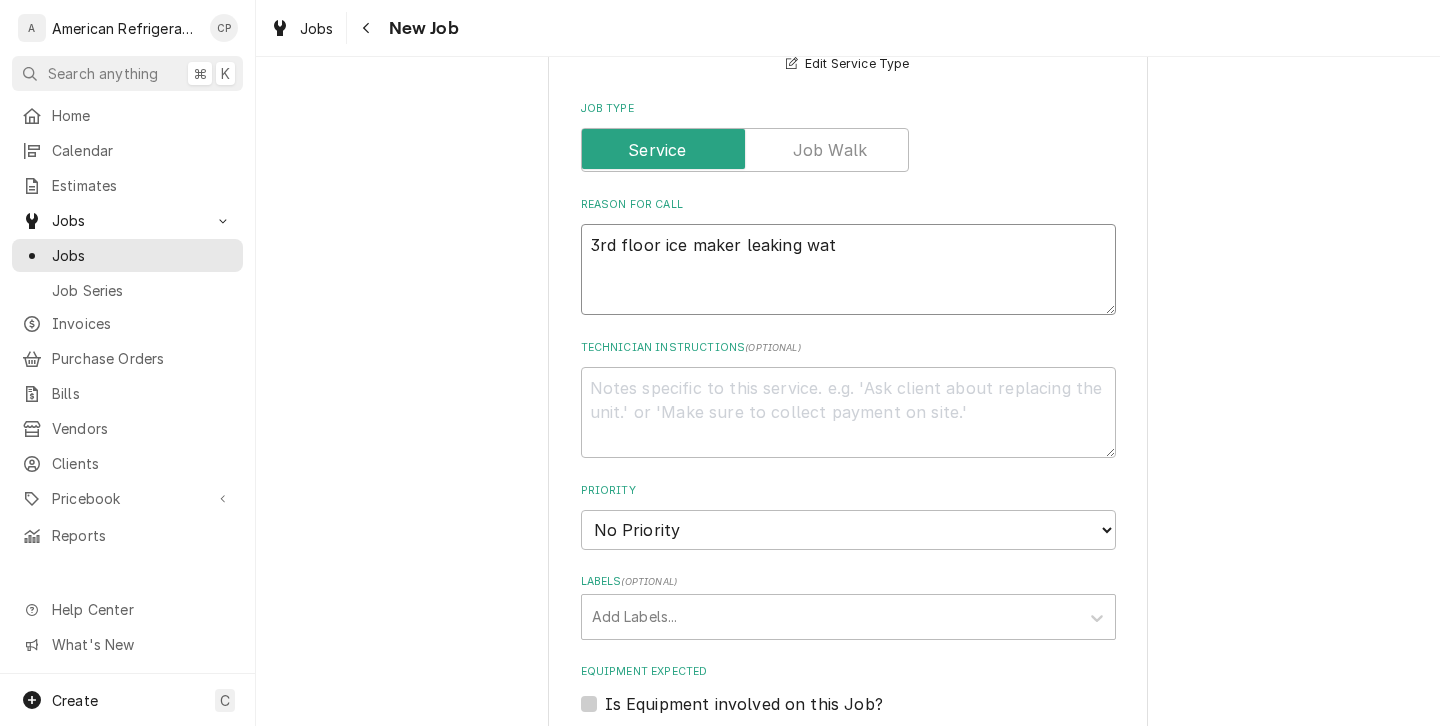 type on "x" 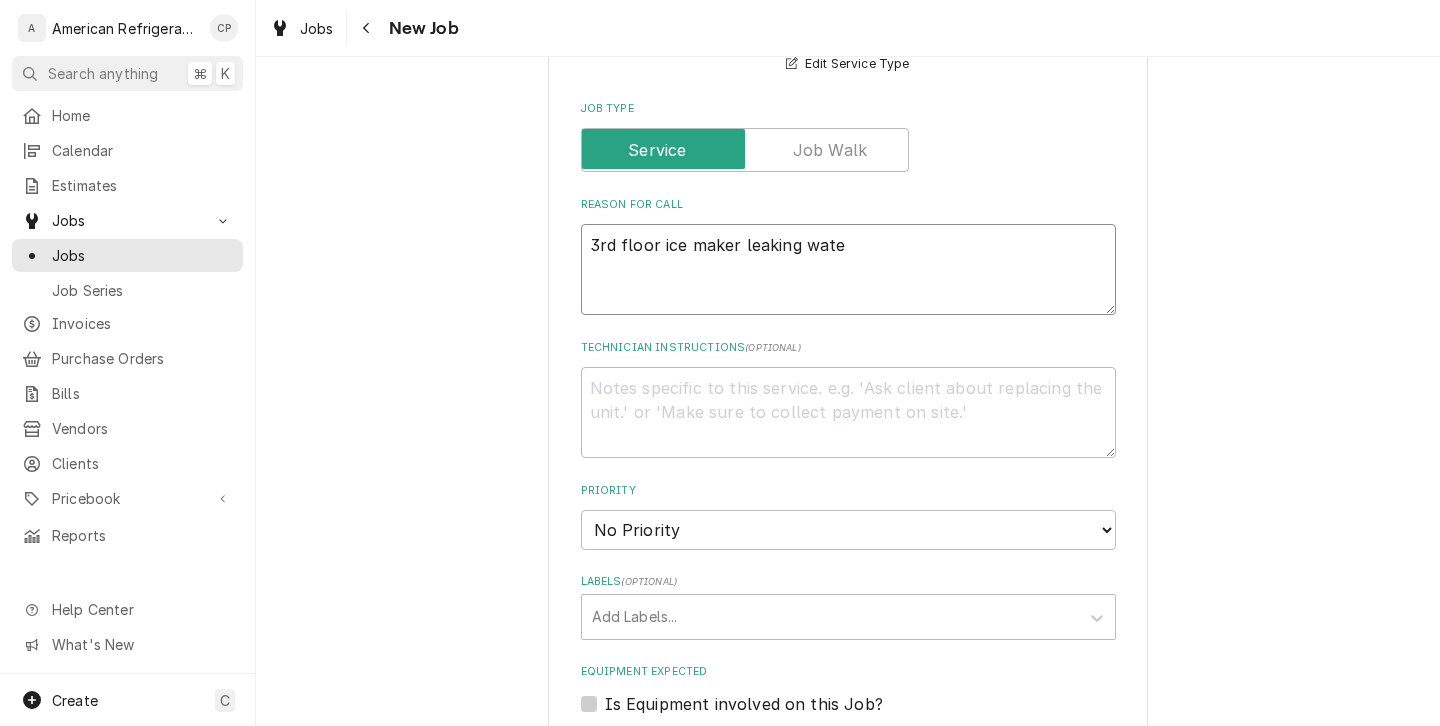 type on "x" 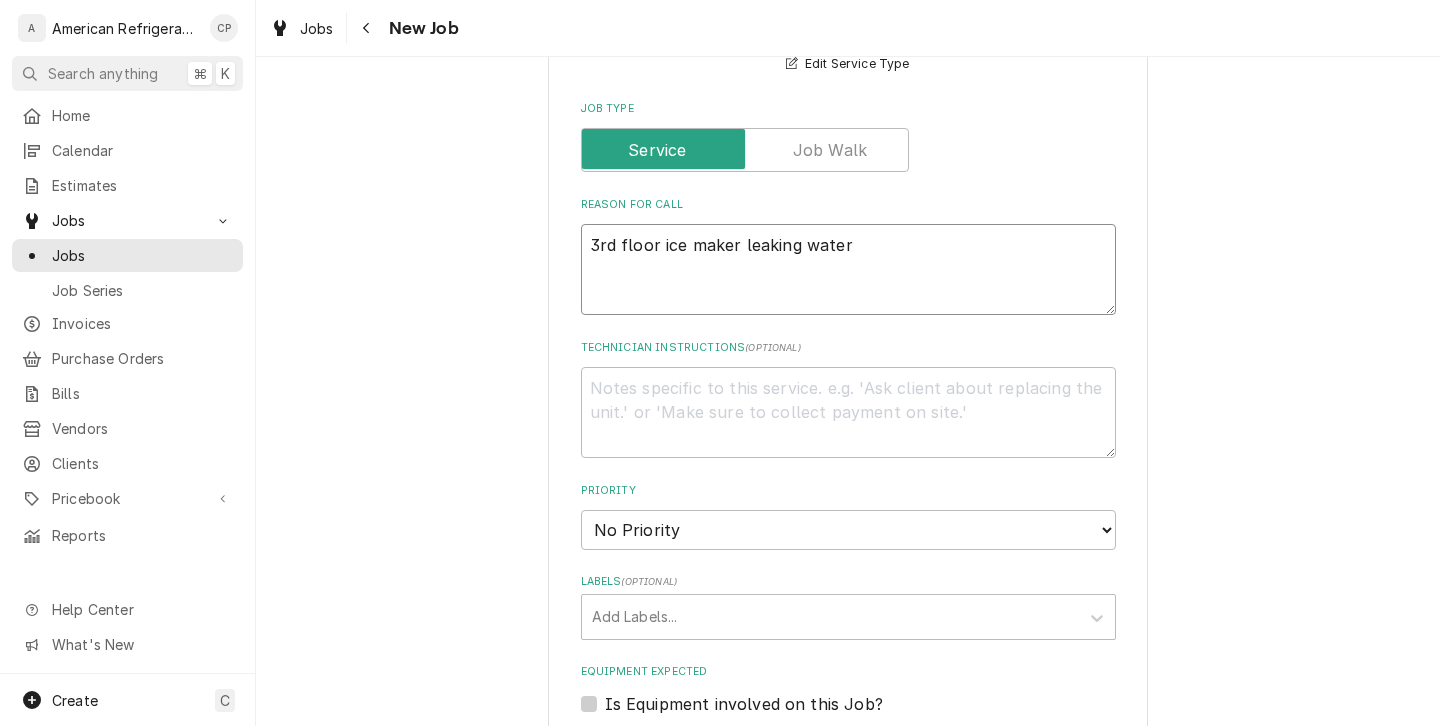 type on "3rd floor ice maker leaking water" 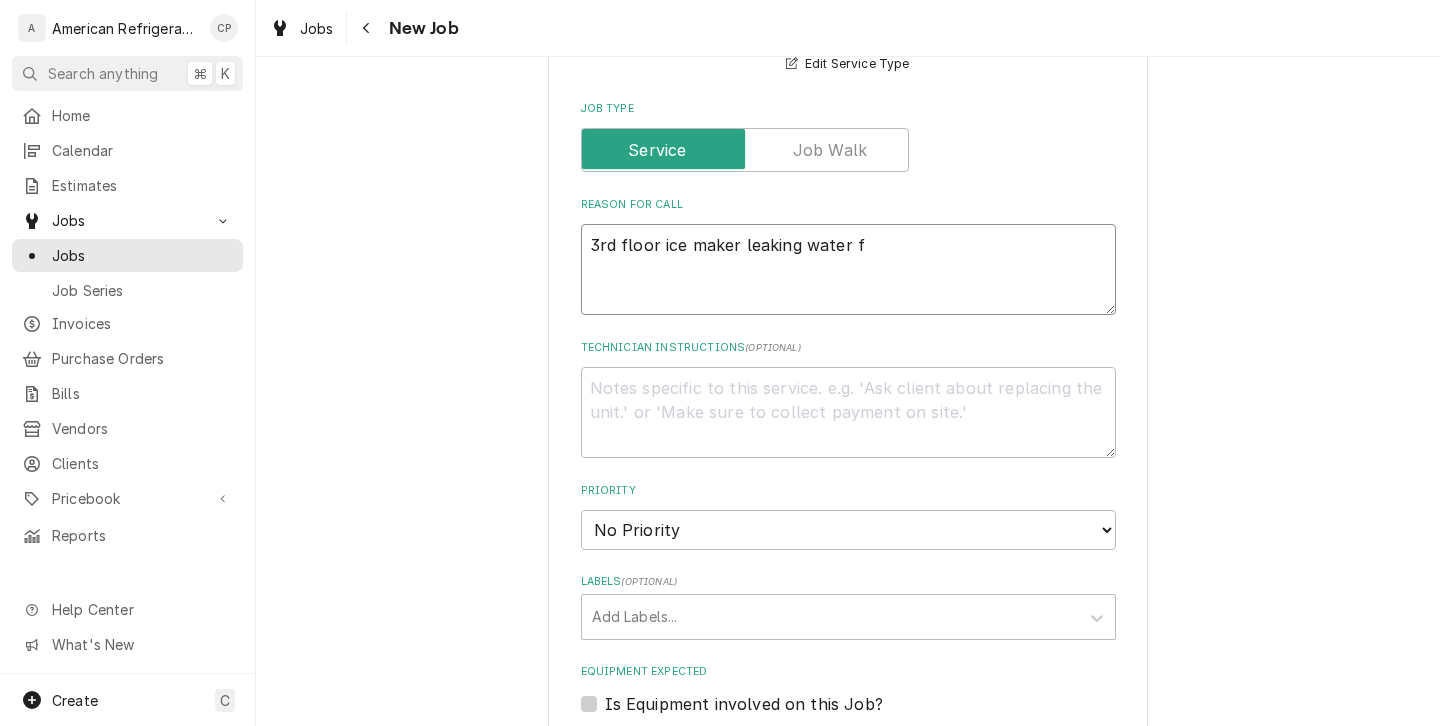 type on "x" 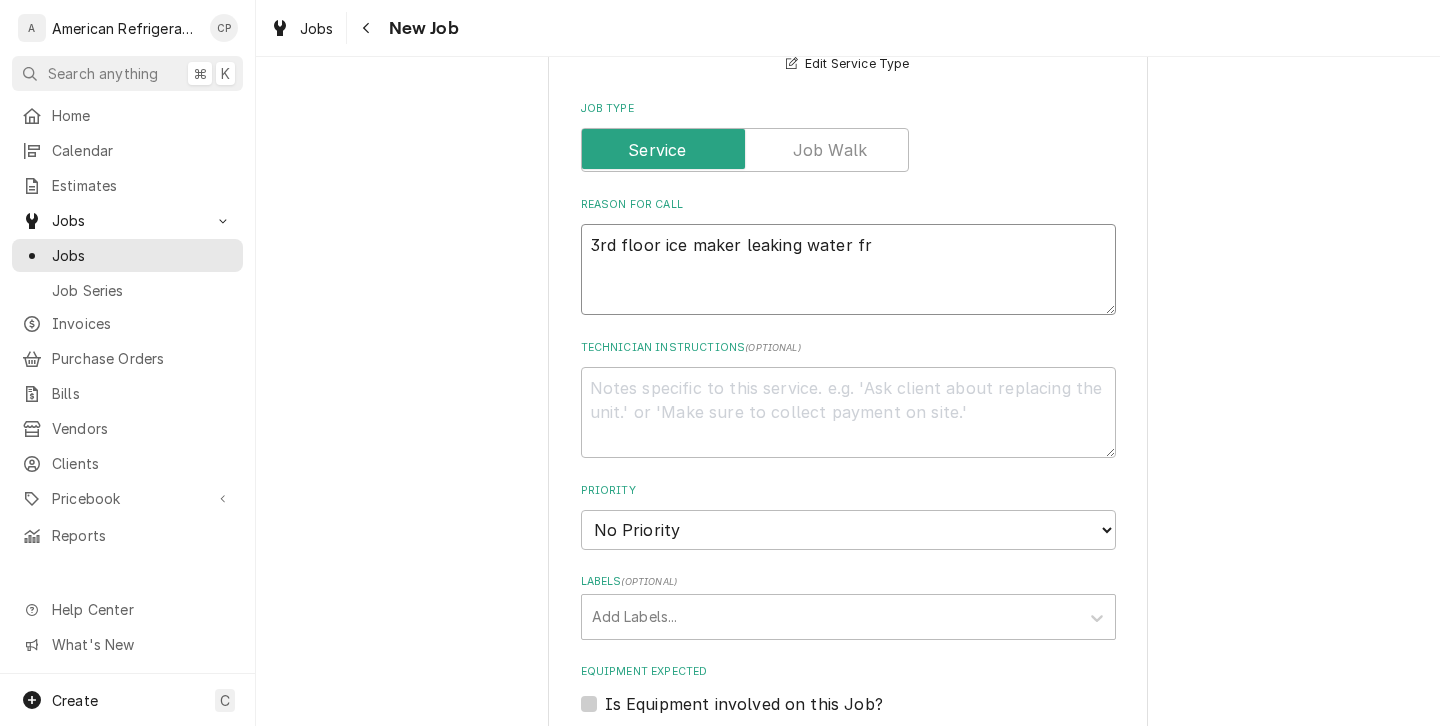 type on "x" 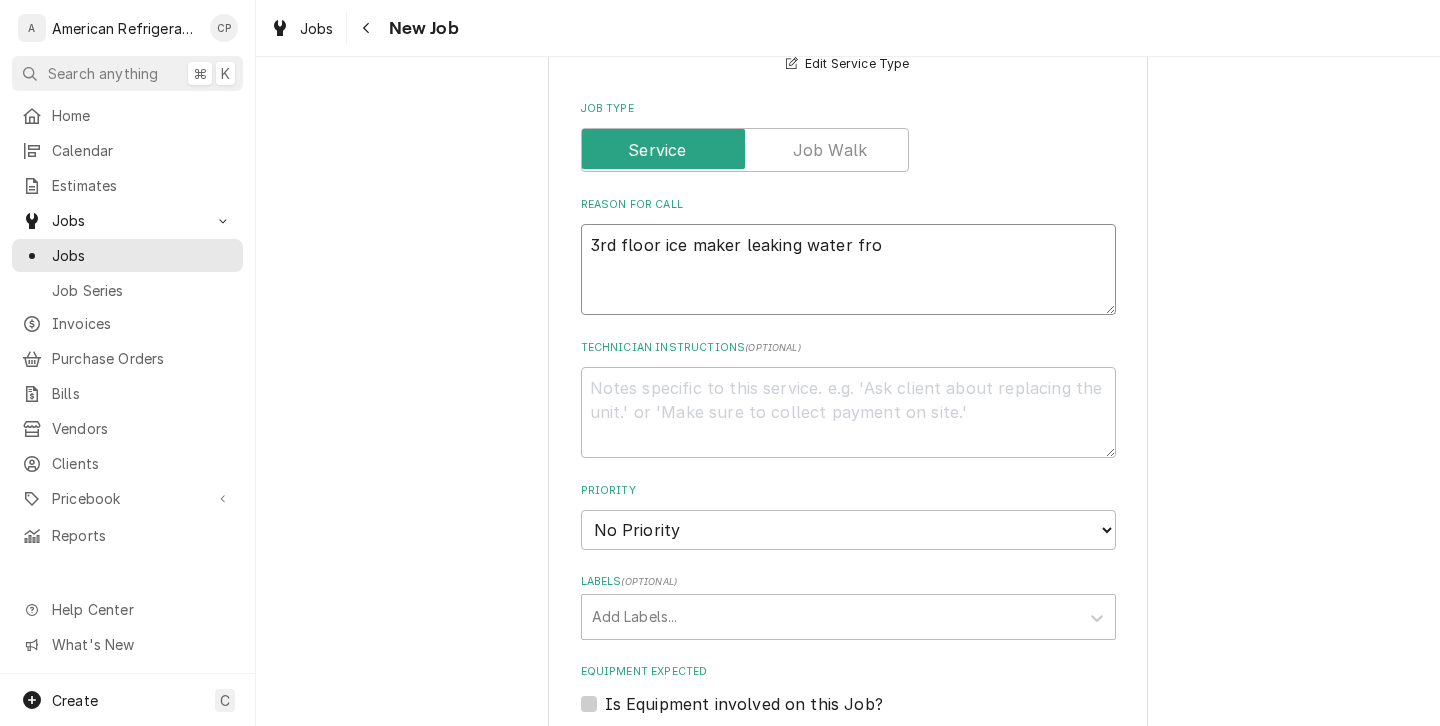type on "x" 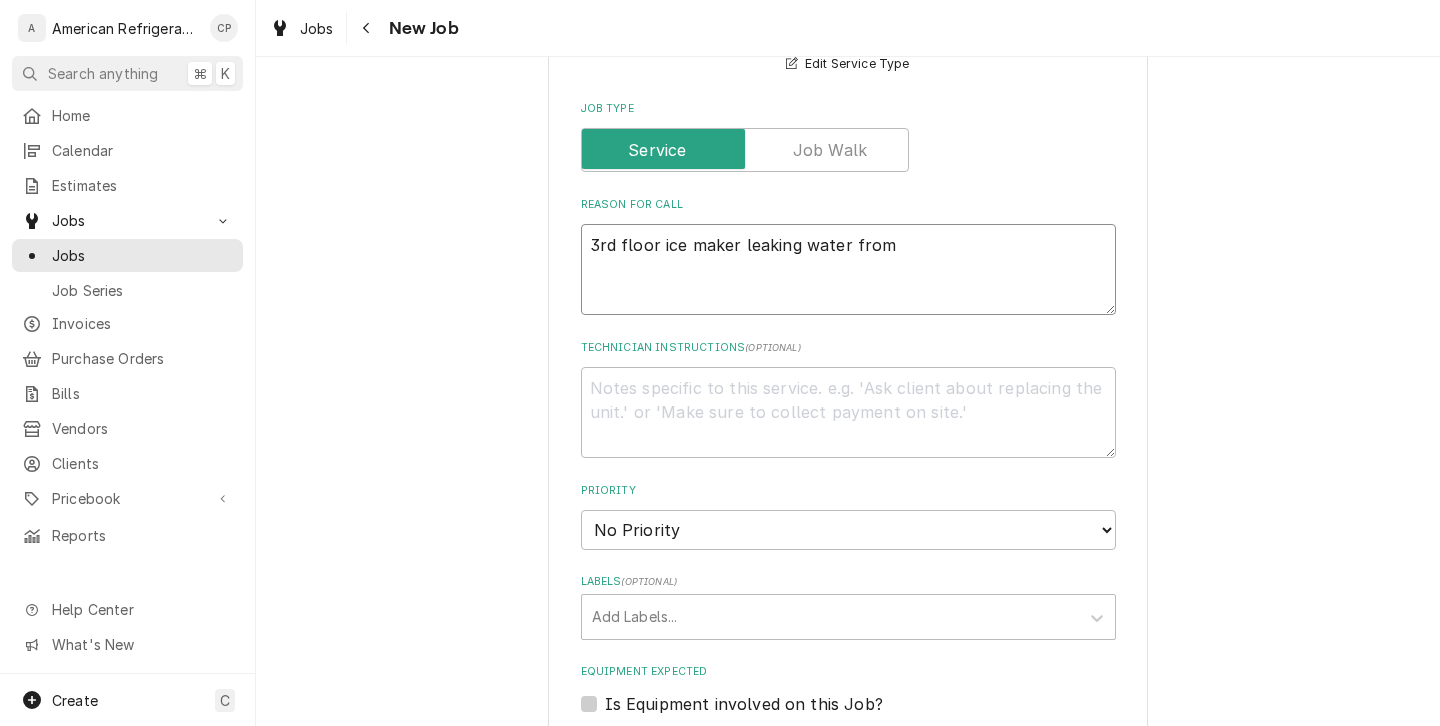 type on "x" 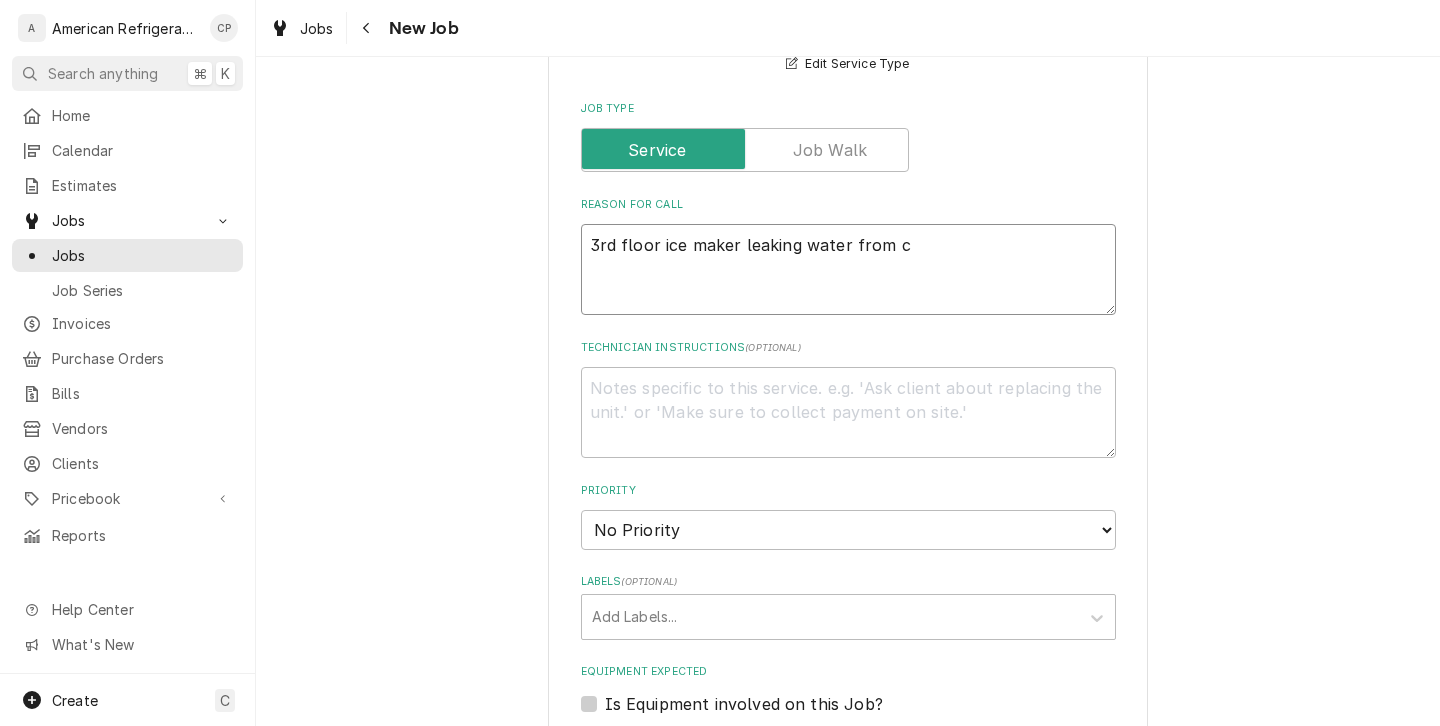 type on "x" 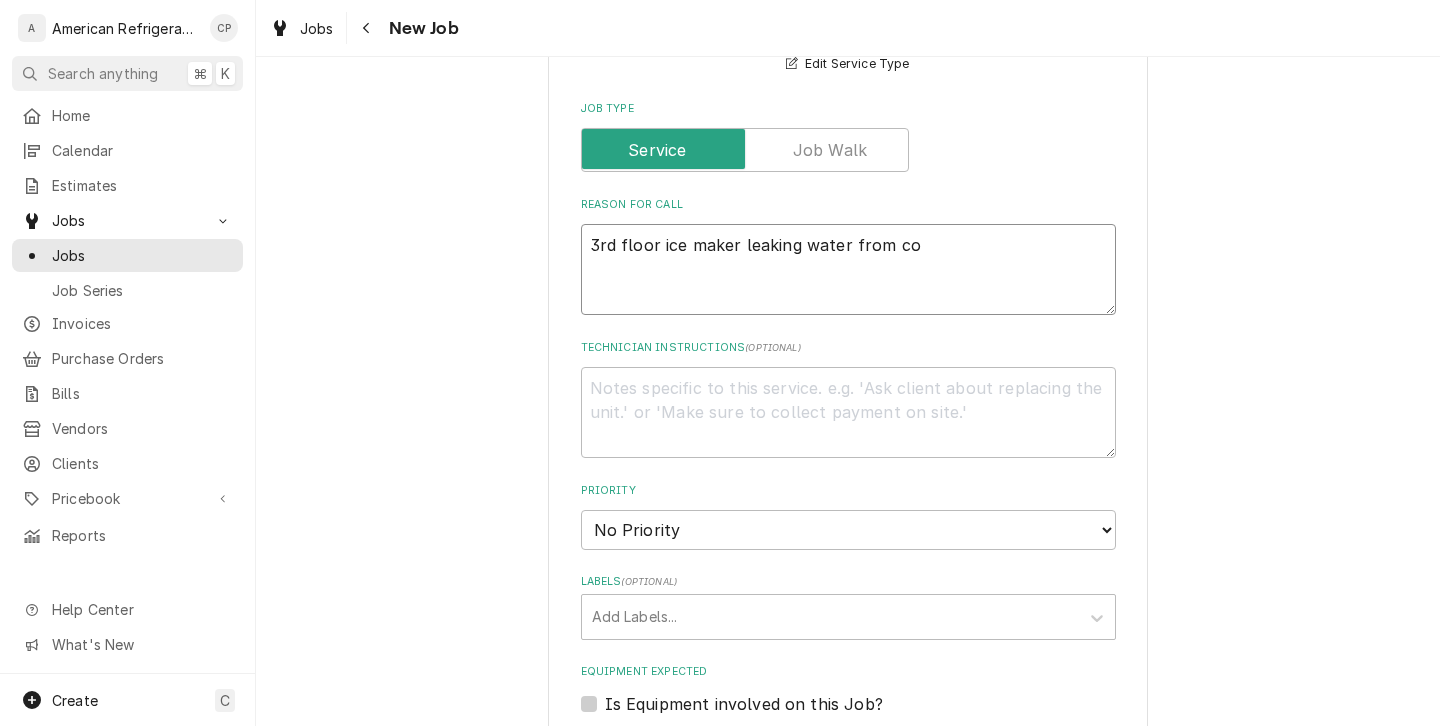 type on "x" 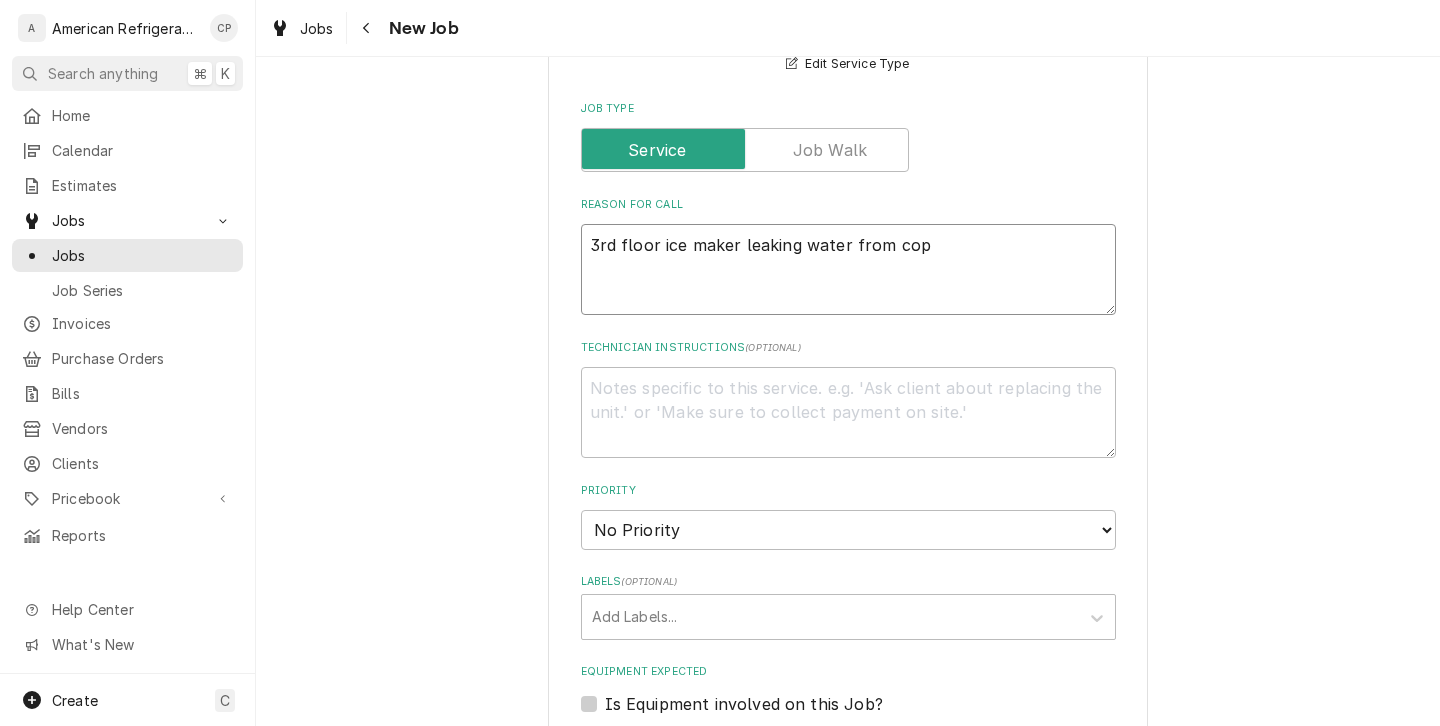 type on "x" 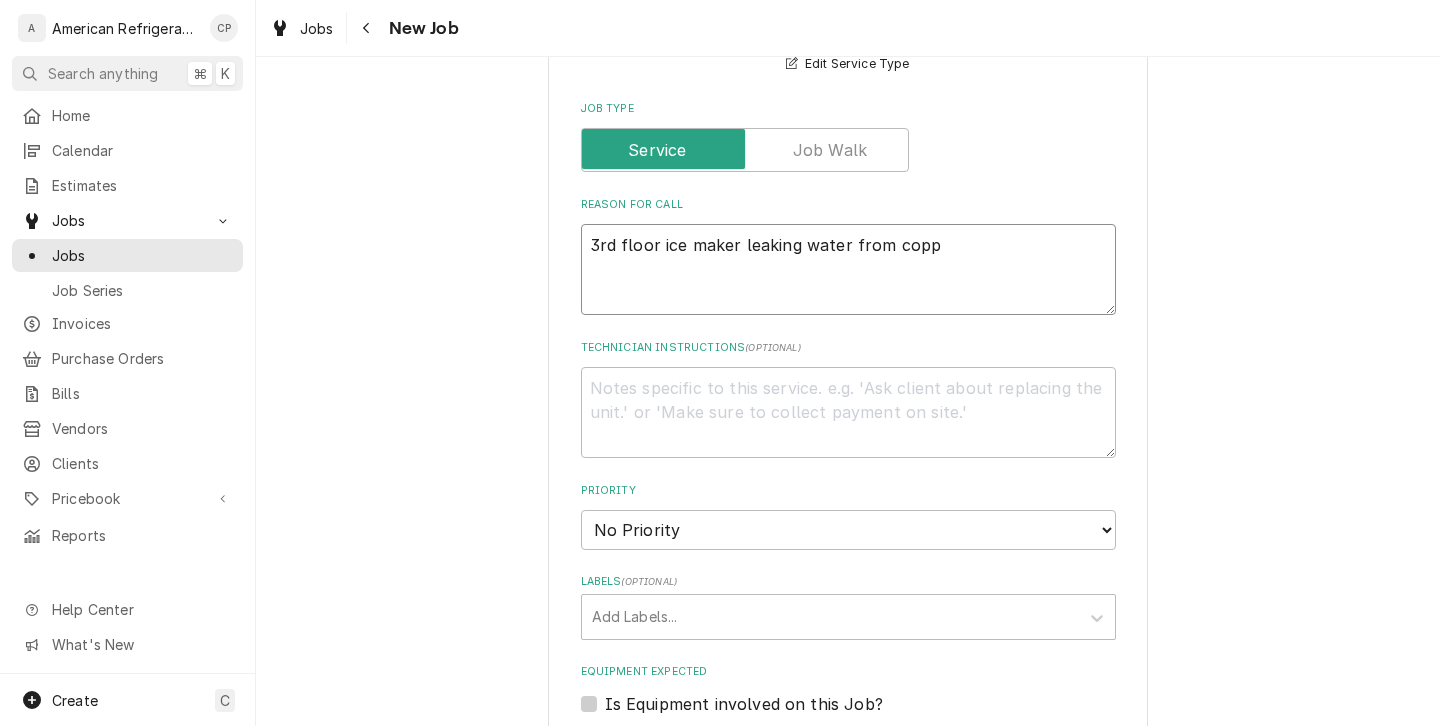 type on "x" 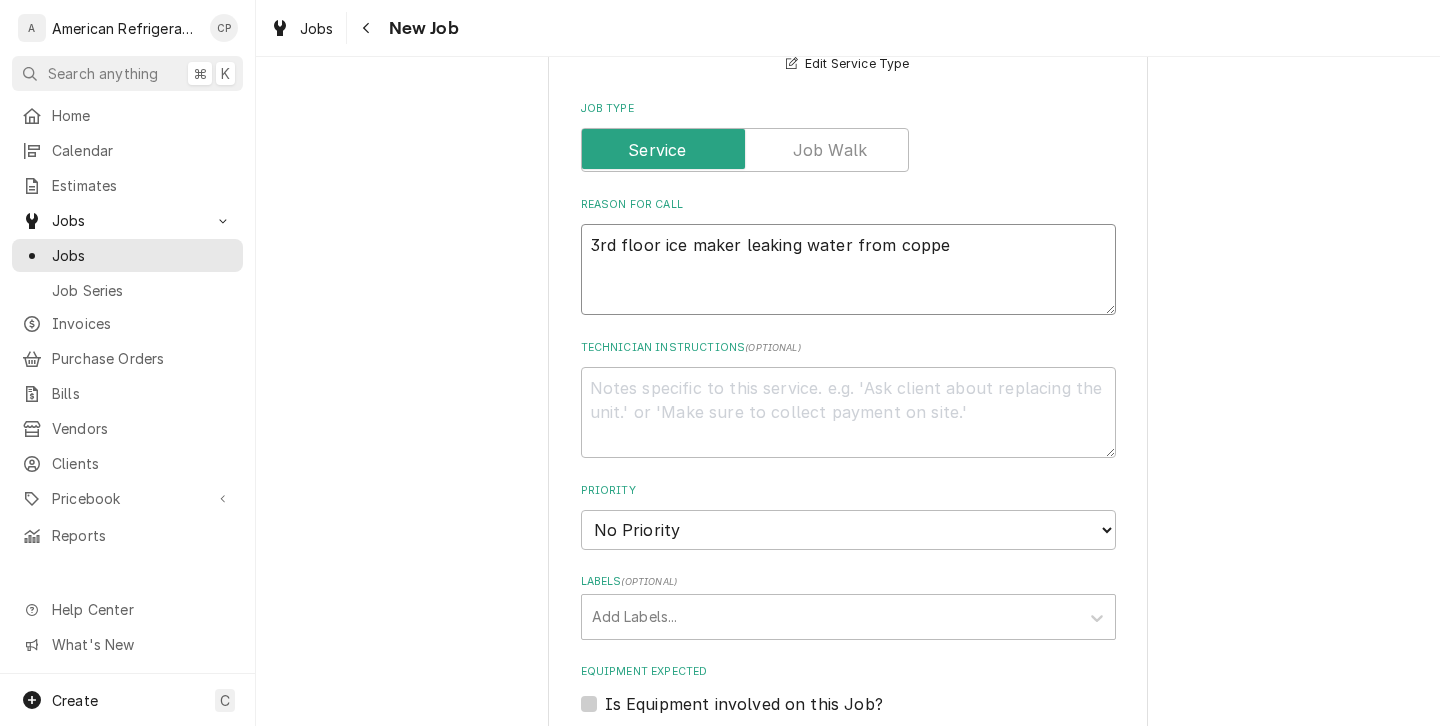 type on "x" 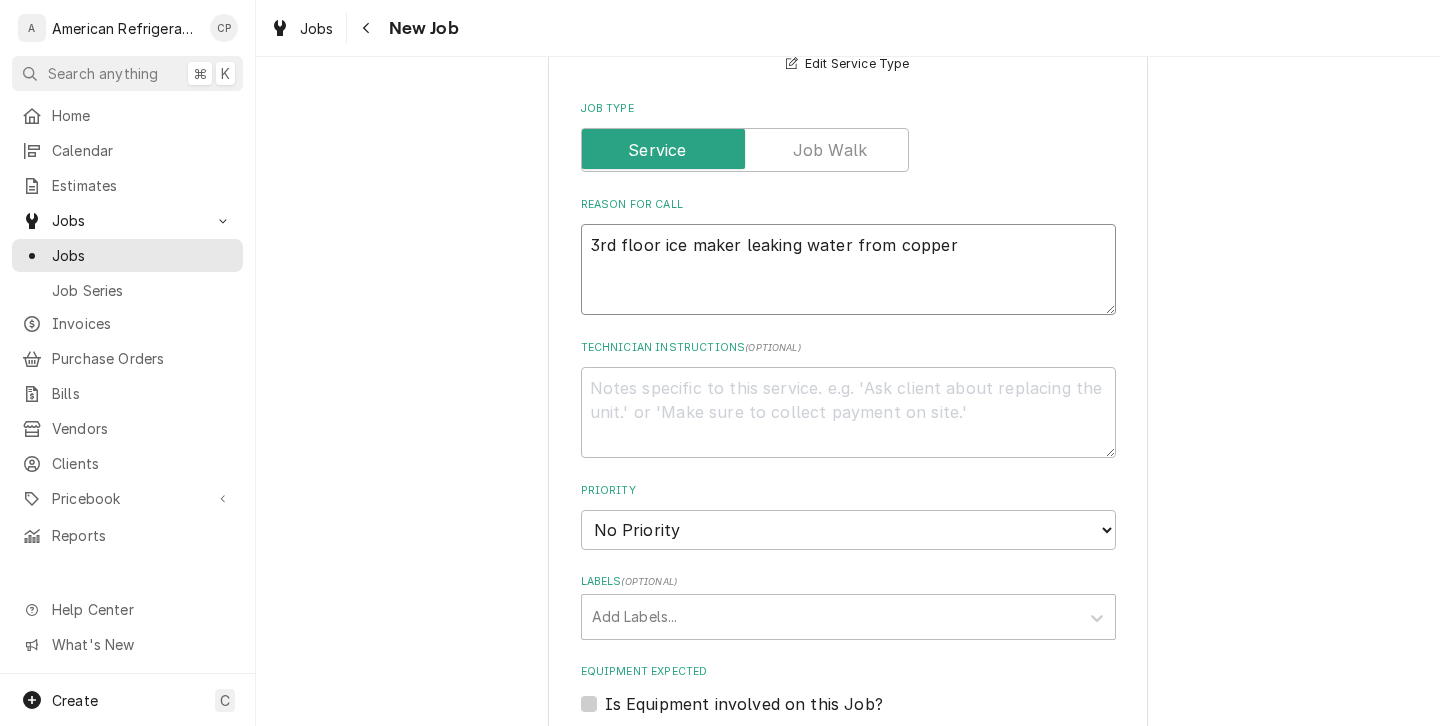 type on "3rd floor ice maker leaking water from copper" 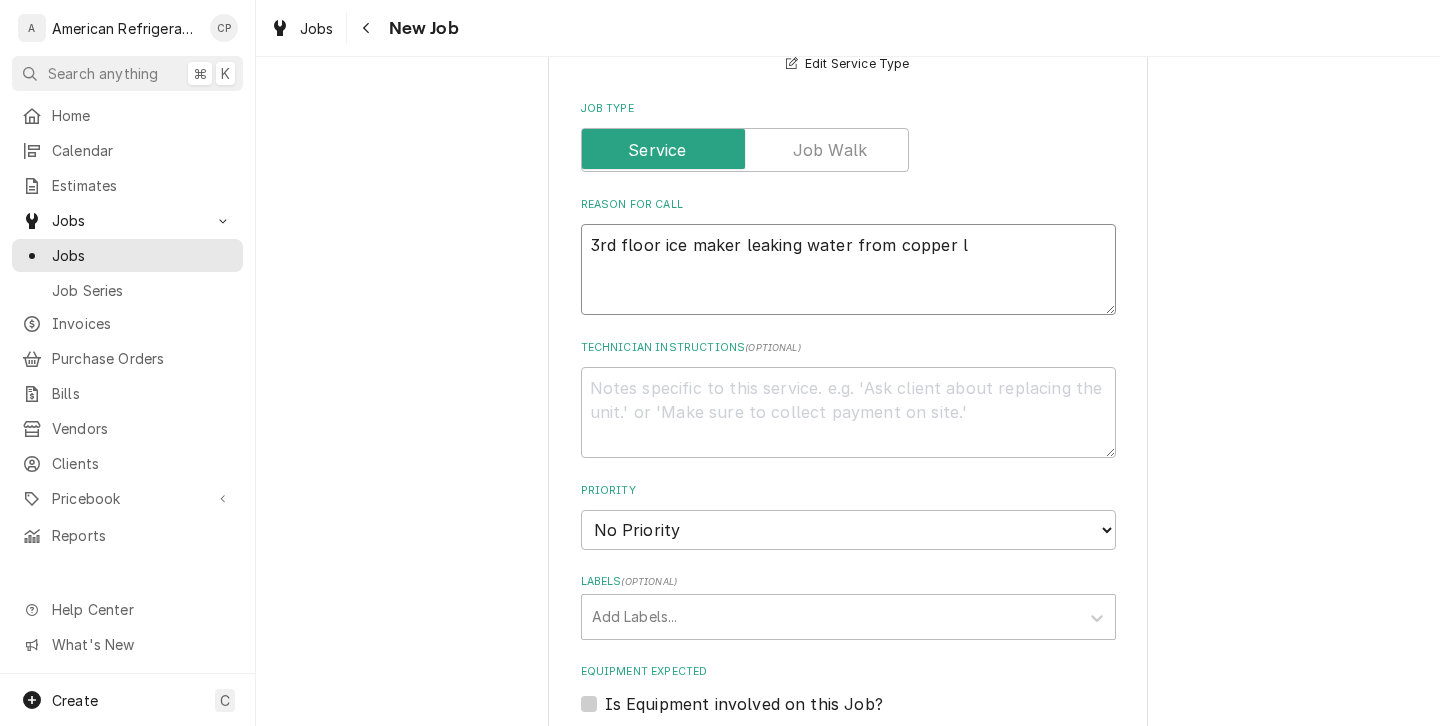 type on "x" 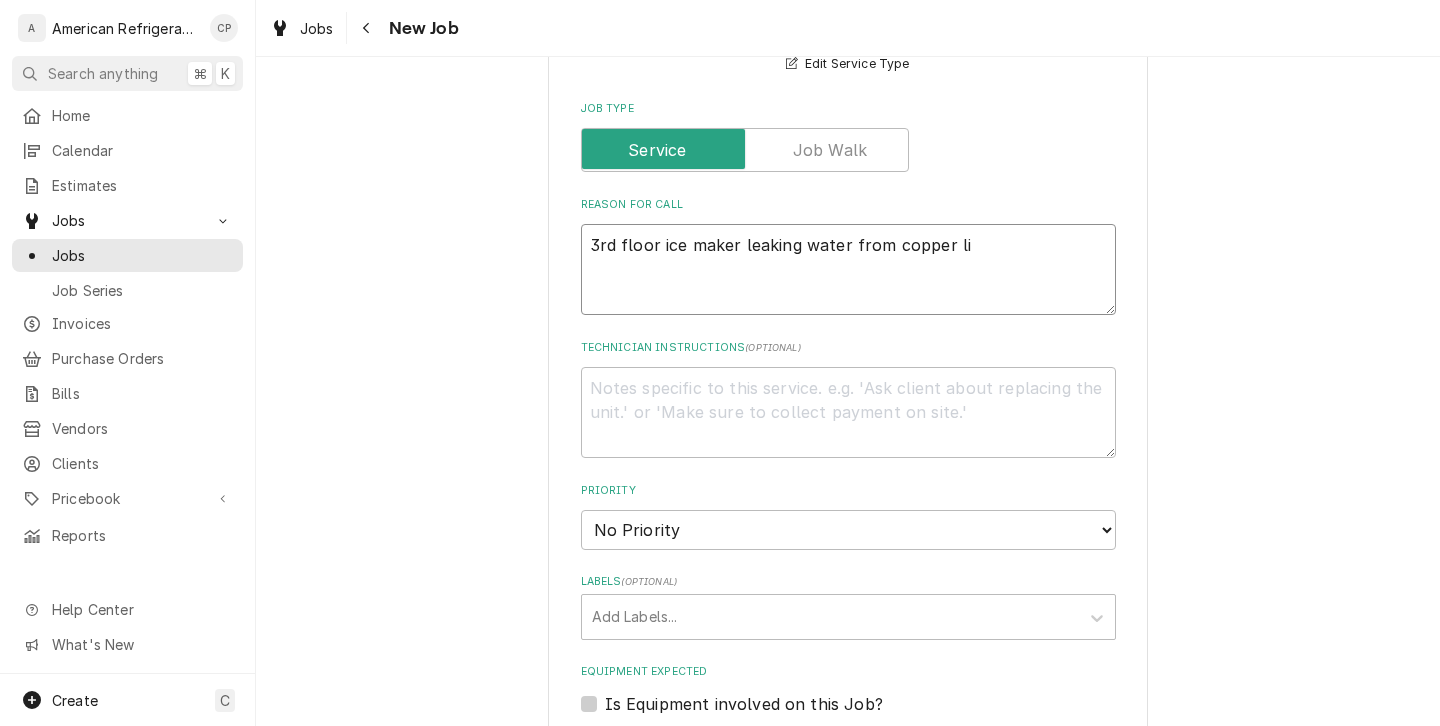 type on "x" 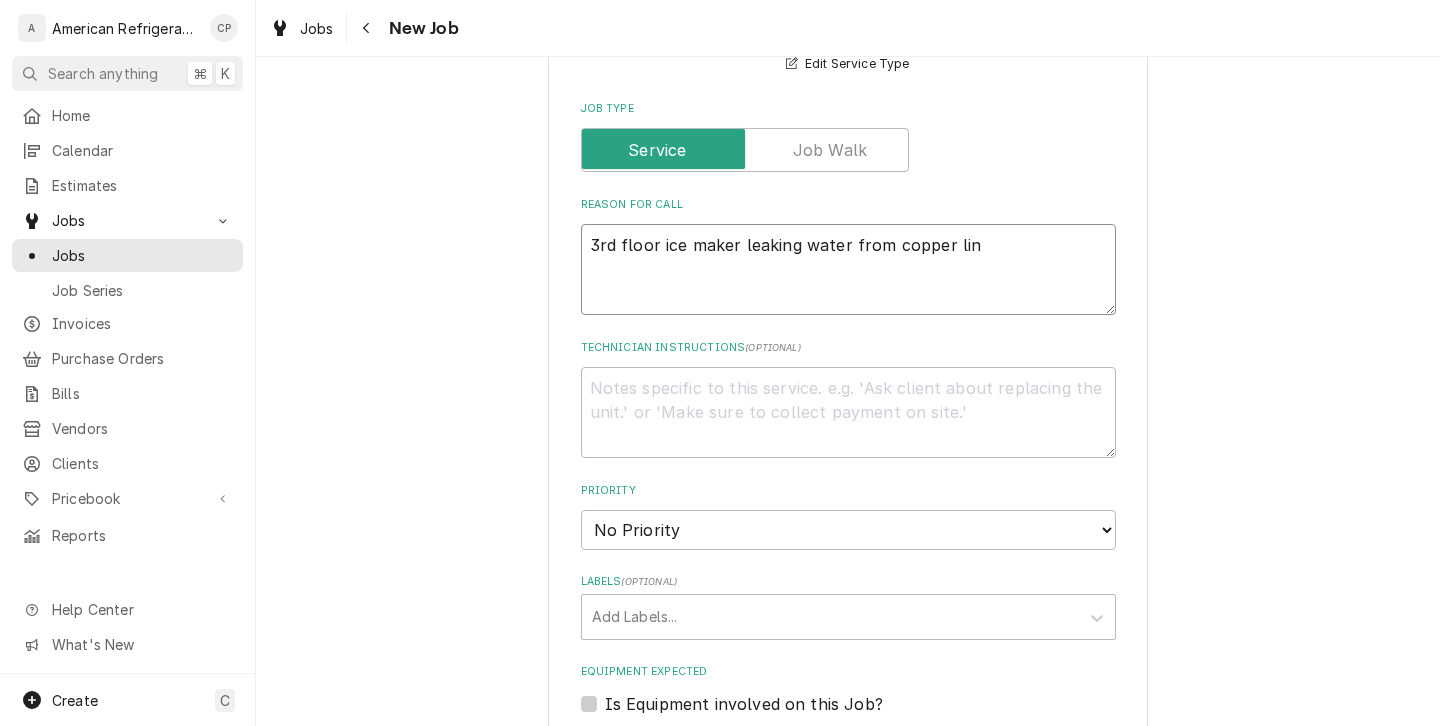 type on "x" 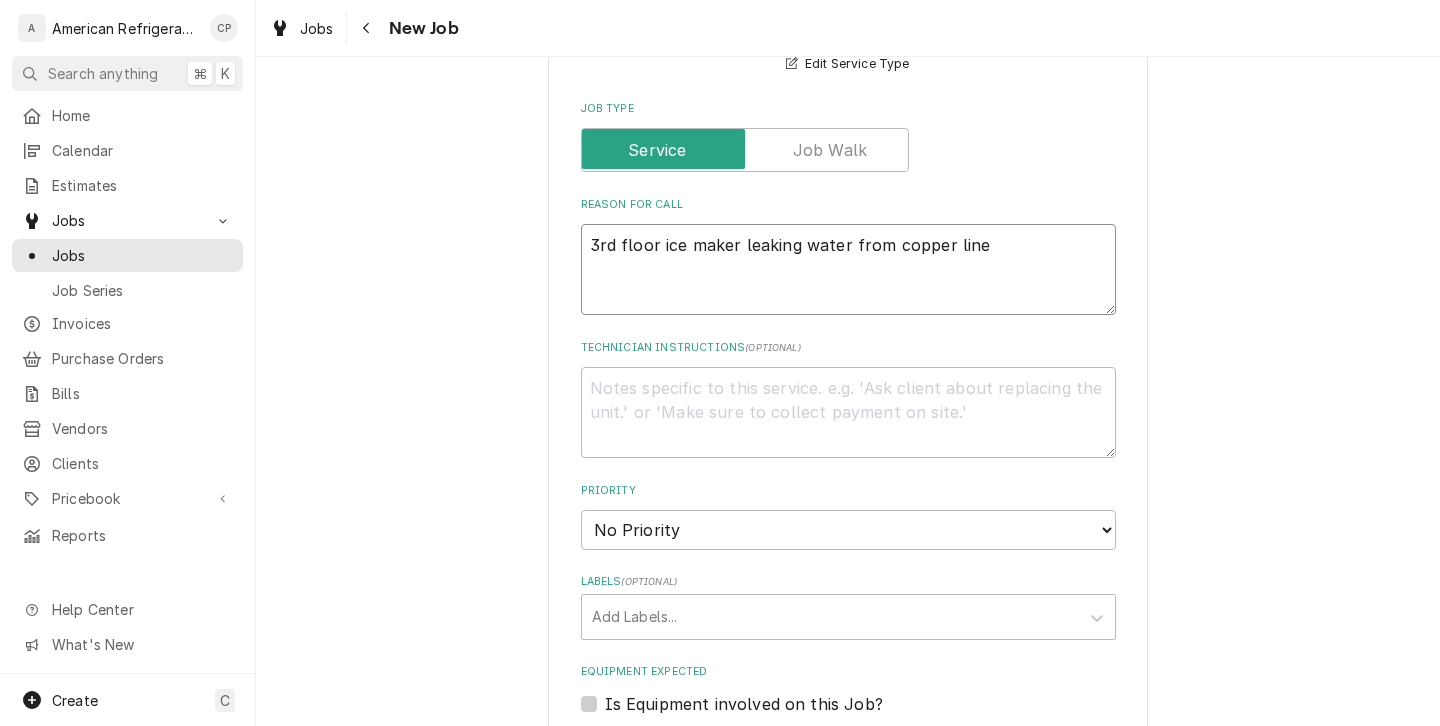 type on "3rd floor ice maker leaking water from copper line" 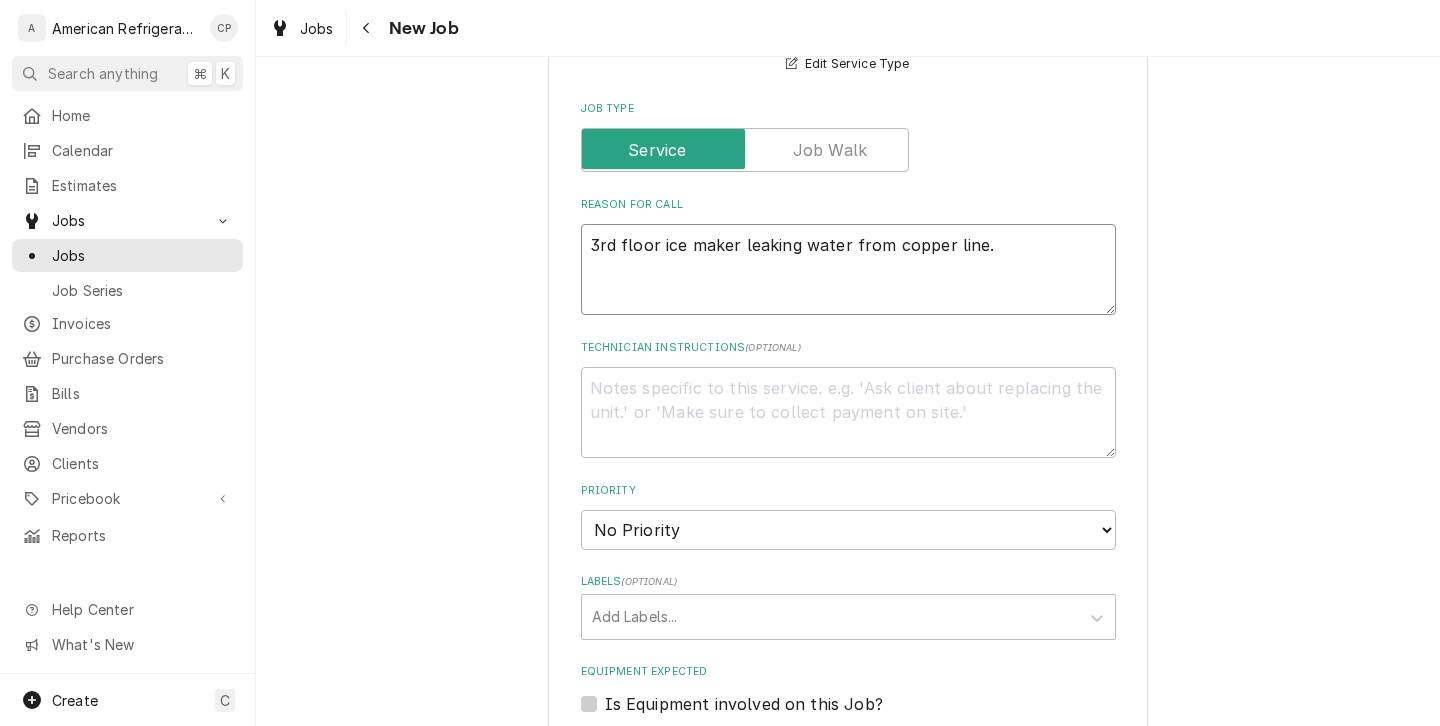 type on "x" 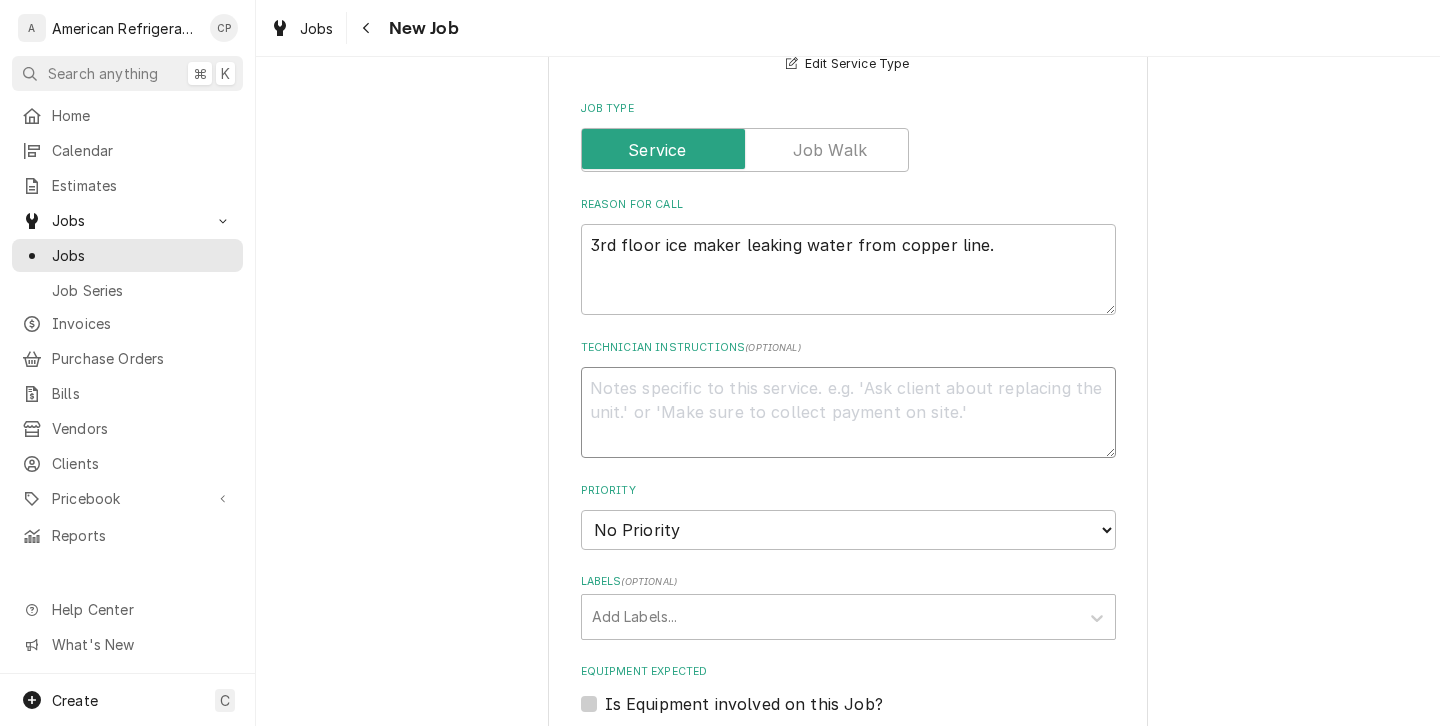 type on "x" 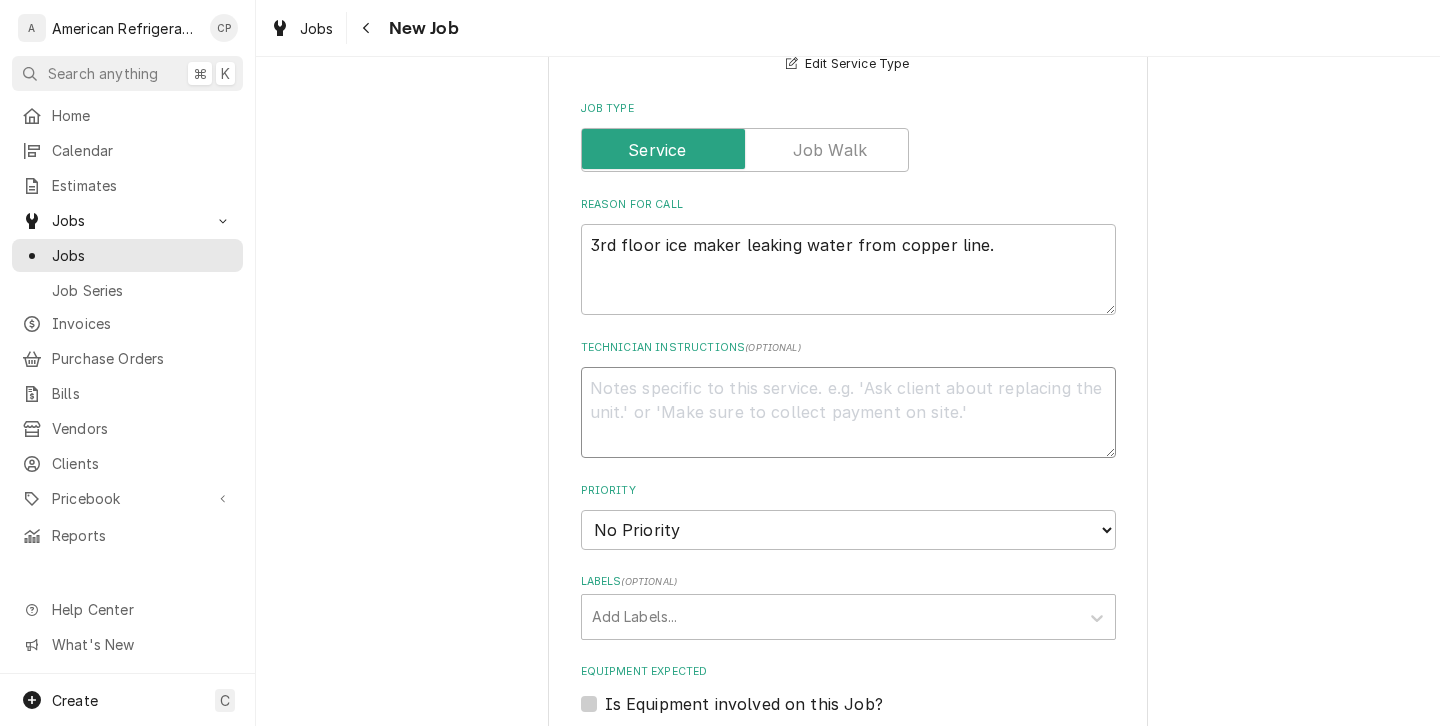 type on "D" 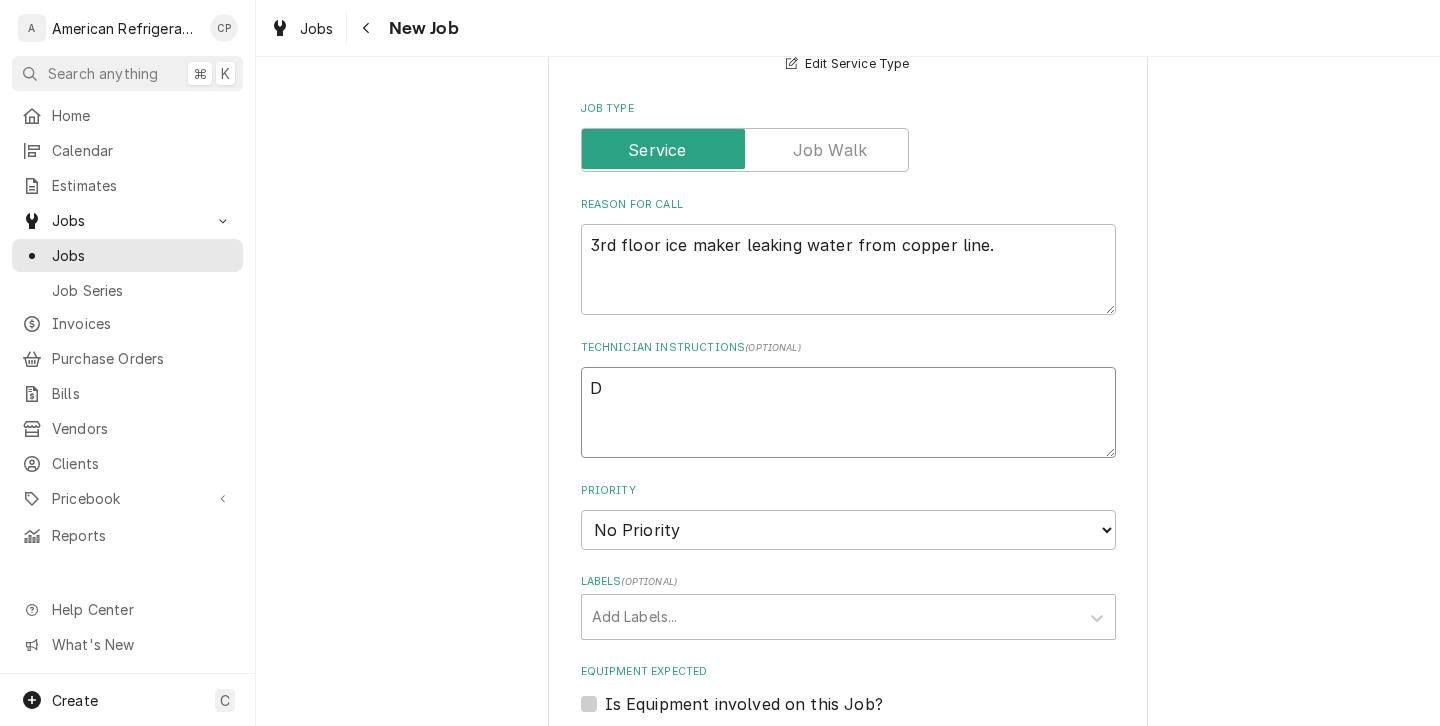 type on "x" 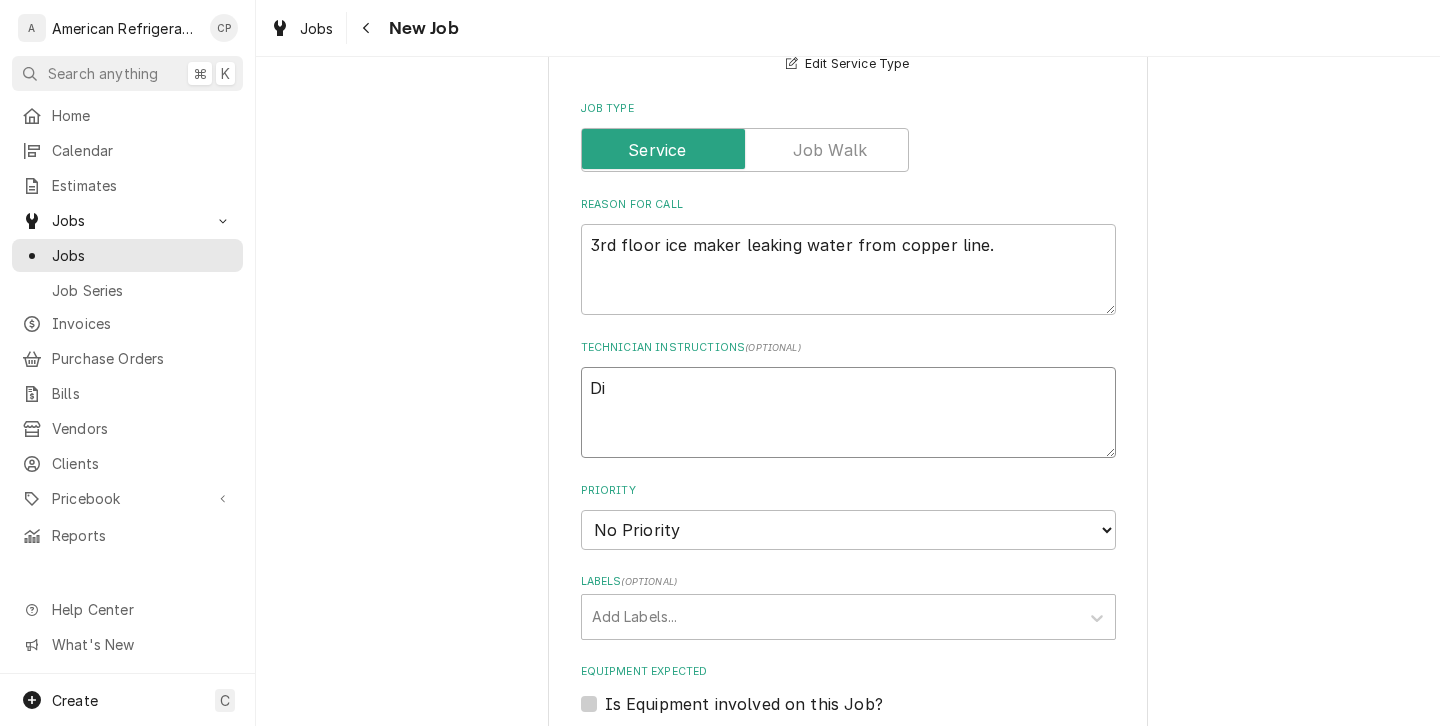type on "x" 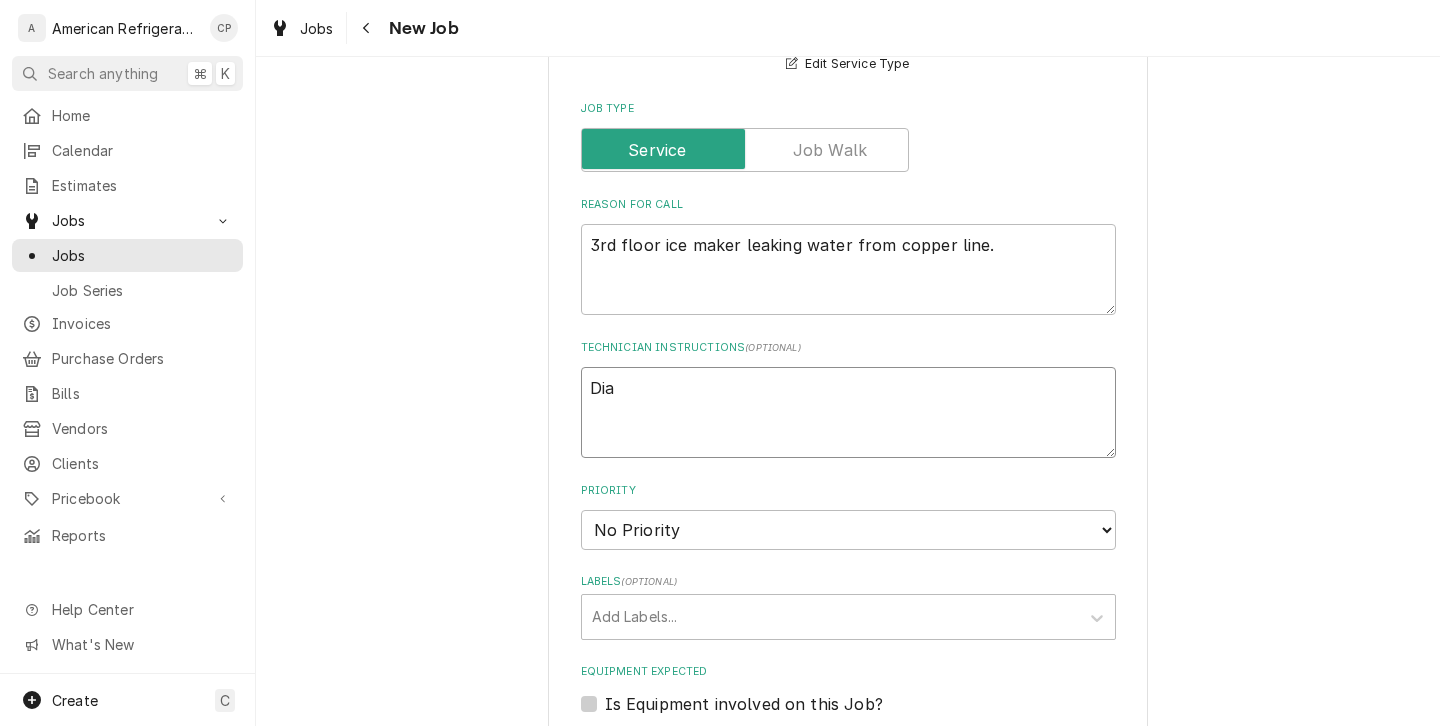 type on "x" 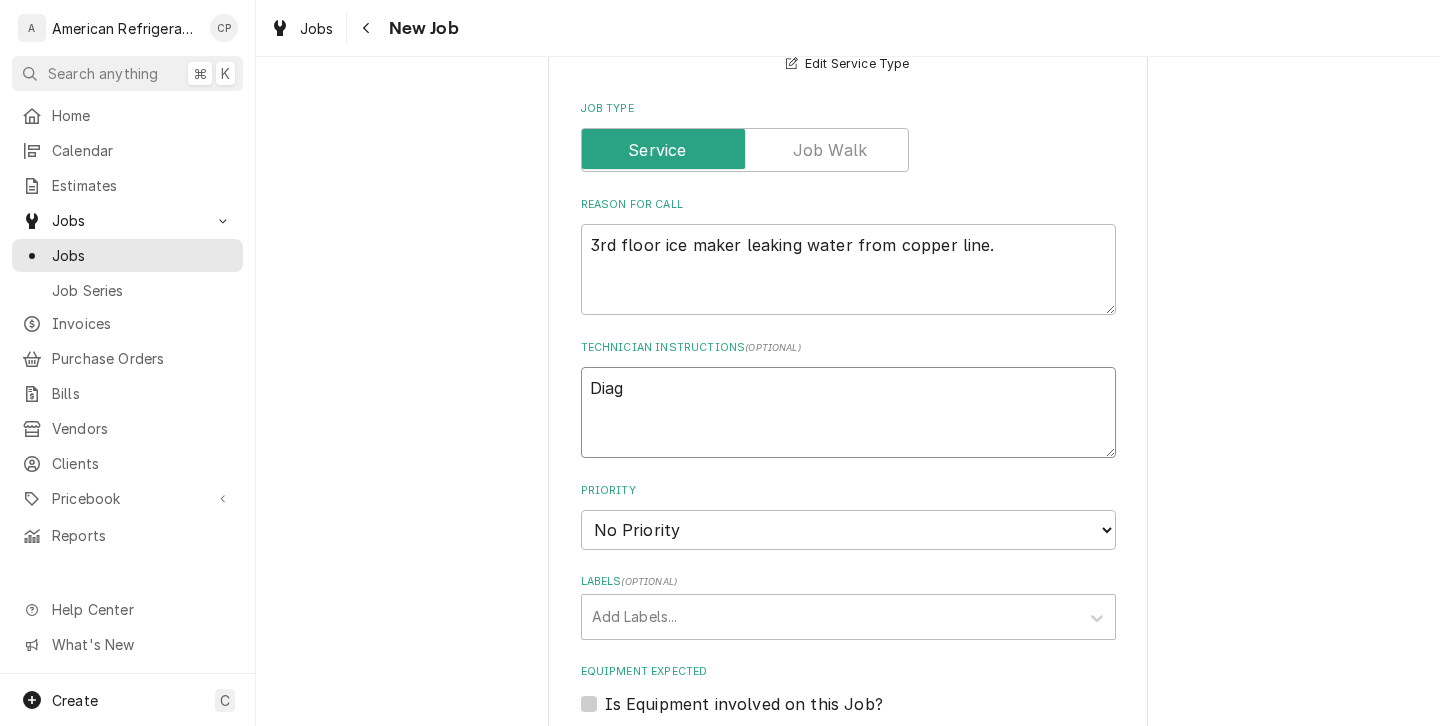 type on "x" 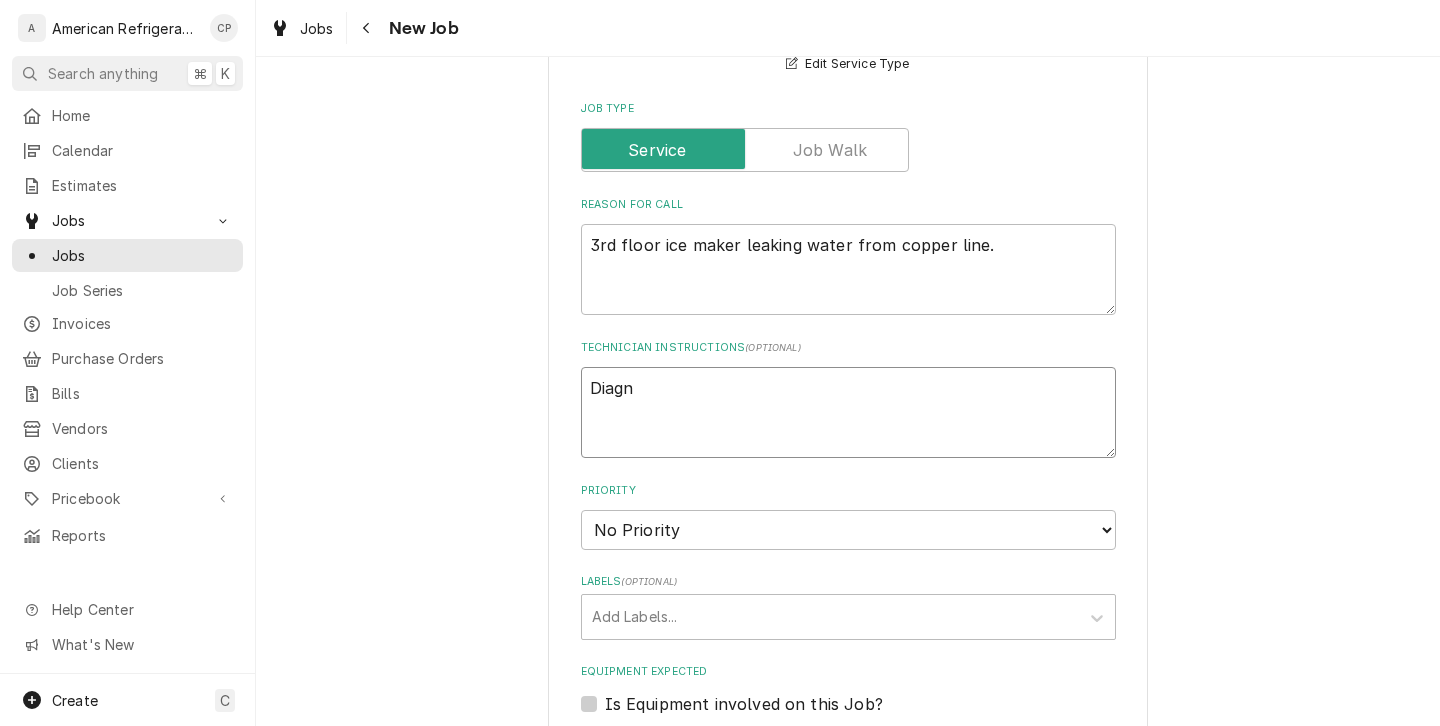 type on "x" 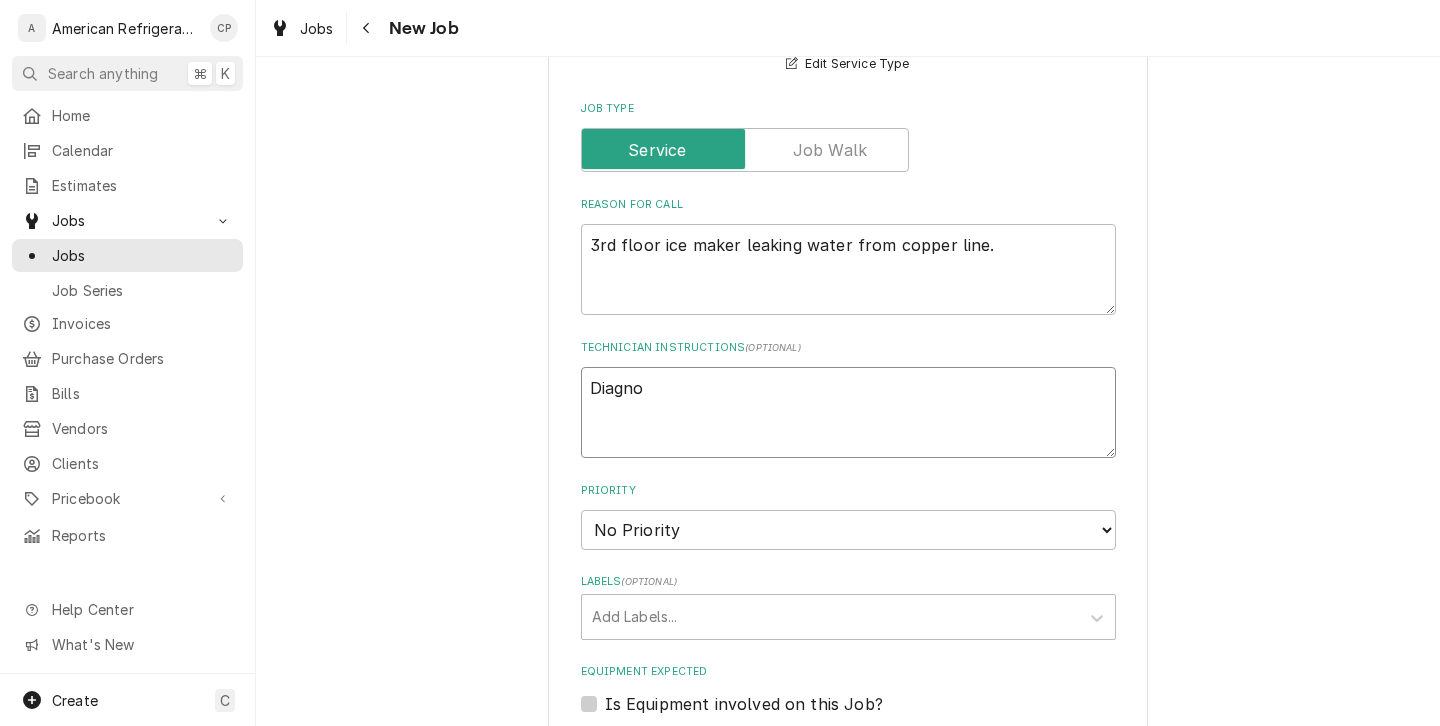 type on "x" 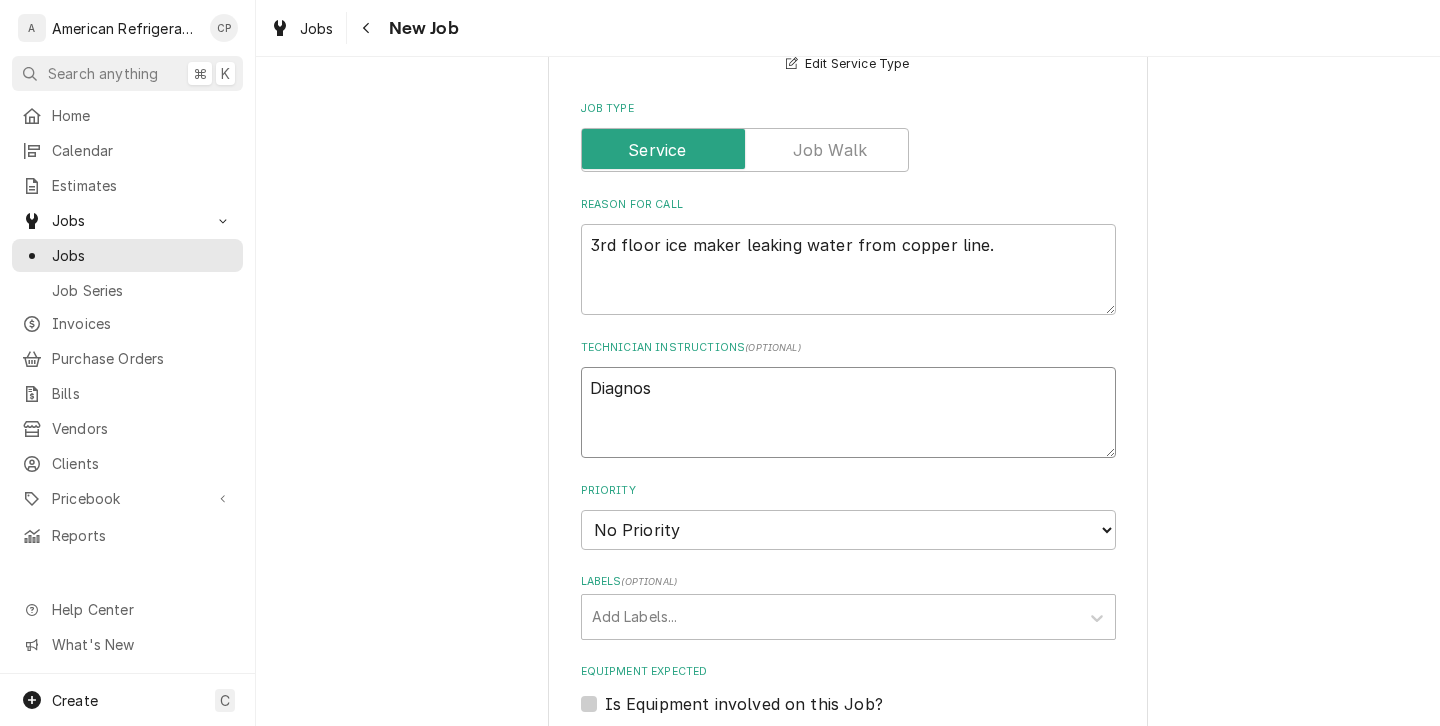 type on "x" 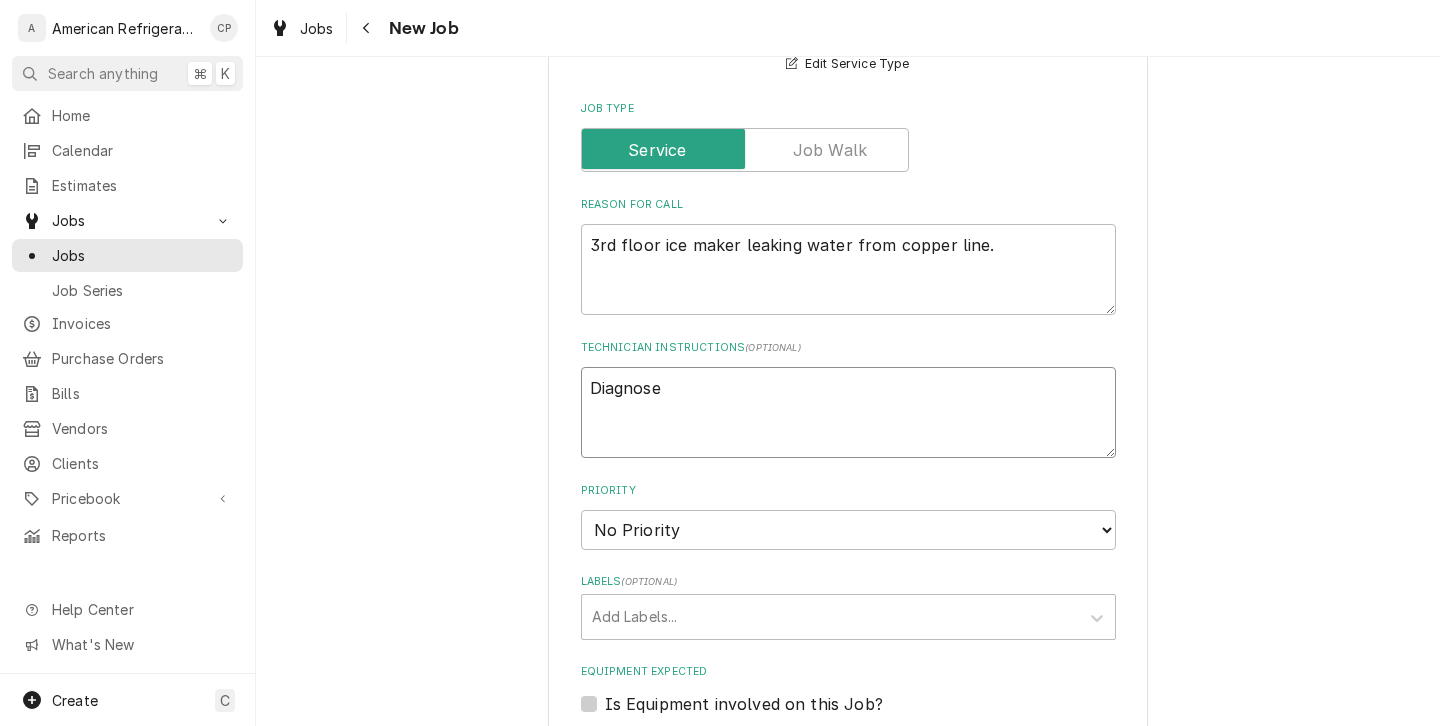 type 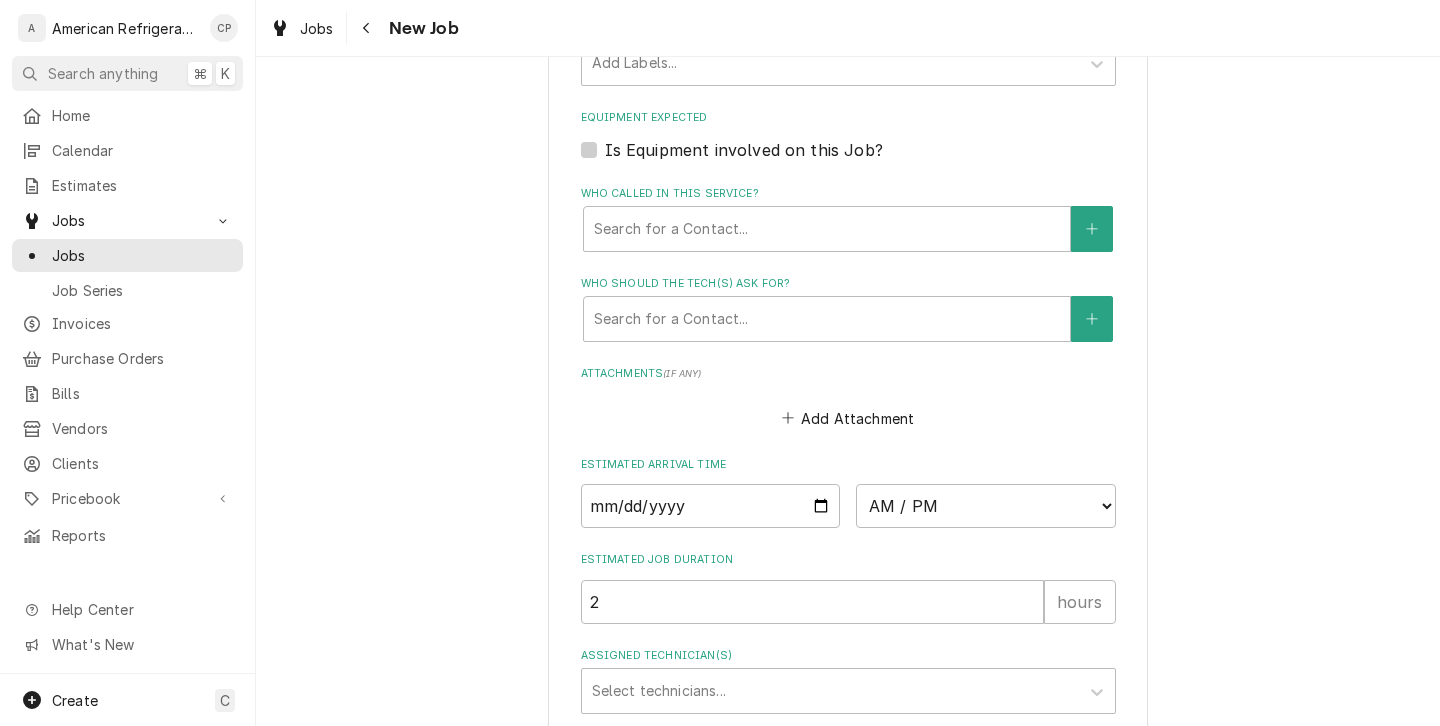 scroll, scrollTop: 1230, scrollLeft: 0, axis: vertical 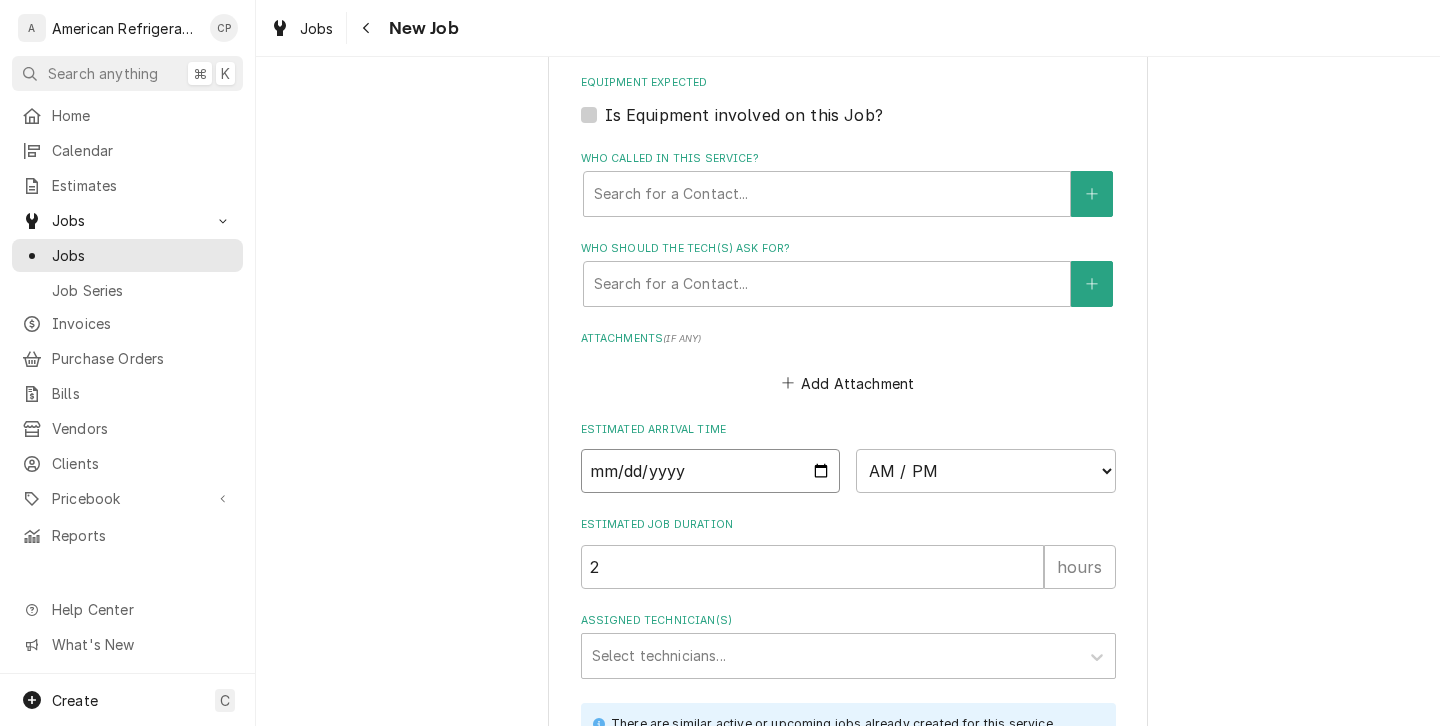 click at bounding box center (711, 471) 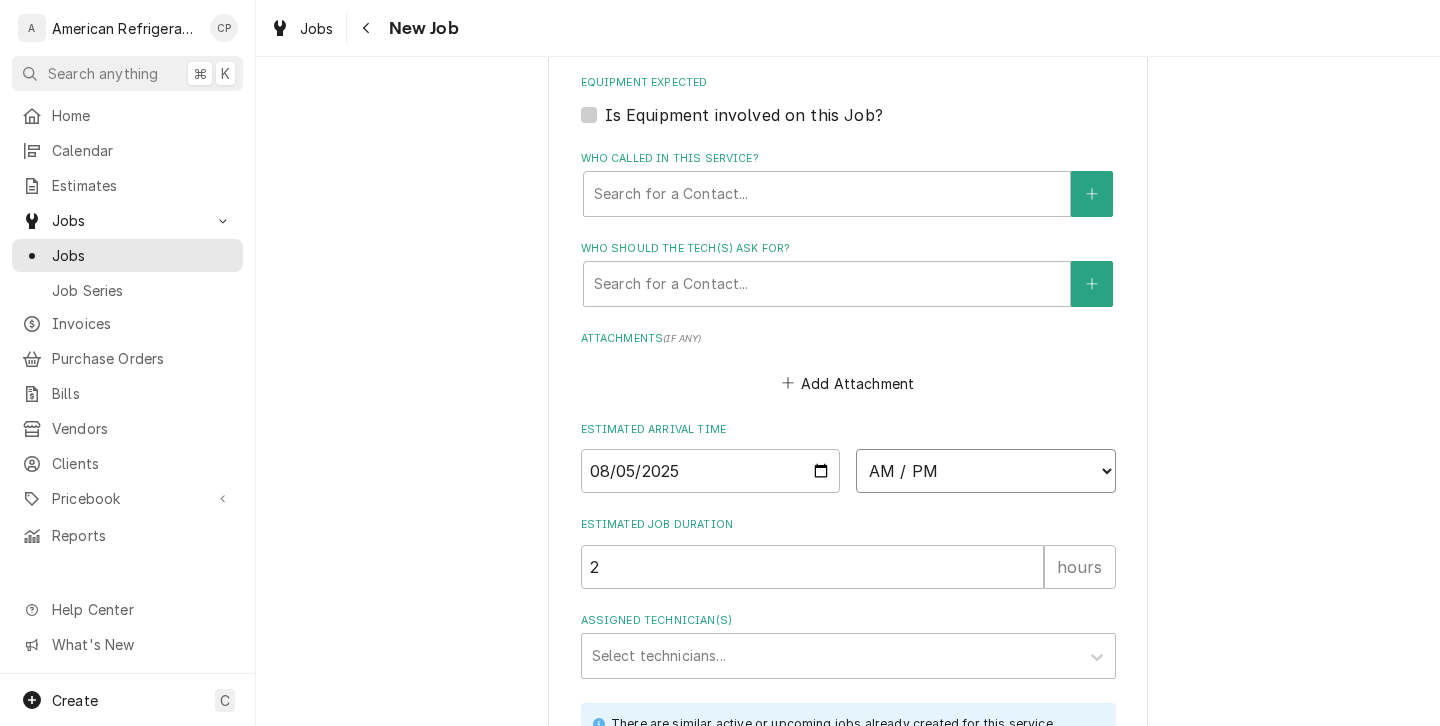 click on "AM / PM 6:00 AM 6:15 AM 6:30 AM 6:45 AM 7:00 AM 7:15 AM 7:30 AM 7:45 AM 8:00 AM 8:15 AM 8:30 AM 8:45 AM 9:00 AM 9:15 AM 9:30 AM 9:45 AM 10:00 AM 10:15 AM 10:30 AM 10:45 AM 11:00 AM 11:15 AM 11:30 AM 11:45 AM 12:00 PM 12:15 PM 12:30 PM 12:45 PM 1:00 PM 1:15 PM 1:30 PM 1:45 PM 2:00 PM 2:15 PM 2:30 PM 2:45 PM 3:00 PM 3:15 PM 3:30 PM 3:45 PM 4:00 PM 4:15 PM 4:30 PM 4:45 PM 5:00 PM 5:15 PM 5:30 PM 5:45 PM 6:00 PM 6:15 PM 6:30 PM 6:45 PM 7:00 PM 7:15 PM 7:30 PM 7:45 PM 8:00 PM 8:15 PM 8:30 PM 8:45 PM 9:00 PM 9:15 PM 9:30 PM 9:45 PM 10:00 PM 10:15 PM 10:30 PM 10:45 PM 11:00 PM 11:15 PM 11:30 PM 11:45 PM 12:00 AM 12:15 AM 12:30 AM 12:45 AM 1:00 AM 1:15 AM 1:30 AM 1:45 AM 2:00 AM 2:15 AM 2:30 AM 2:45 AM 3:00 AM 3:15 AM 3:30 AM 3:45 AM 4:00 AM 4:15 AM 4:30 AM 4:45 AM 5:00 AM 5:15 AM 5:30 AM 5:45 AM" at bounding box center (986, 471) 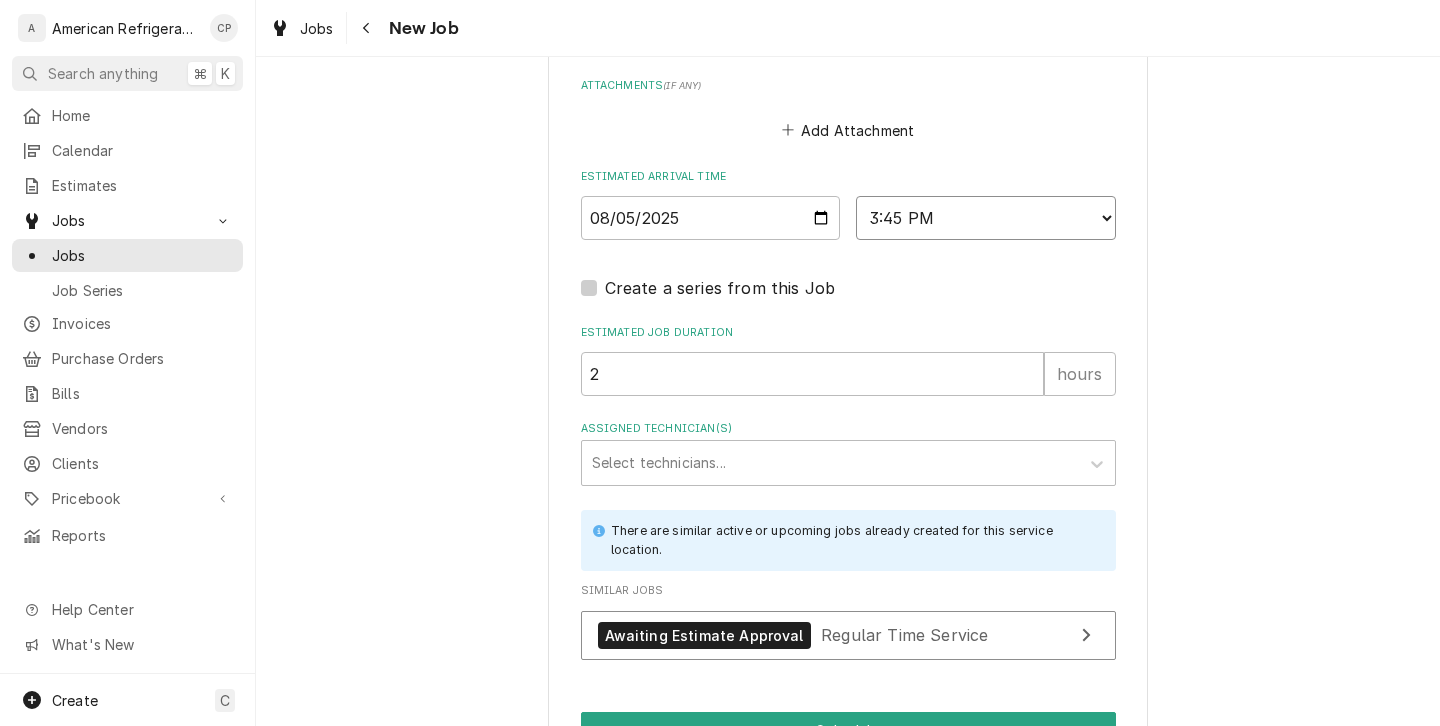 scroll, scrollTop: 1513, scrollLeft: 0, axis: vertical 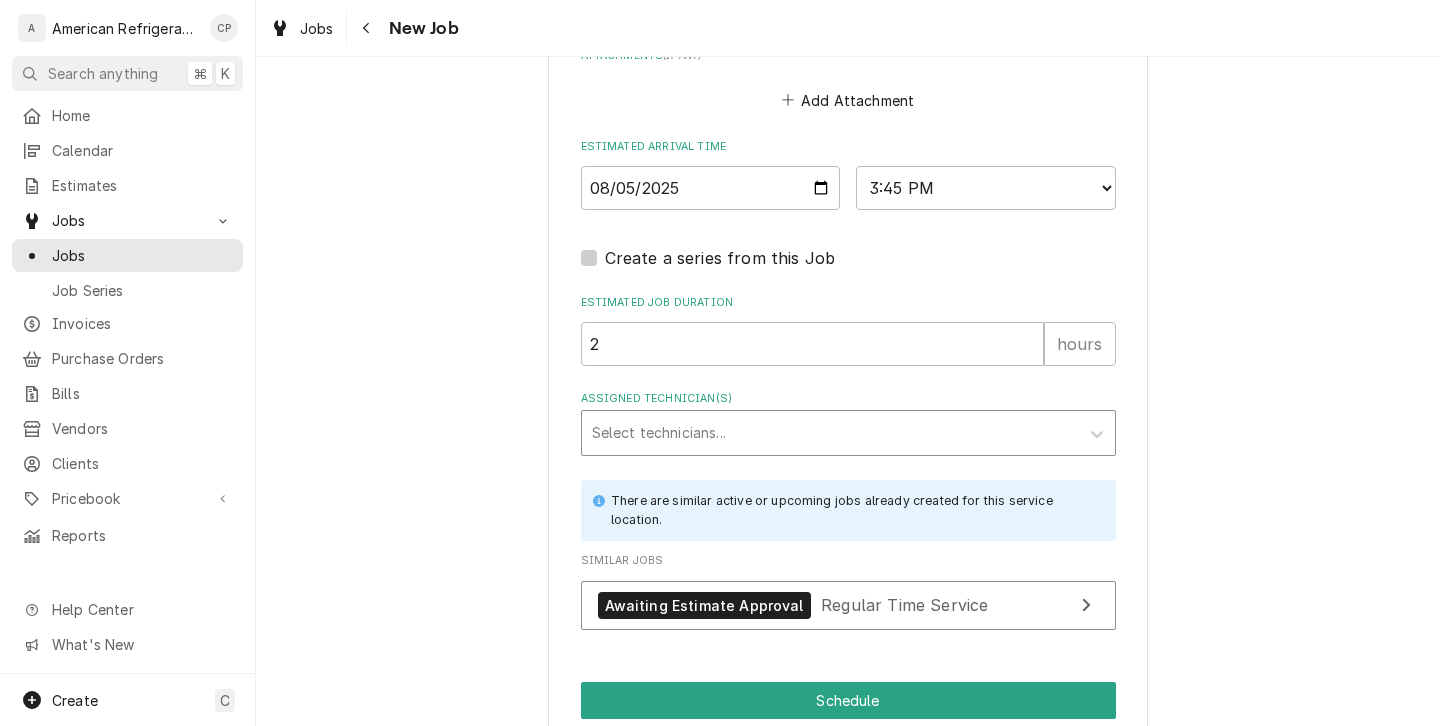 click at bounding box center [830, 433] 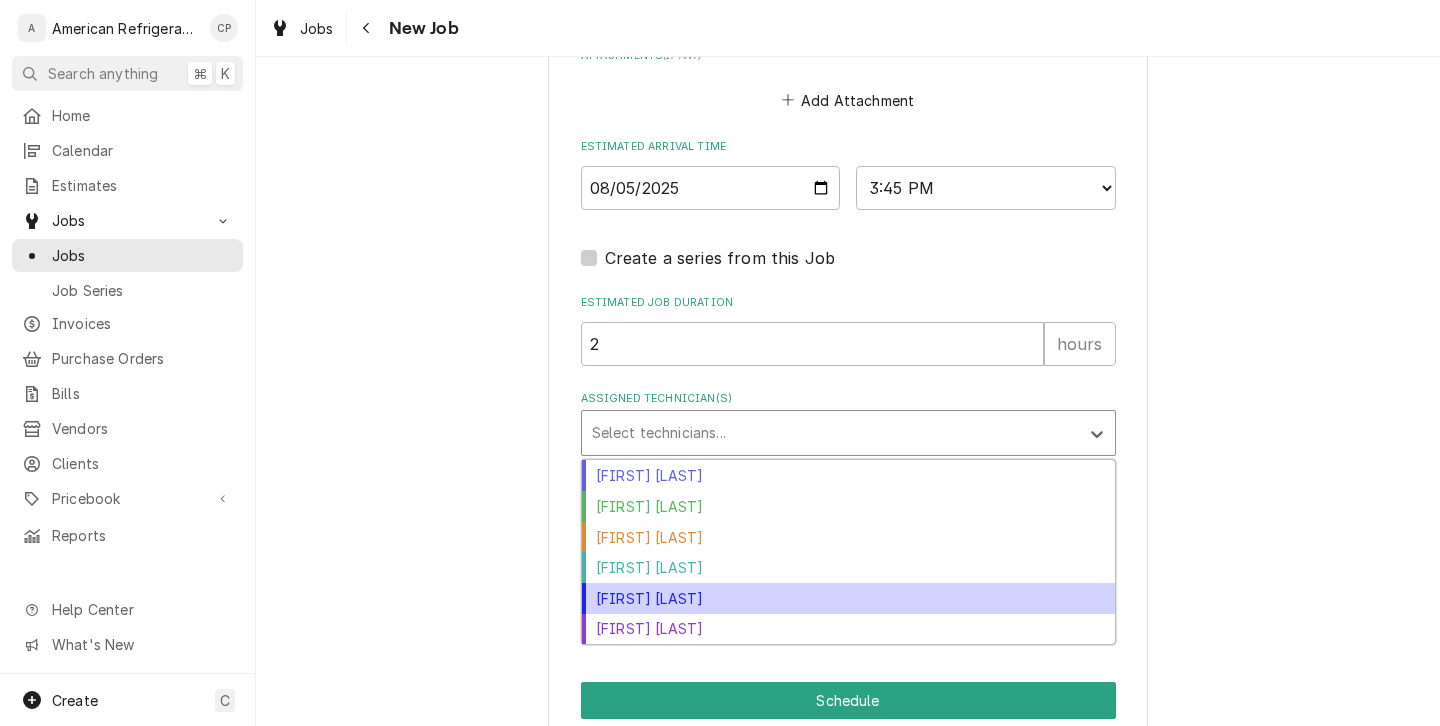 click on "Richard Wirick" at bounding box center (848, 629) 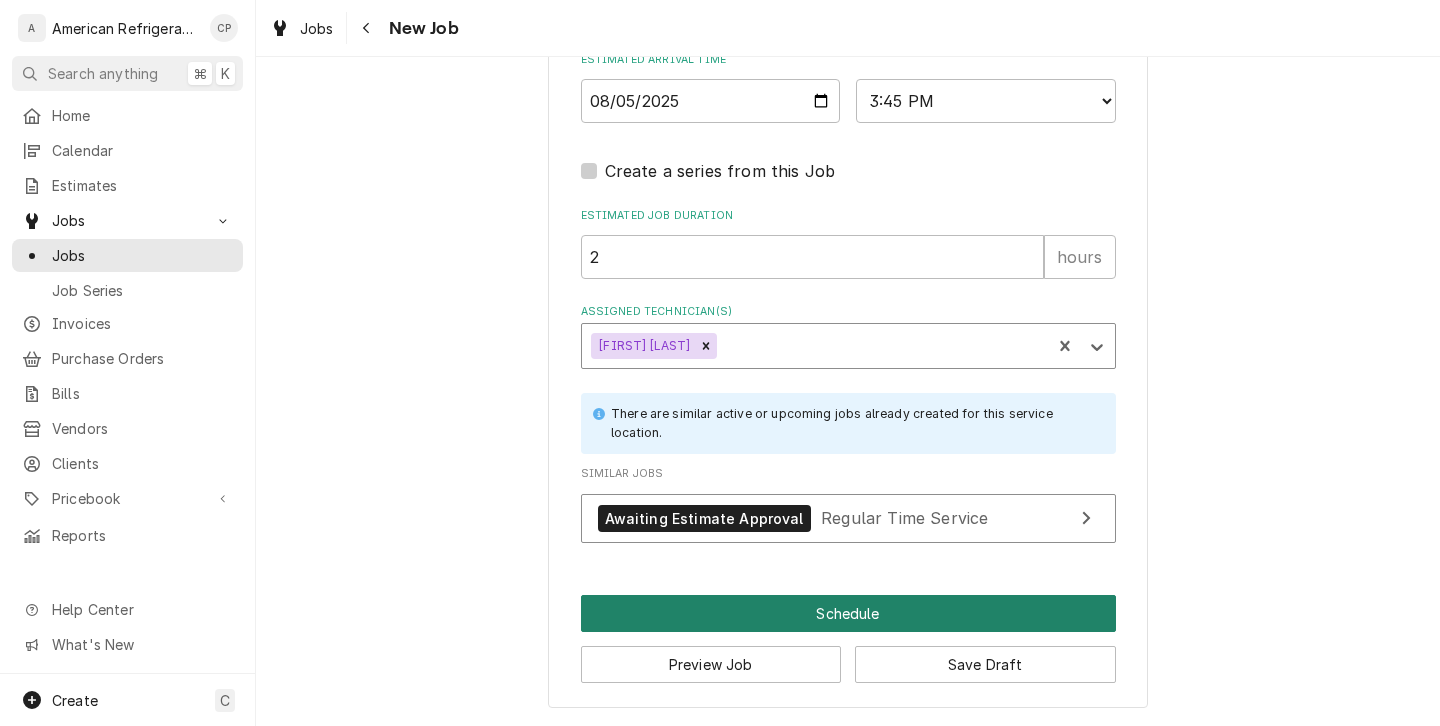click on "Schedule" at bounding box center [848, 613] 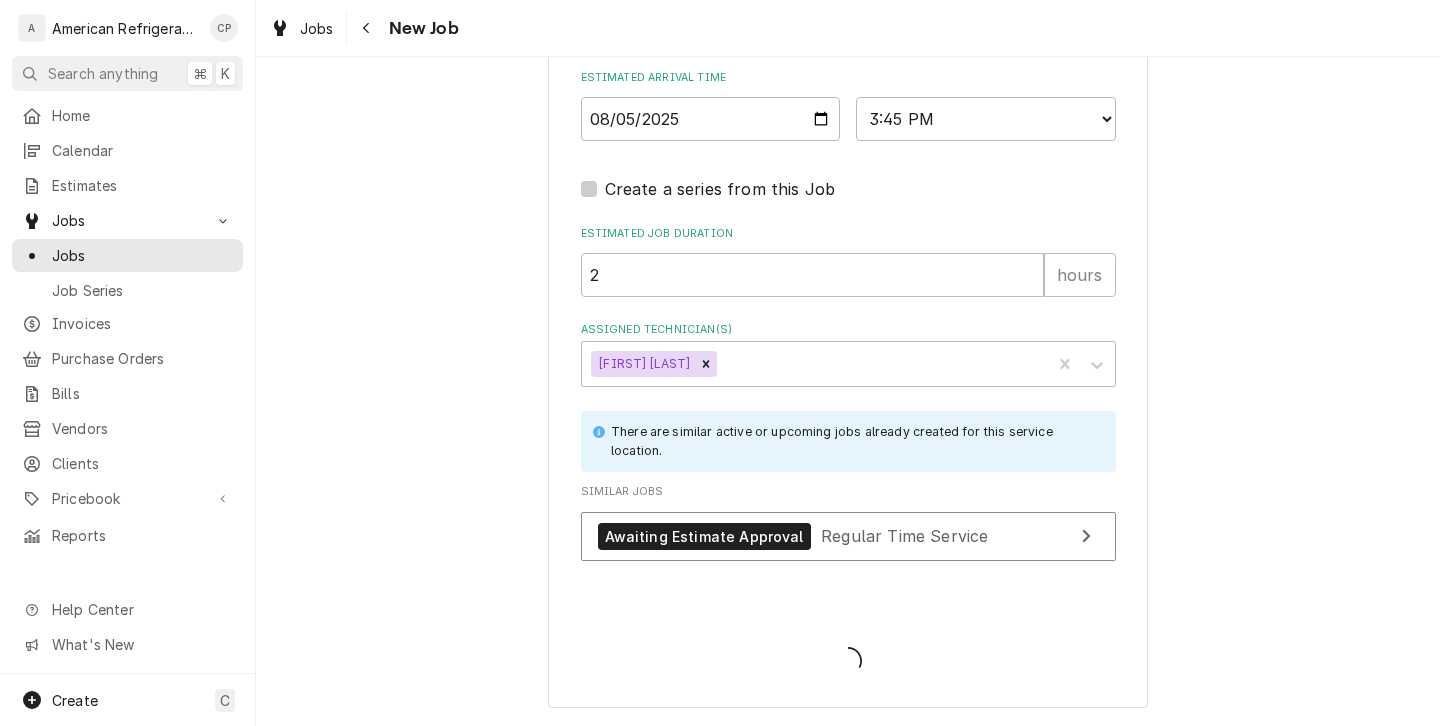 scroll, scrollTop: 1590, scrollLeft: 0, axis: vertical 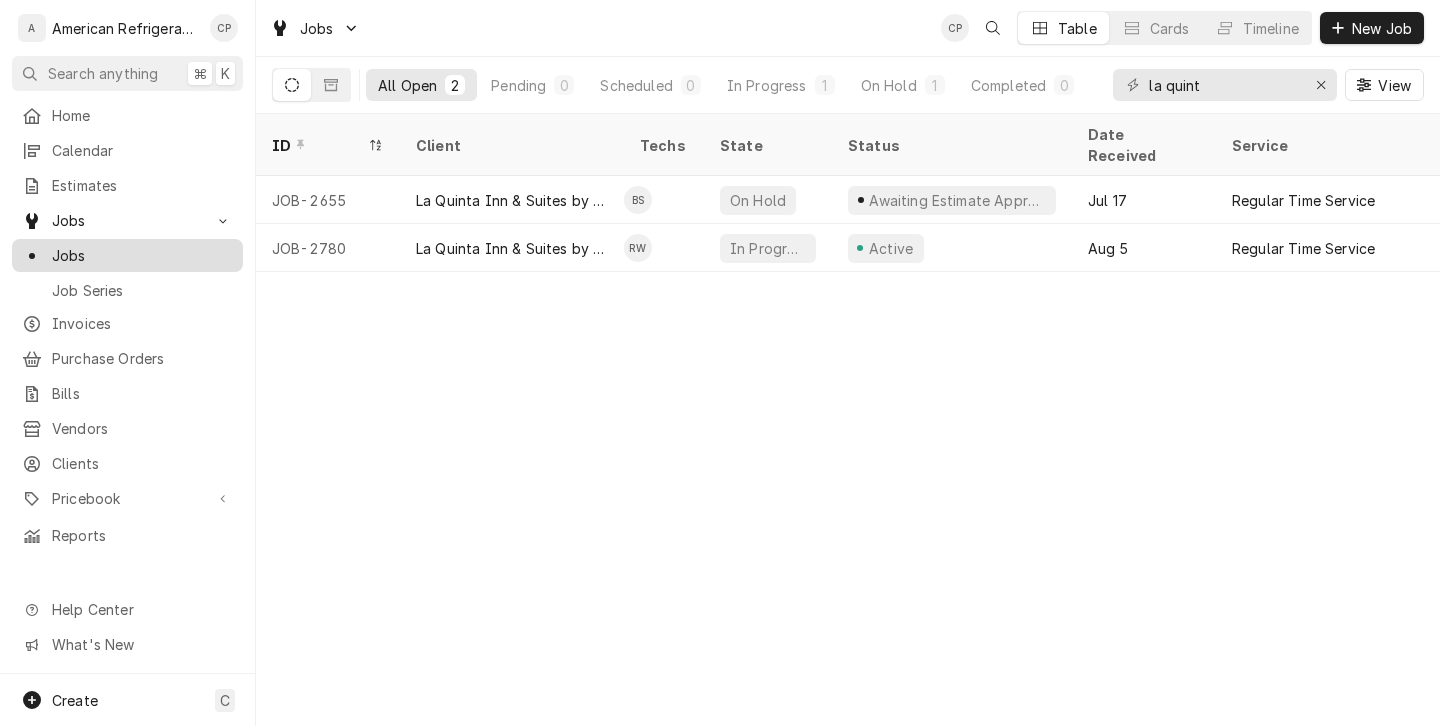 click on "Jobs" at bounding box center [142, 255] 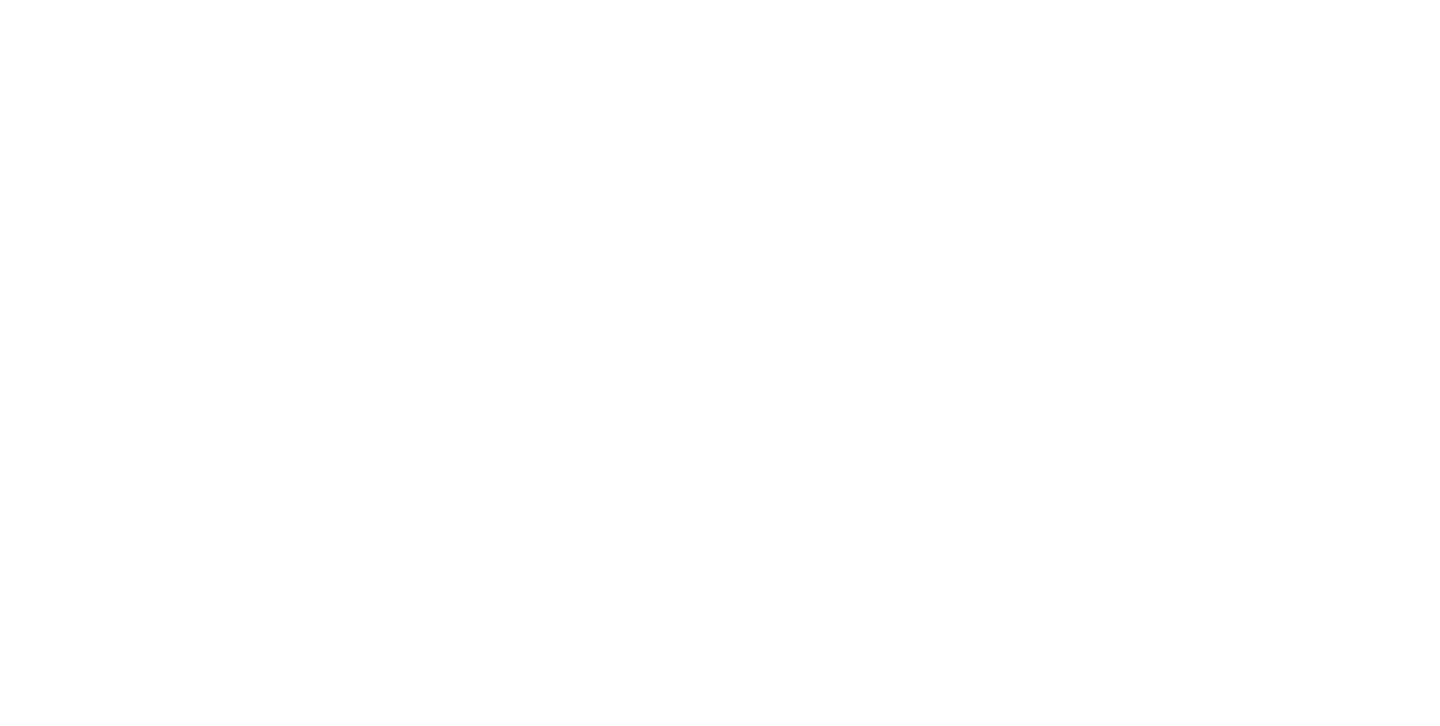 scroll, scrollTop: 0, scrollLeft: 0, axis: both 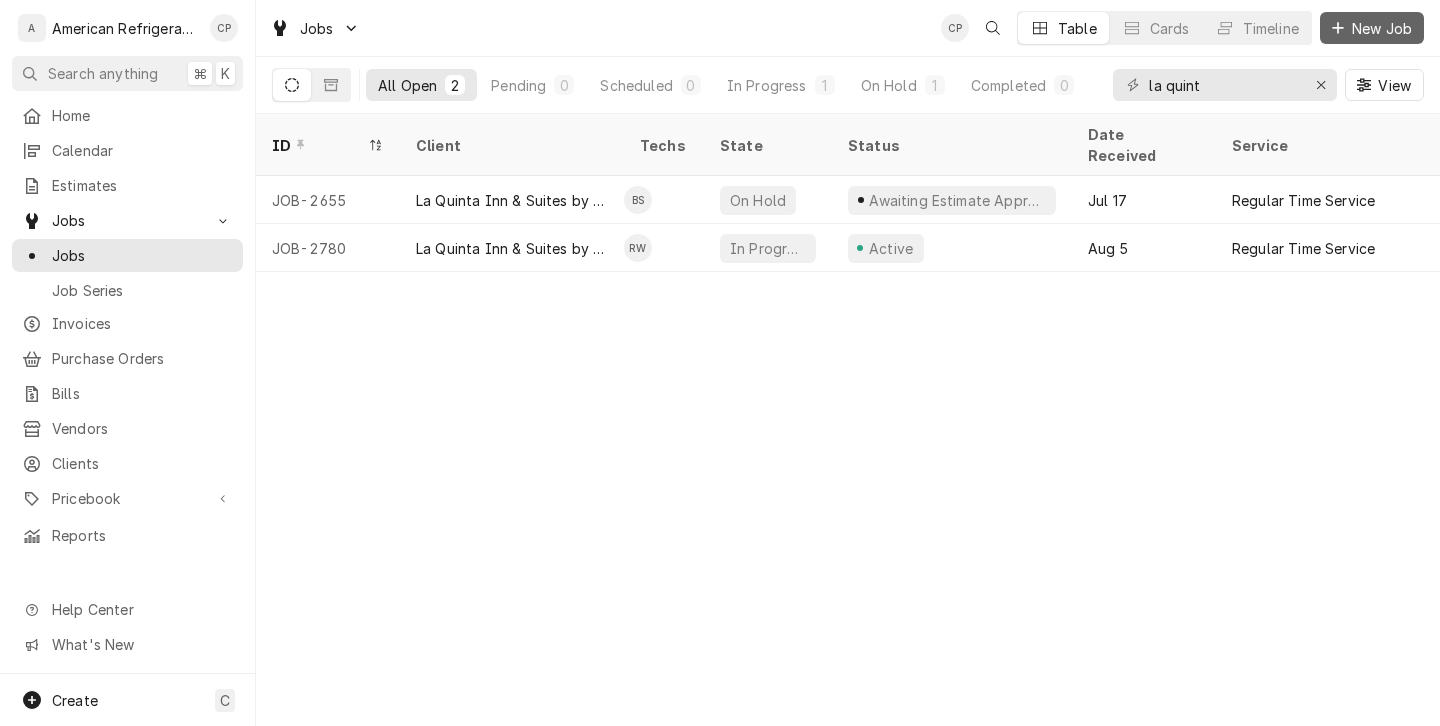 click on "New Job" at bounding box center (1382, 28) 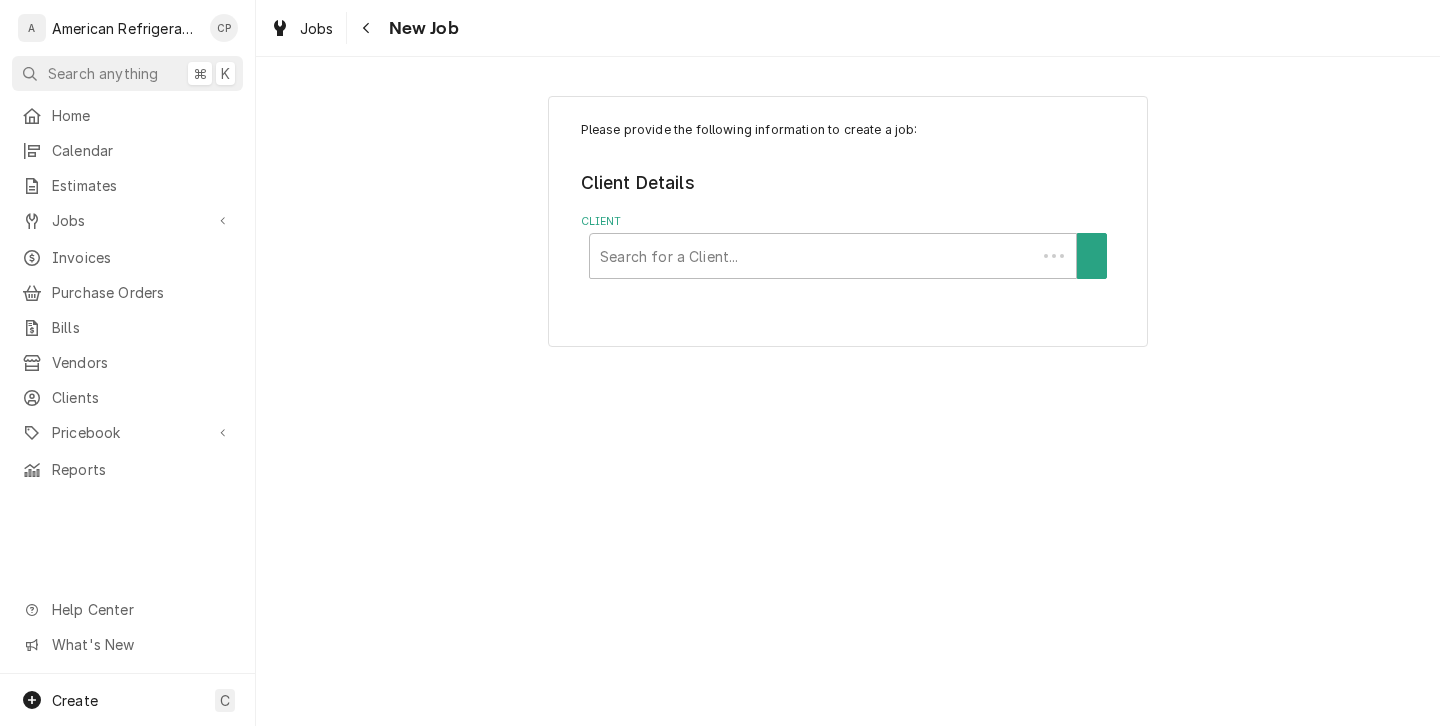 scroll, scrollTop: 0, scrollLeft: 0, axis: both 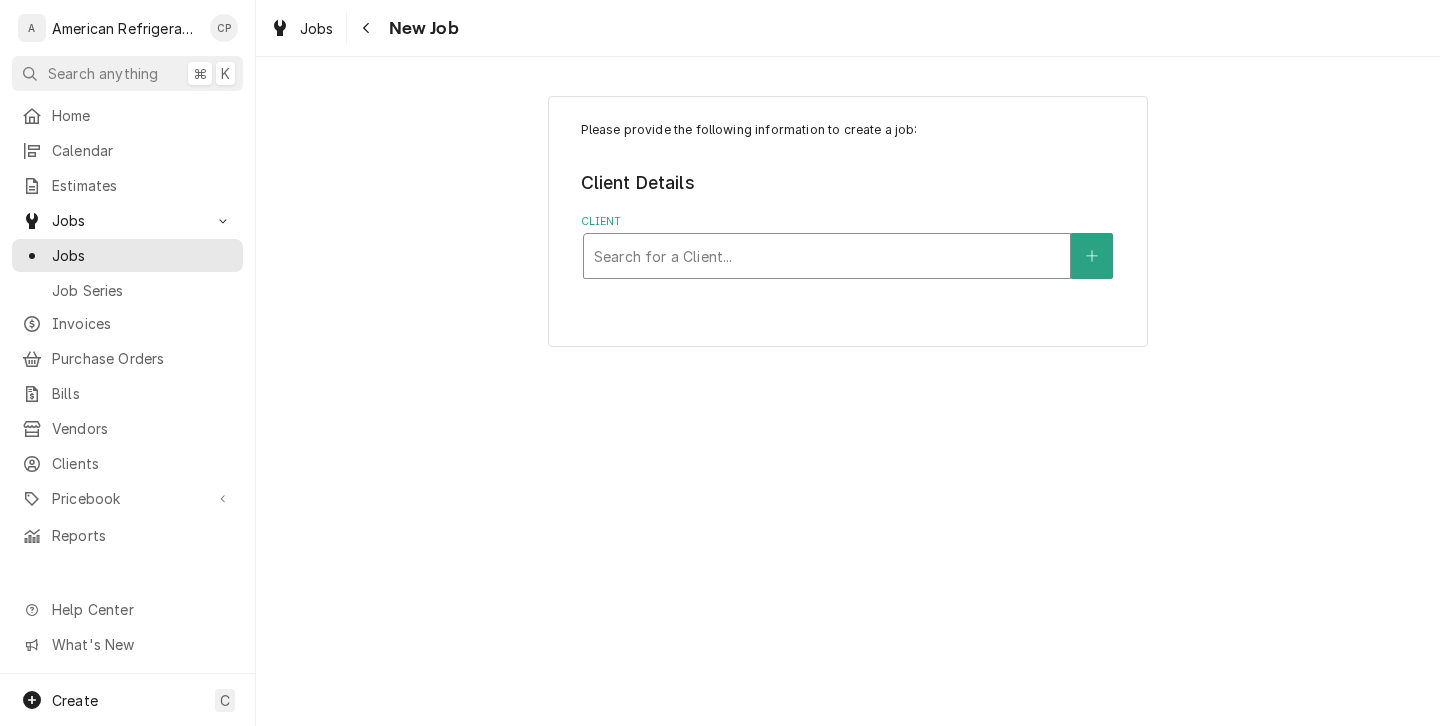 click at bounding box center (827, 256) 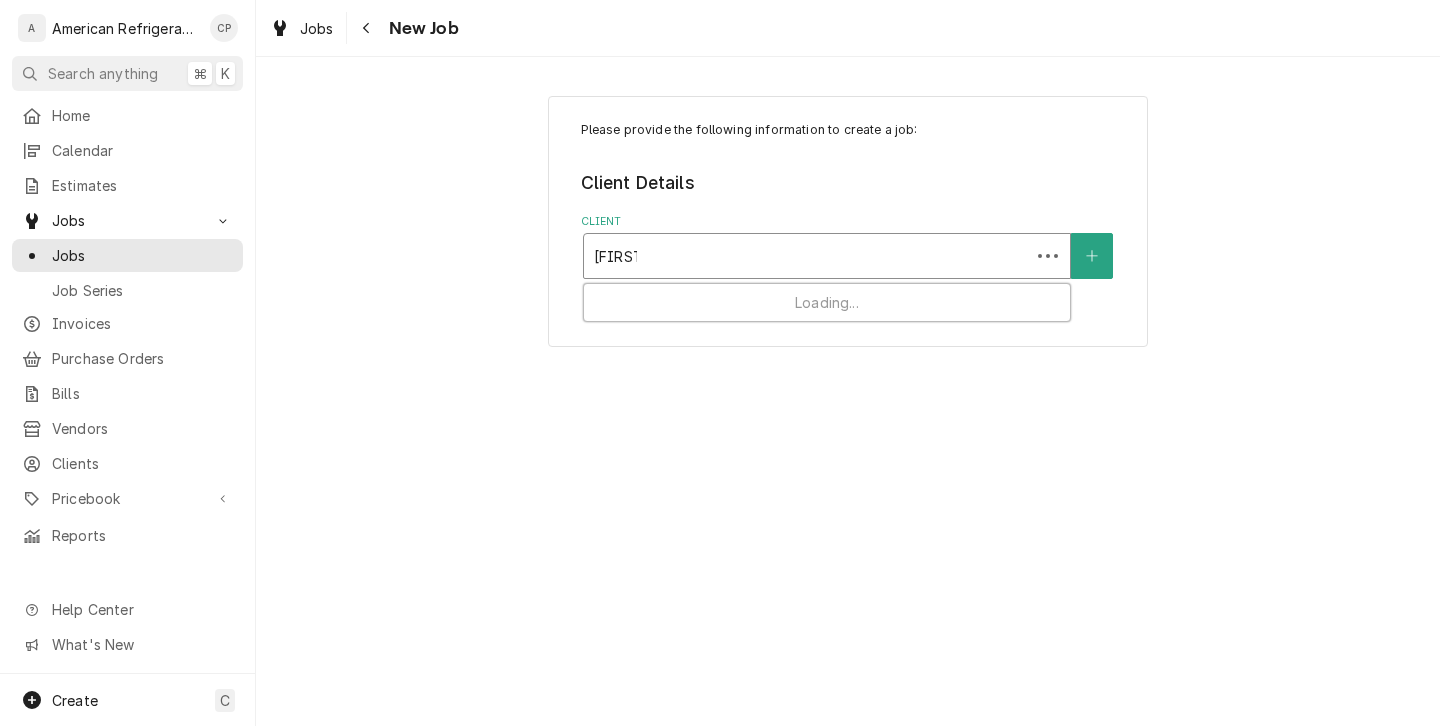 type on "[FIRST]" 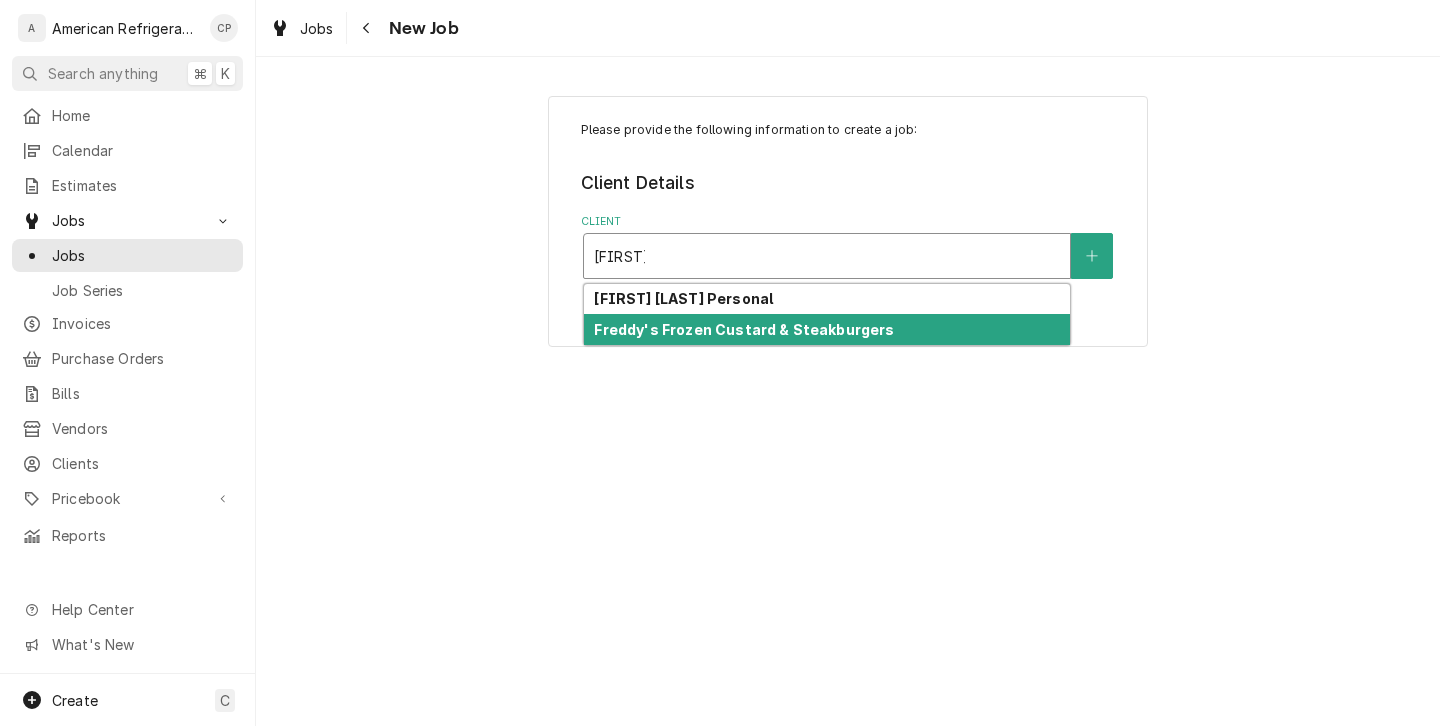 click on "Freddy's Frozen Custard & Steakburgers" at bounding box center [744, 329] 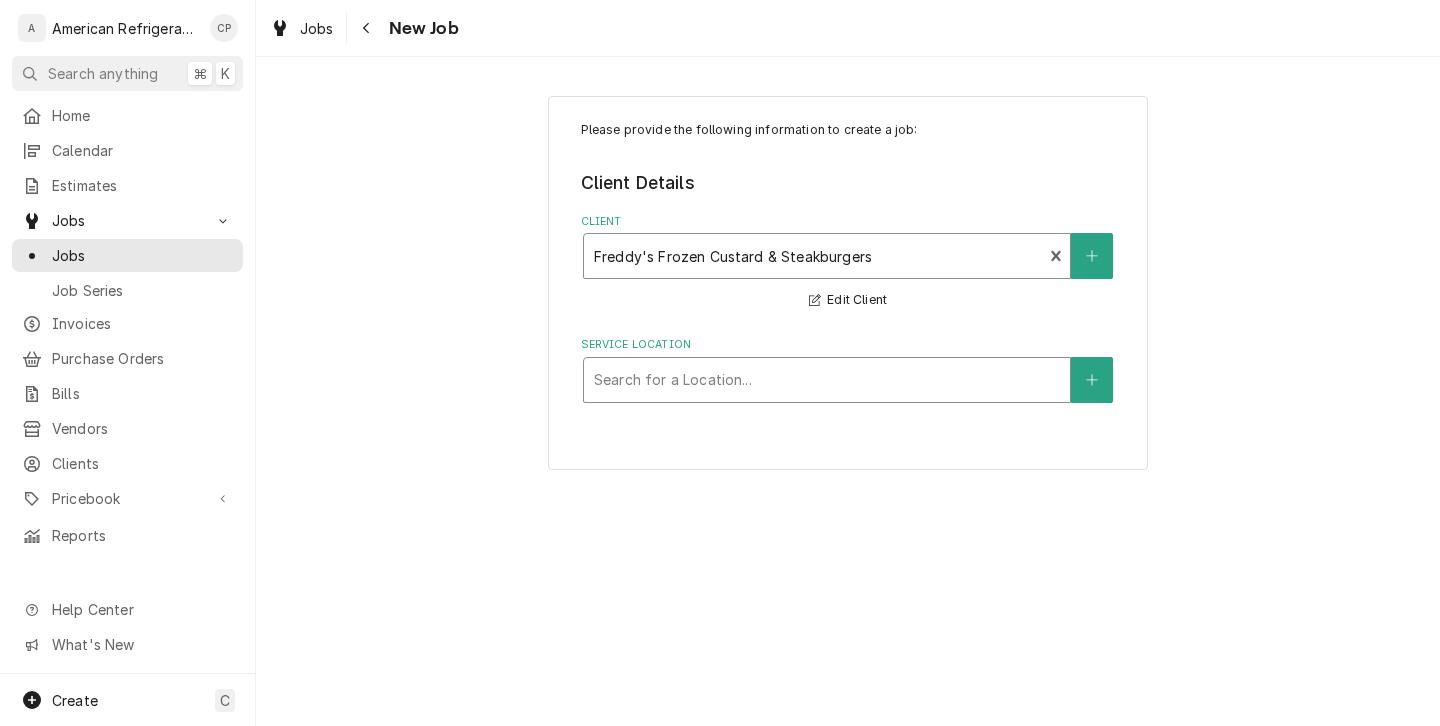 click at bounding box center (827, 380) 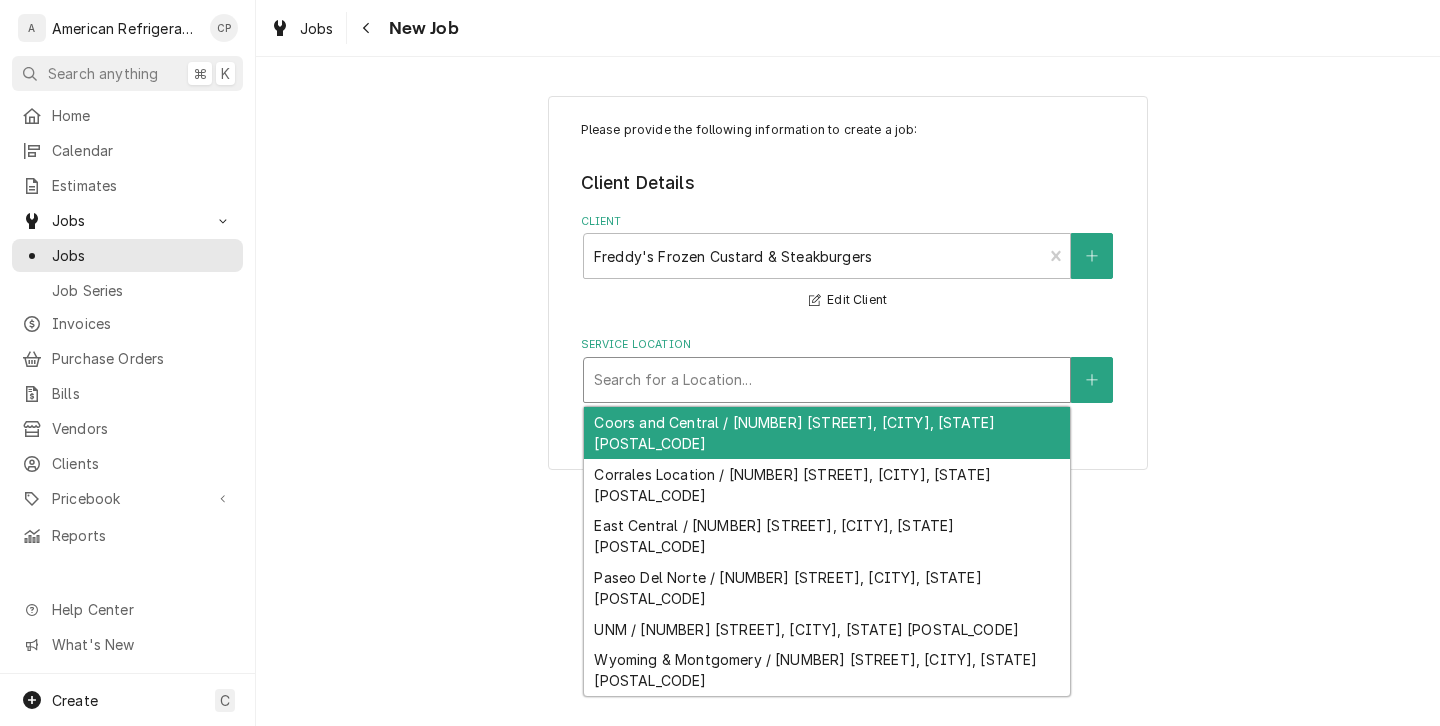click on "Please provide the following information to create a job: Client Details Client Freddy's Frozen Custard & Steakburgers Edit Client Service Location Coors and Central / 131 Coors Blvd NW, Albuquerque, NM 87121, 1 of 6. 6 results available. Use Up and Down to choose options, press Enter to select the currently focused option, press Escape to exit the menu, press Tab to select the option and exit the menu. Search for a Location... Coors and Central / 131 Coors Blvd NW, Albuquerque, NM 87121 Corrales Location / 10701 Corrales Rd, Albuquerque, NM 87114 East Central / 10201 Central Ave NE, Albuquerque, NM 87123 Paseo Del Norte / 6240 Paseo Del Norte NE, Albuquerque, NM 87113 UNM / 2550 Central Ave SE, Albuquerque, NM 87106 Wyoming & Montgomery / 4315 Wyoming Blvd NE, Albuquerque, NM 87111" at bounding box center [848, 283] 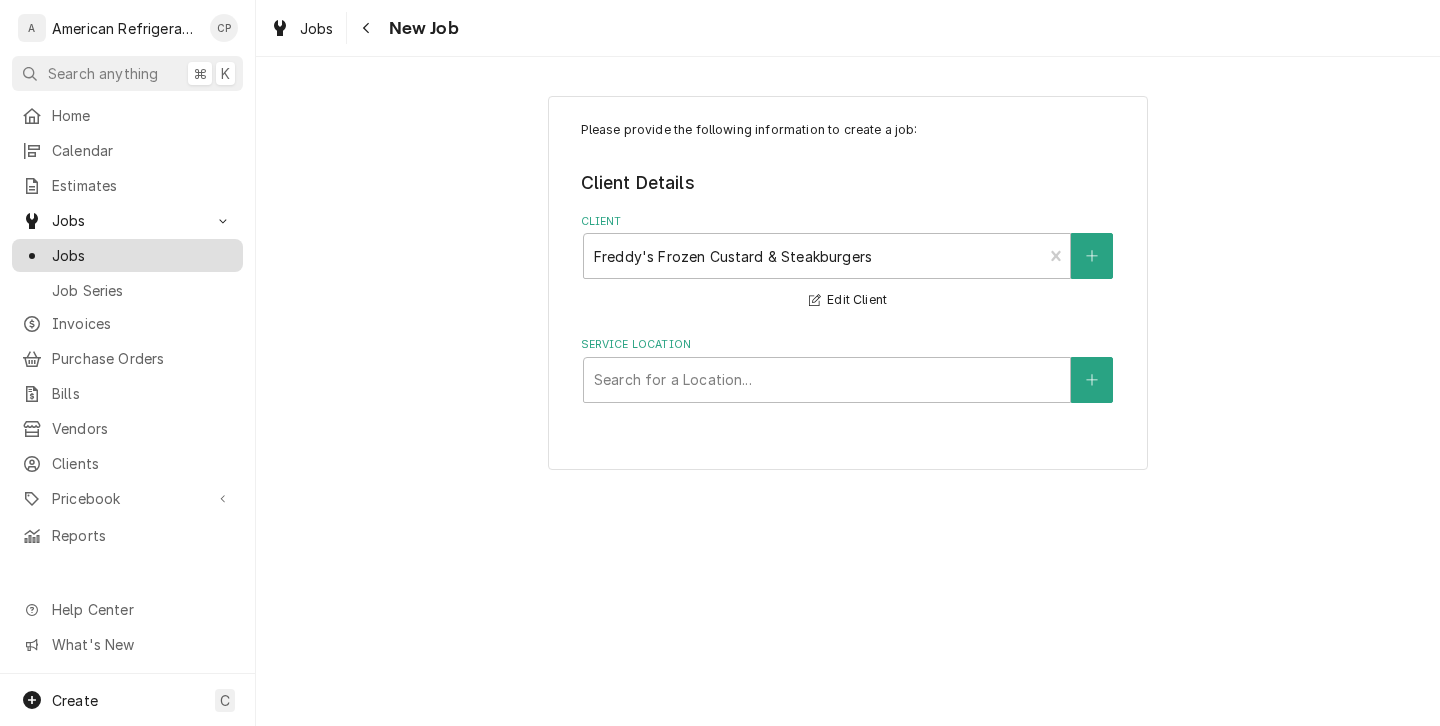 click on "Jobs" at bounding box center (127, 255) 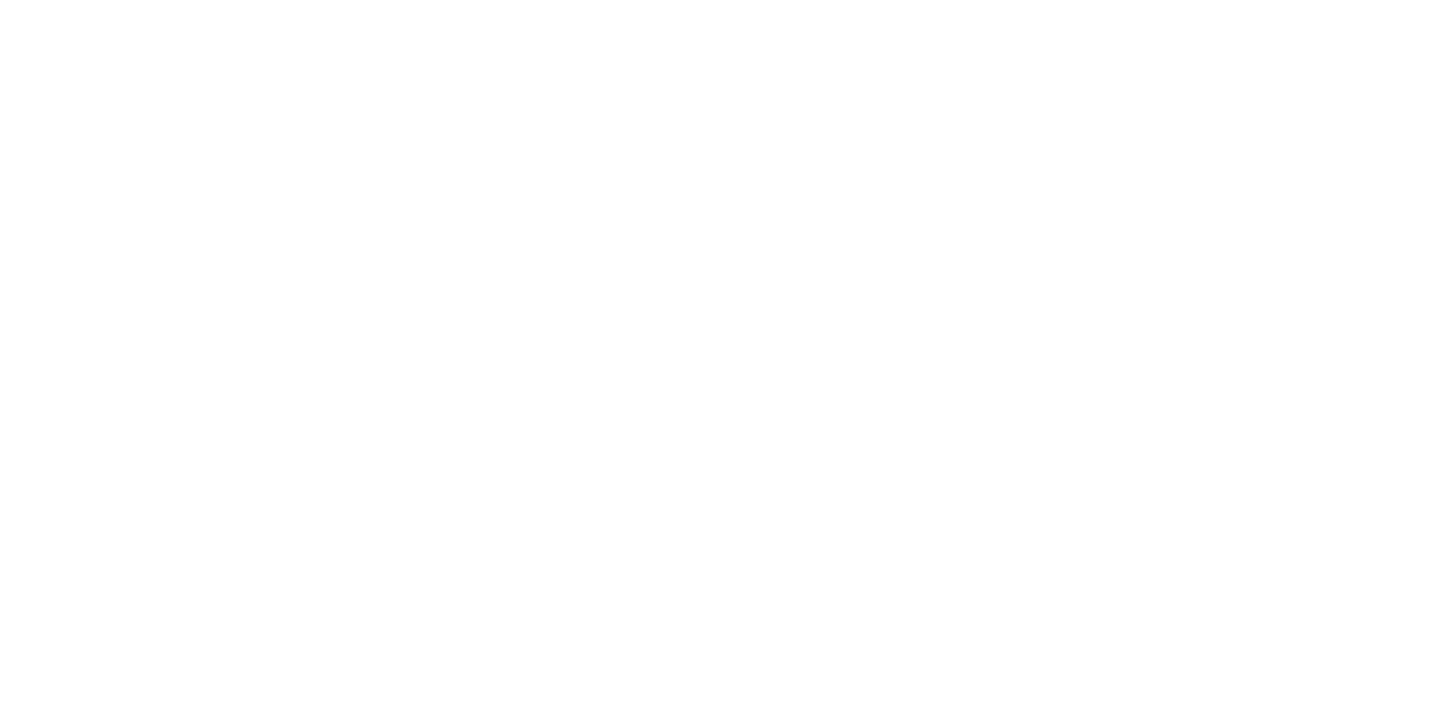 scroll, scrollTop: 0, scrollLeft: 0, axis: both 